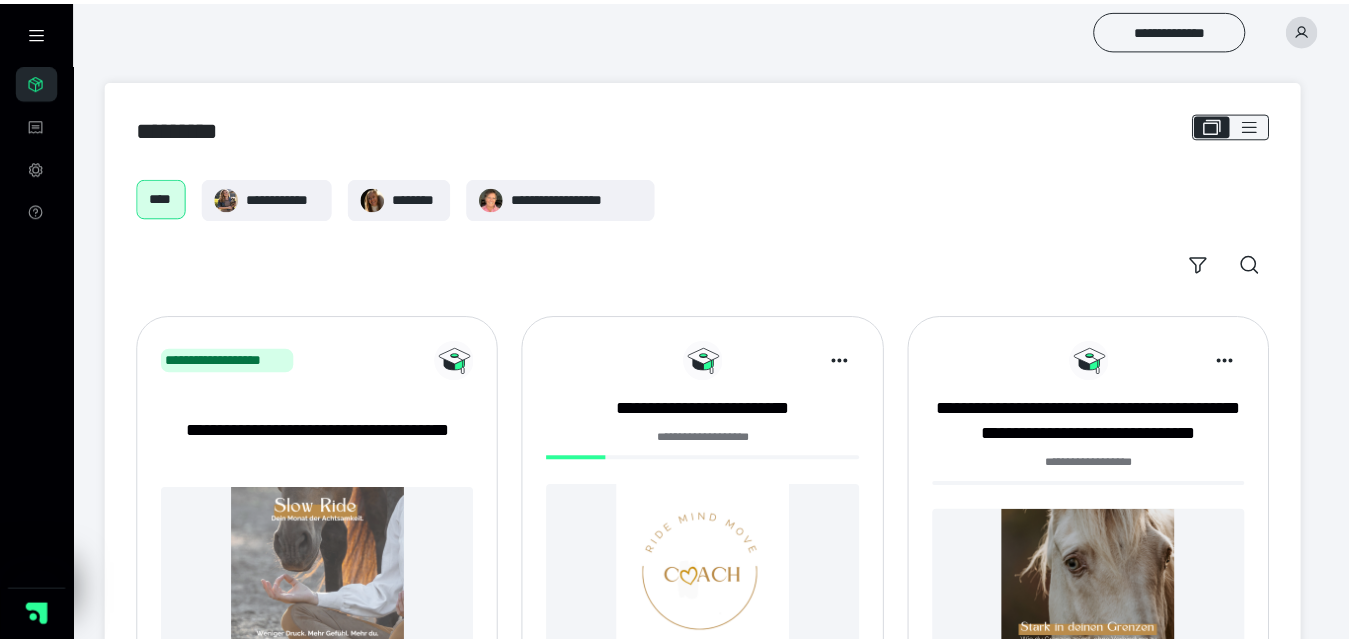 scroll, scrollTop: 0, scrollLeft: 0, axis: both 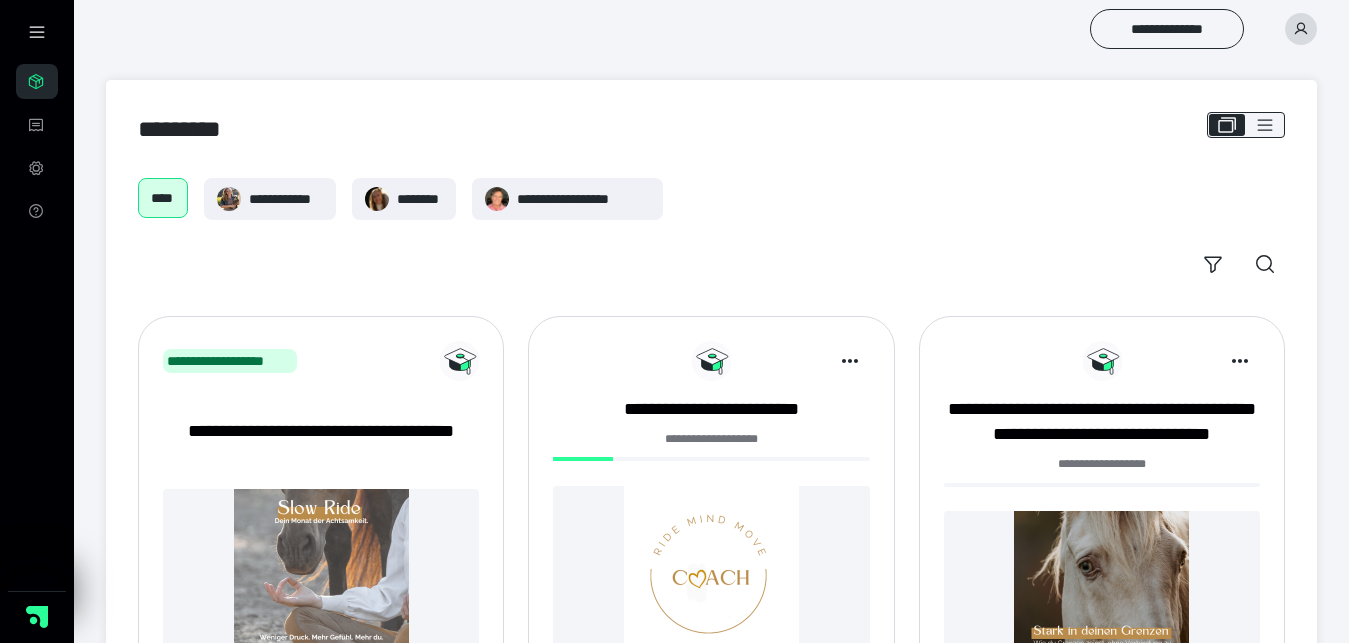click at bounding box center [711, 573] 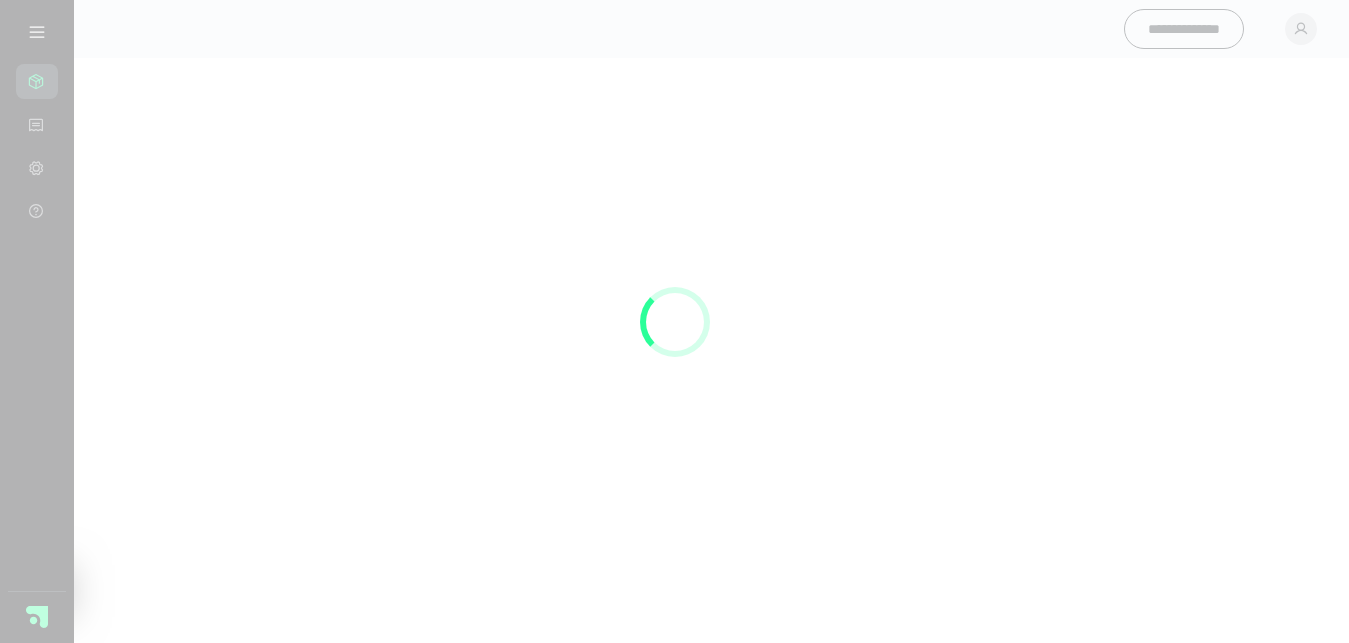 scroll, scrollTop: 0, scrollLeft: 0, axis: both 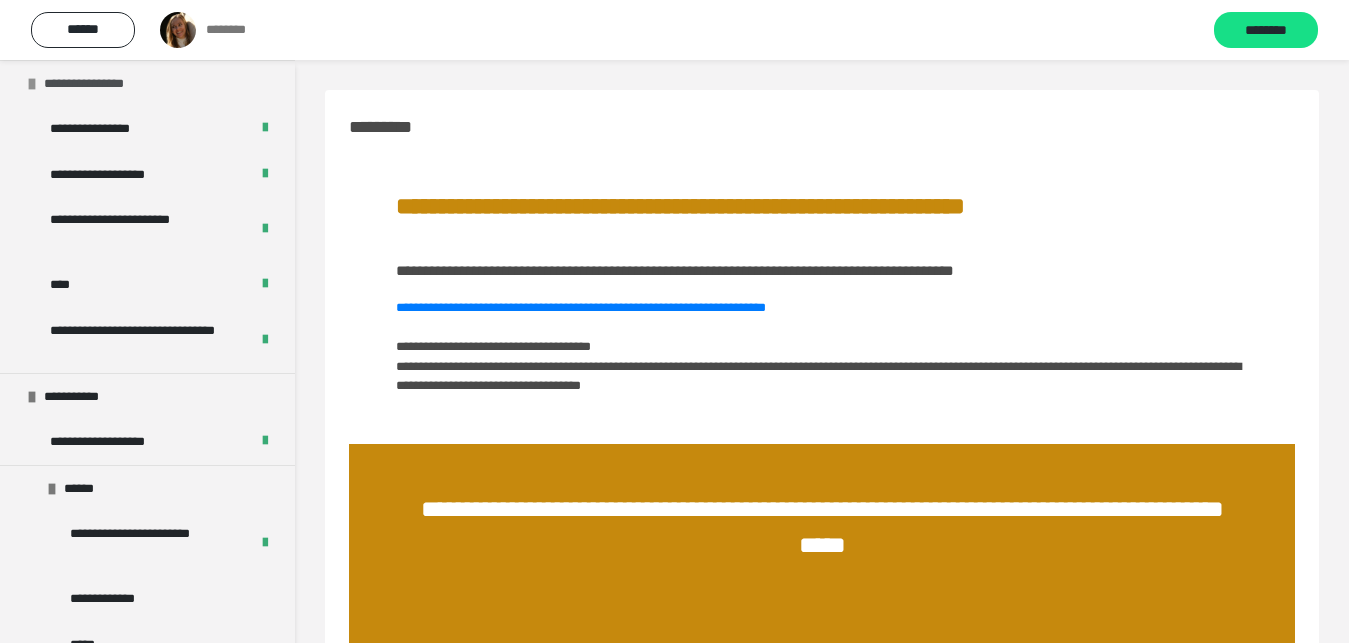 click on "**********" at bounding box center (98, 84) 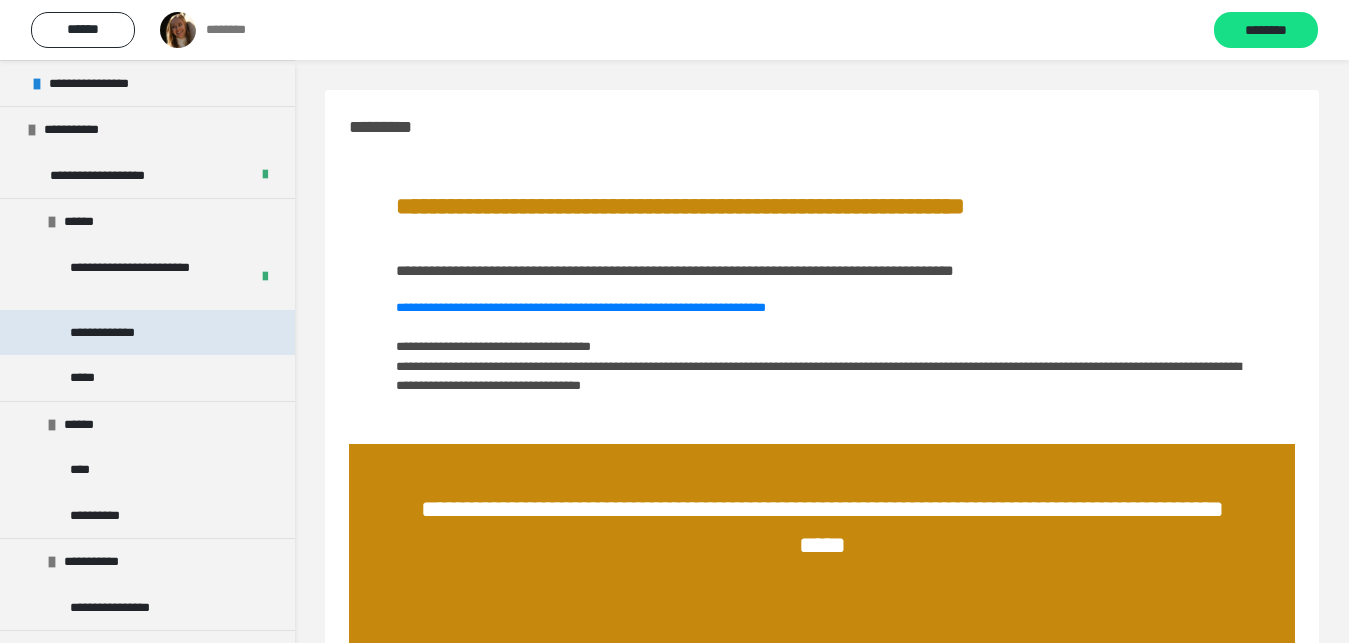 click on "**********" at bounding box center [147, 333] 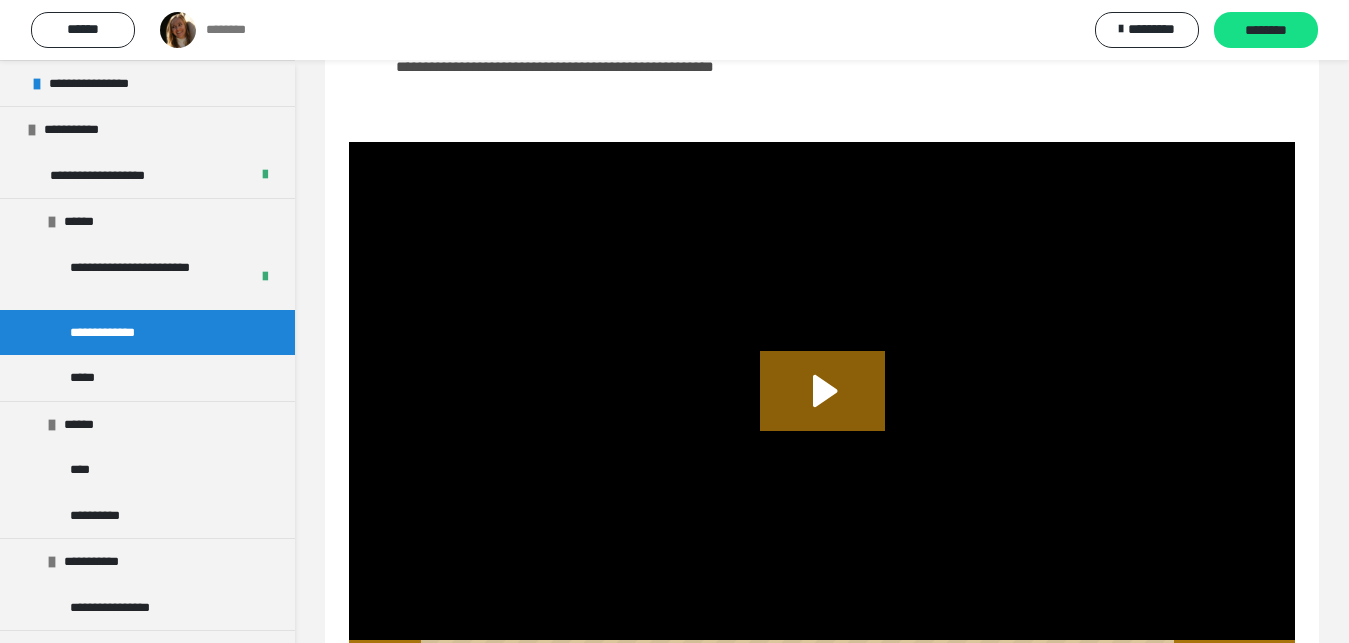 scroll, scrollTop: 255, scrollLeft: 0, axis: vertical 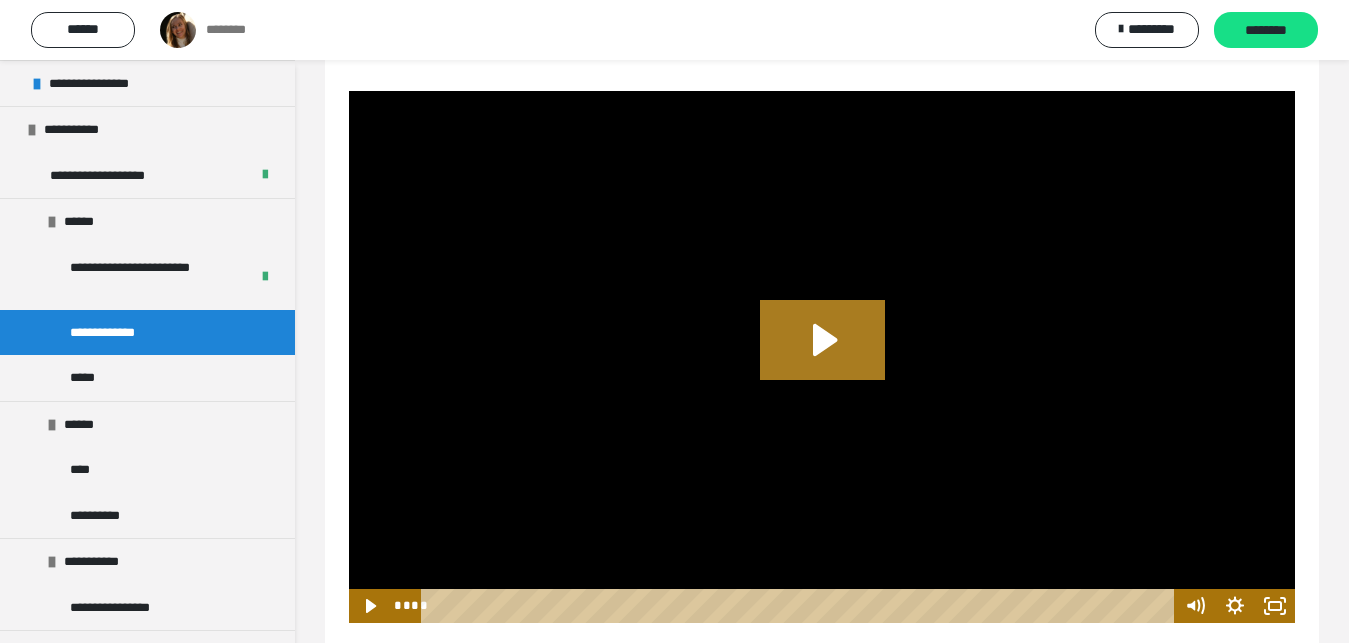 click 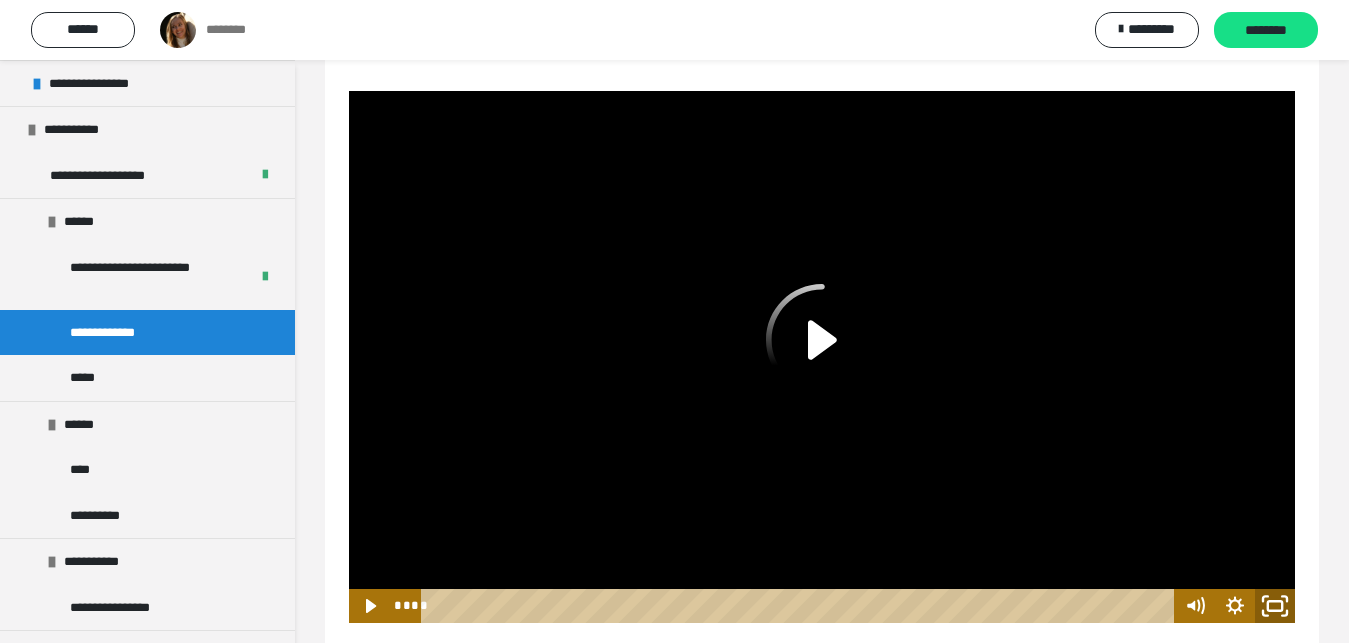 click 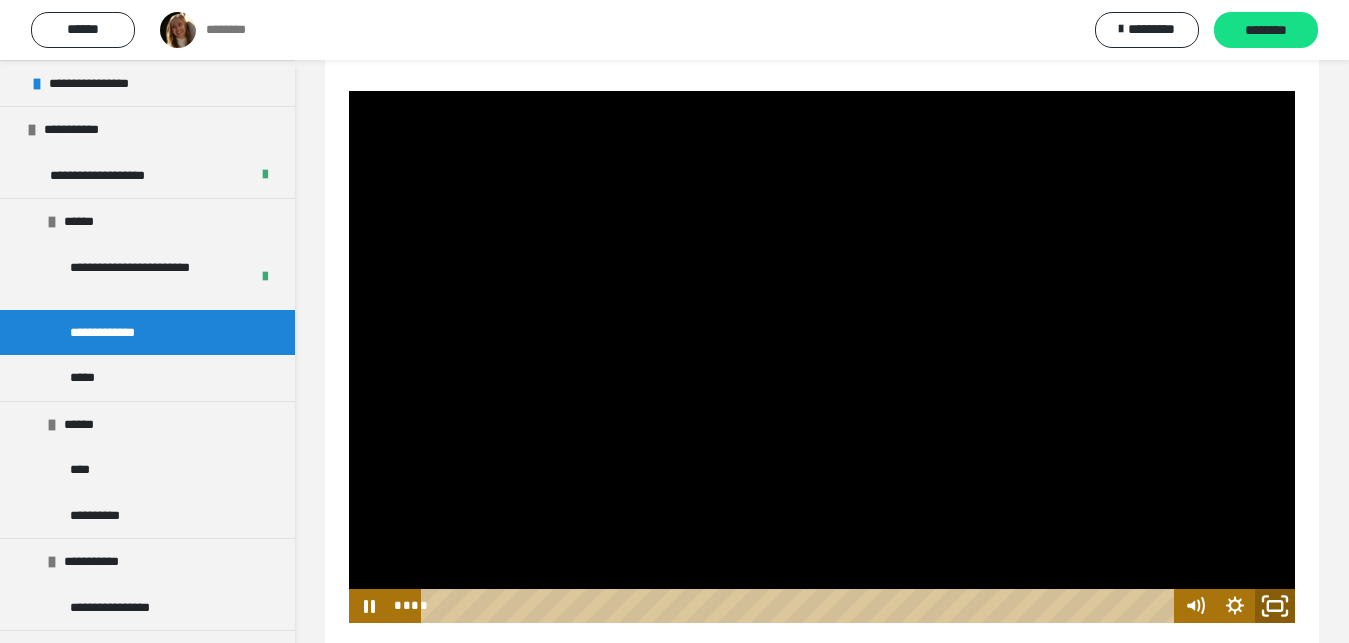 click 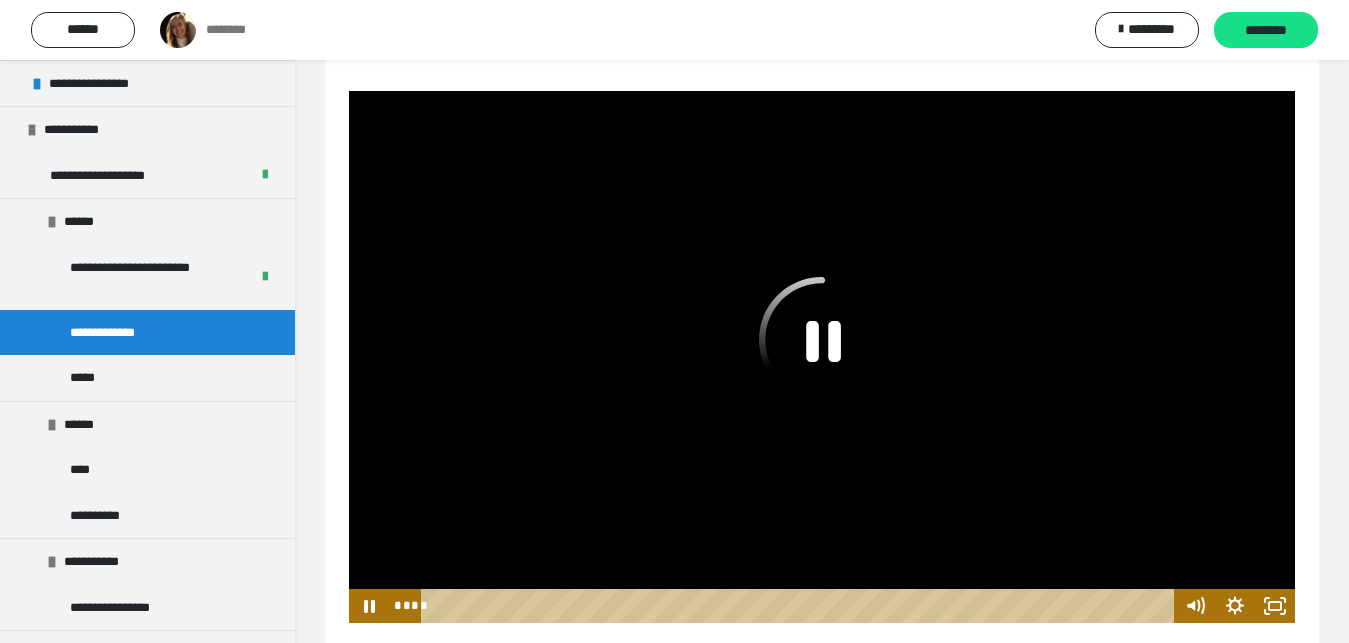 click 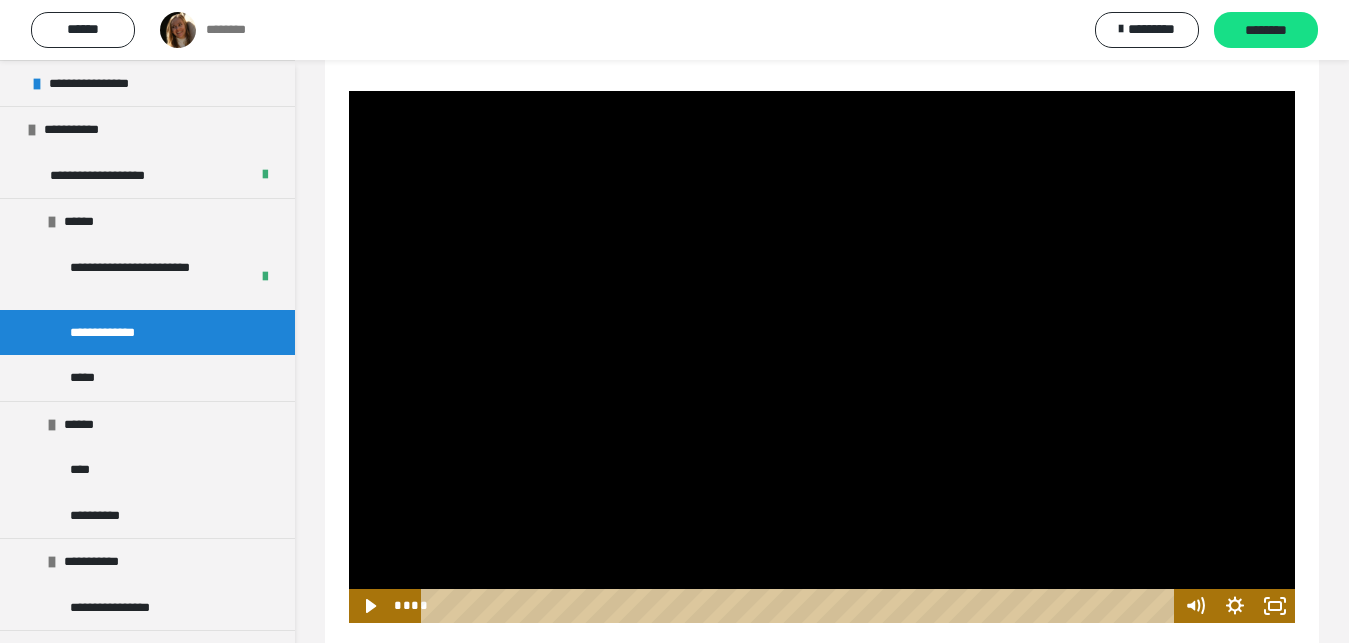 click at bounding box center [822, 357] 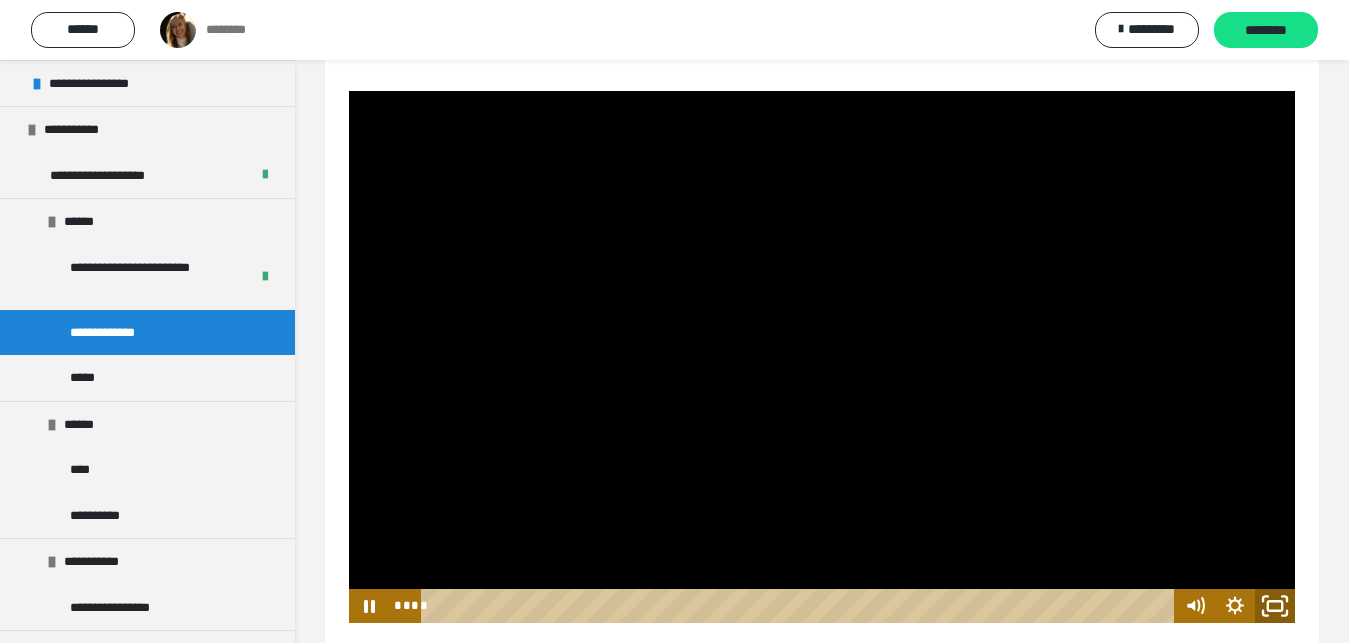 click 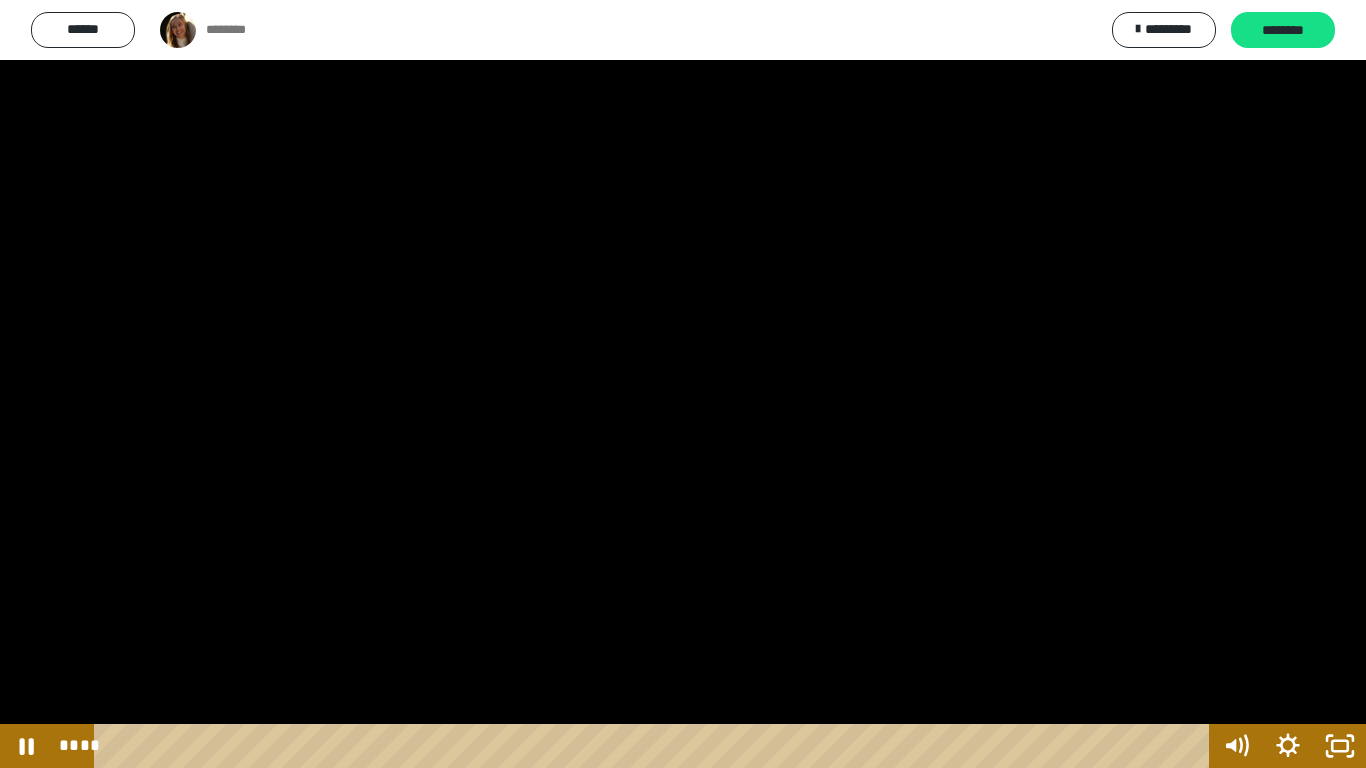 click at bounding box center (683, 384) 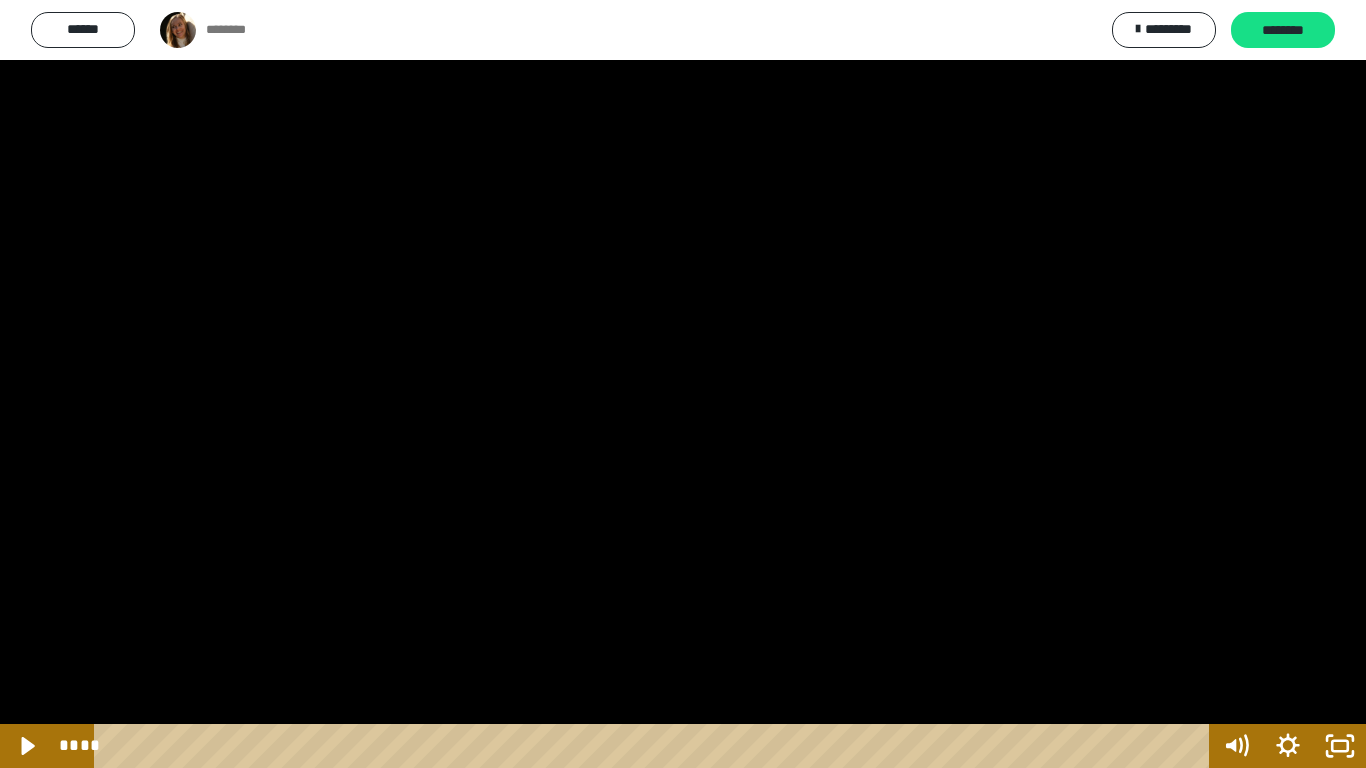 click at bounding box center [683, 384] 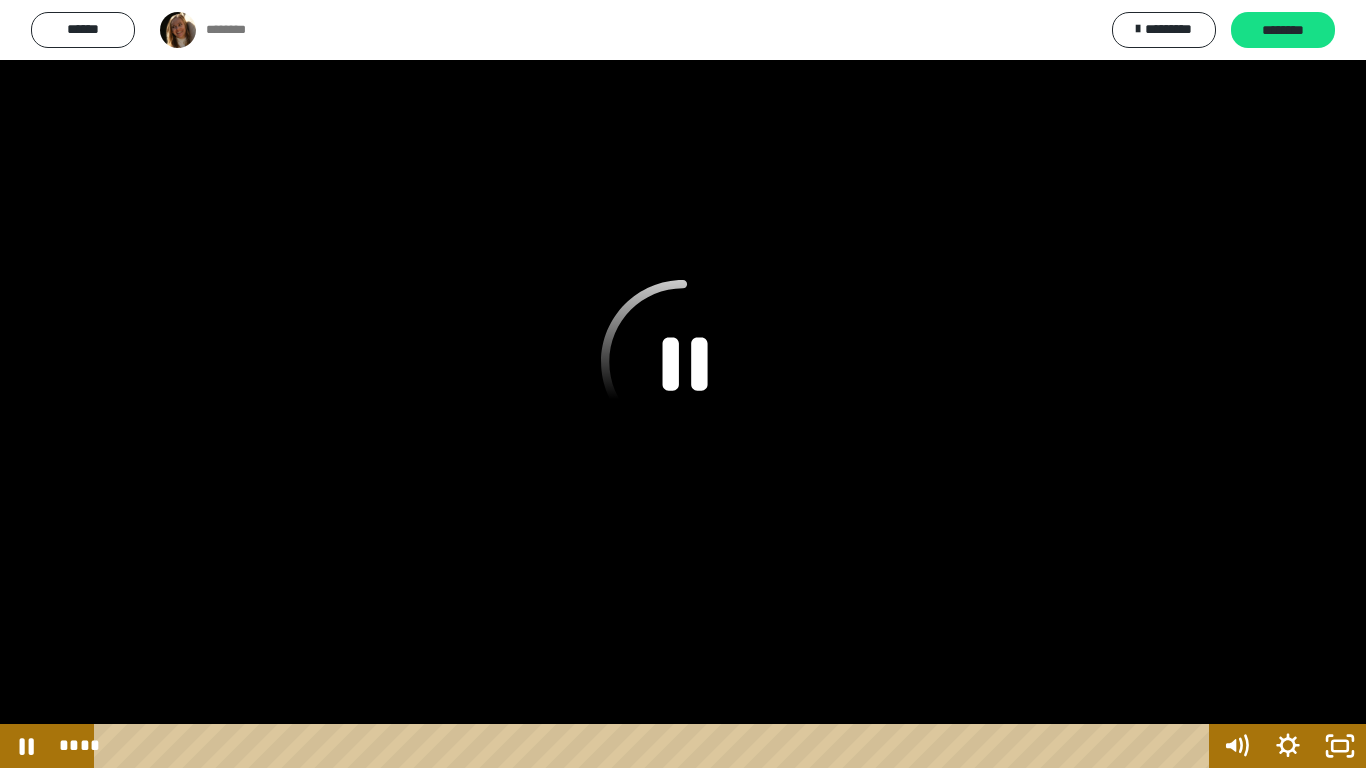 click 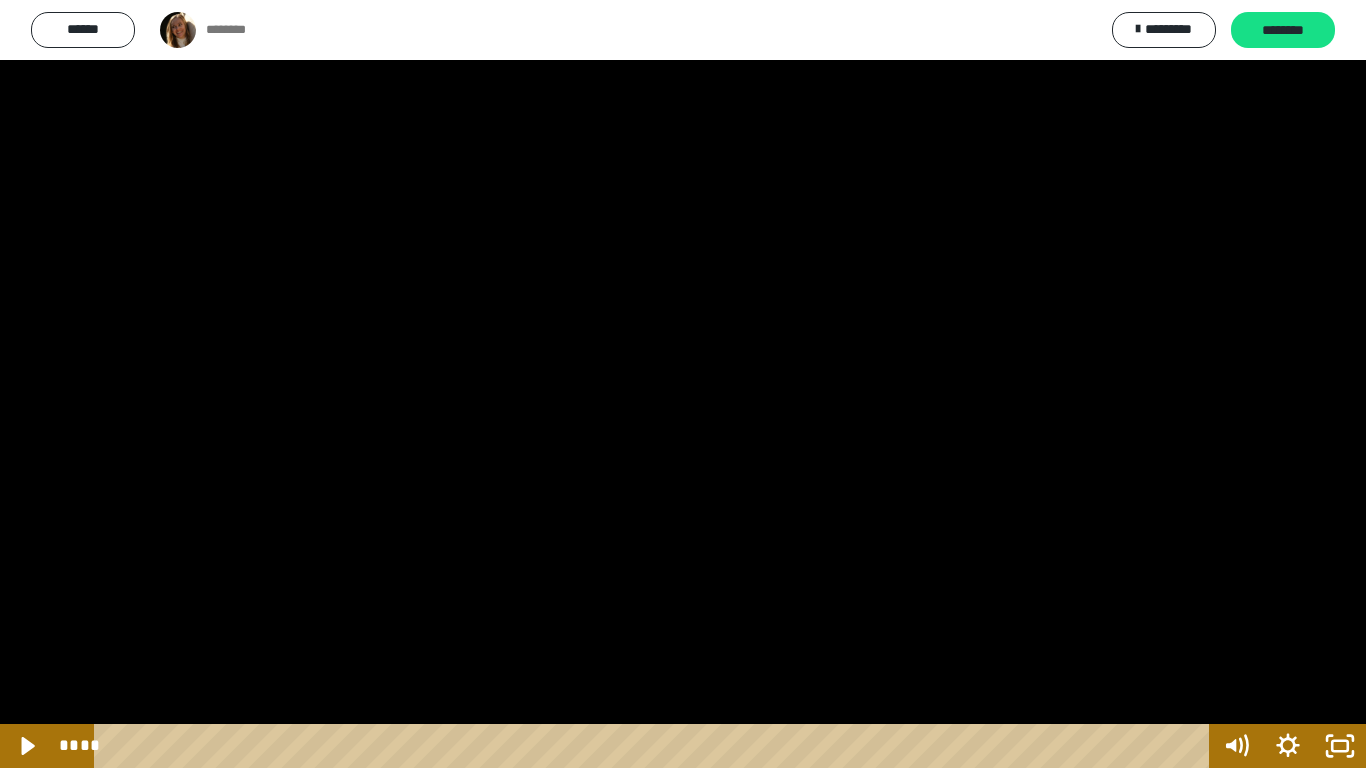 click at bounding box center (683, 384) 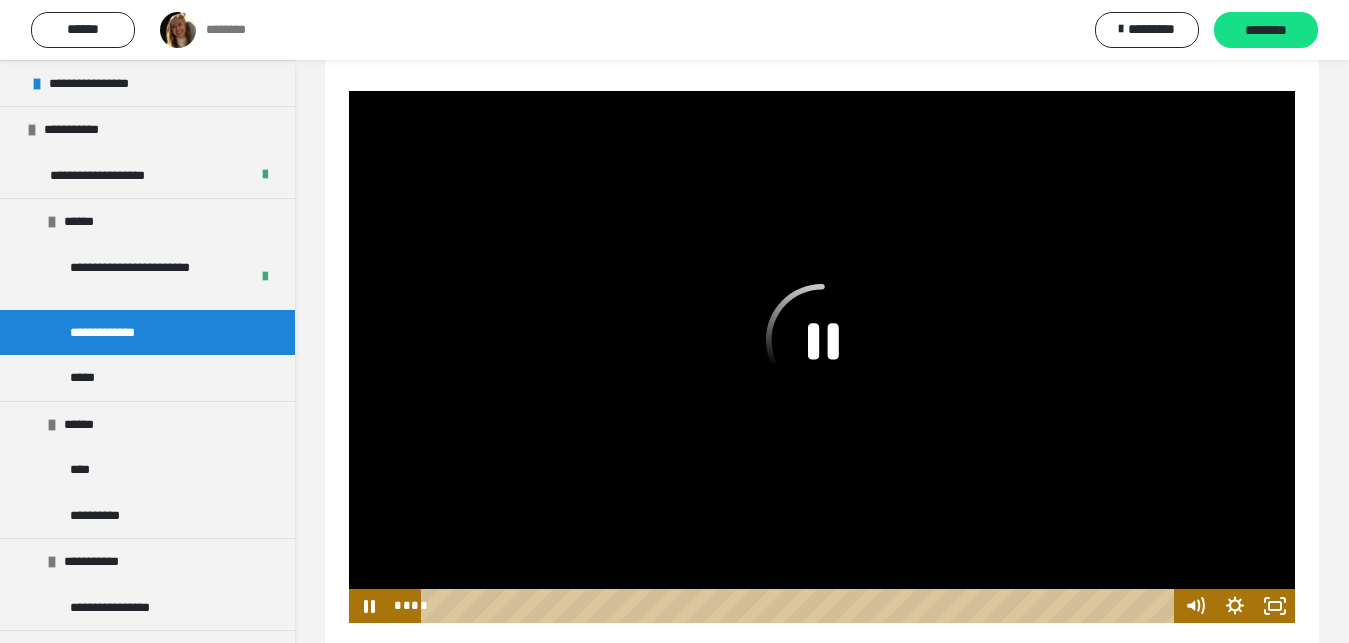 click on "**********" at bounding box center [822, 357] 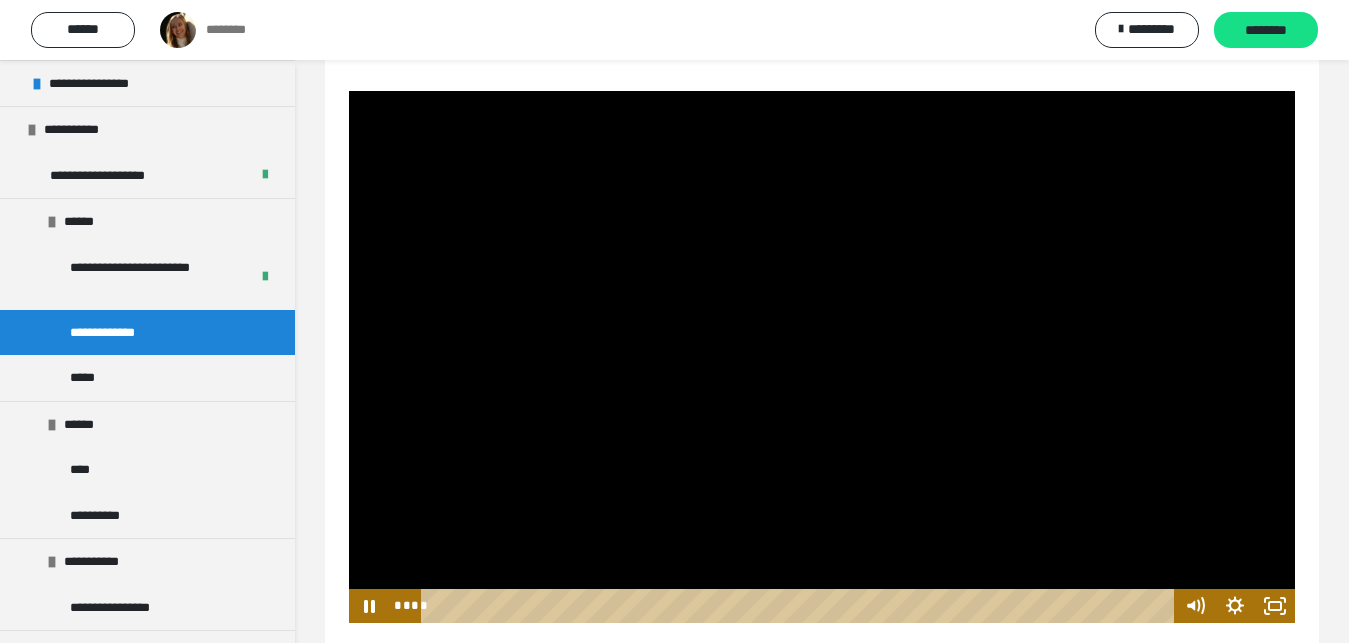 click at bounding box center [822, 357] 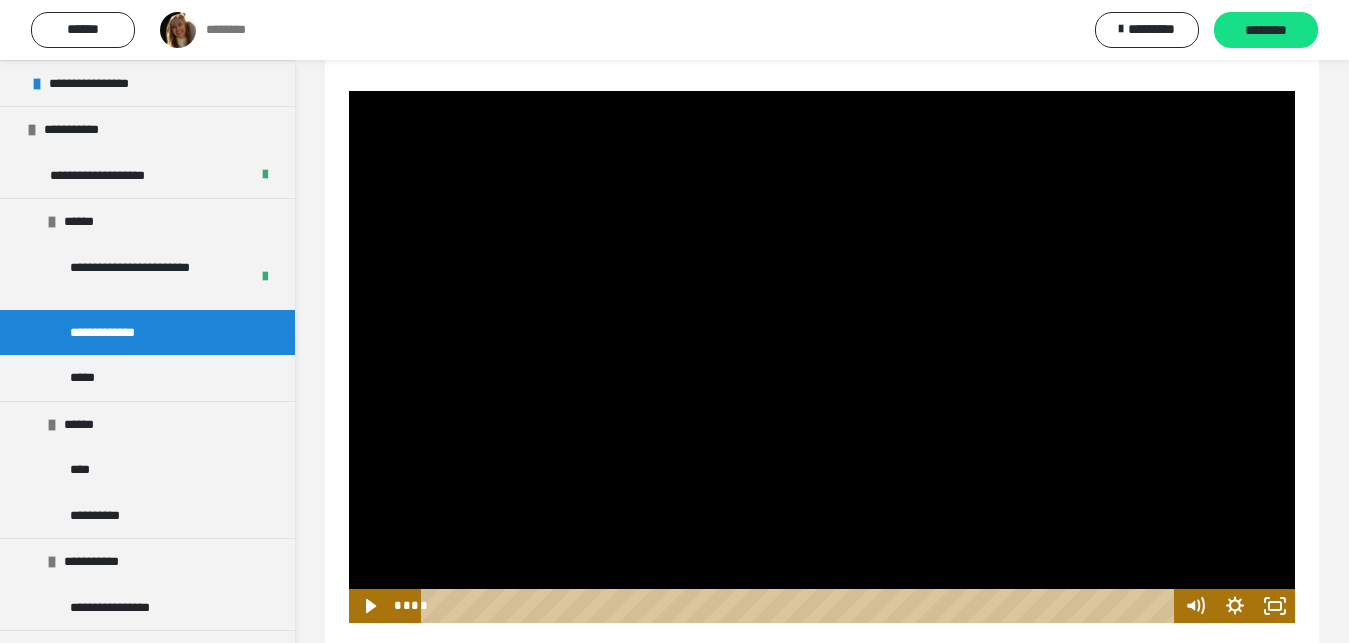 click at bounding box center [822, 357] 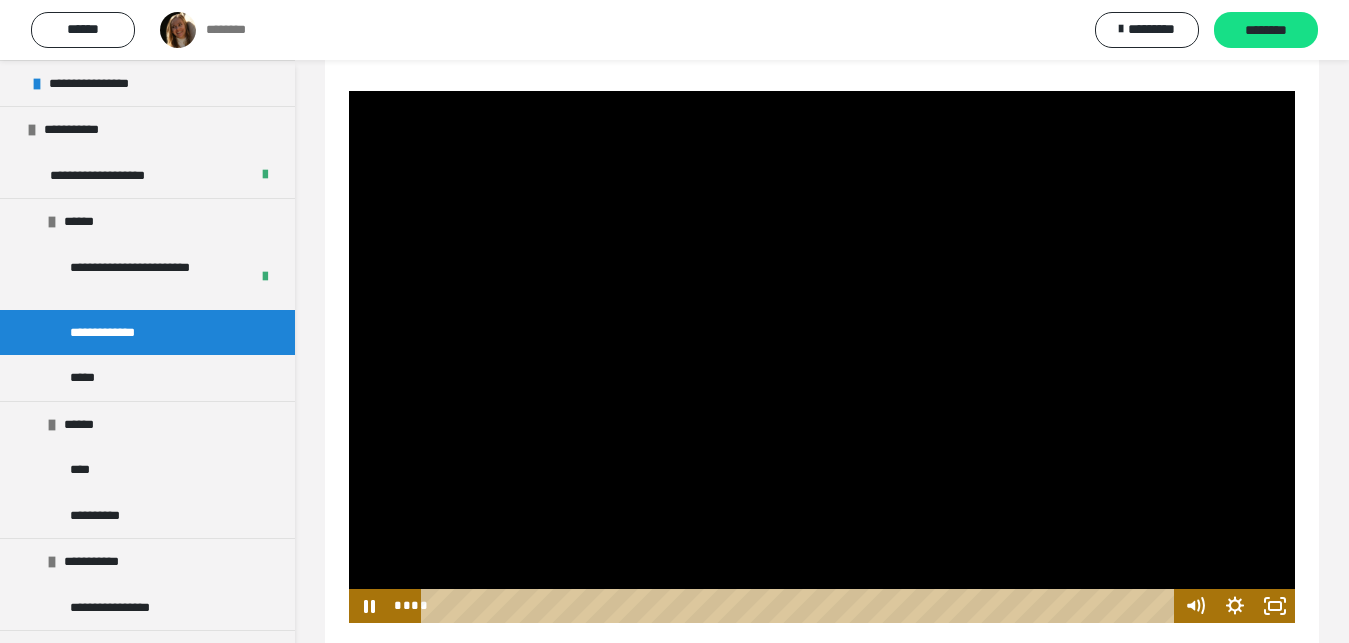 click at bounding box center (822, 357) 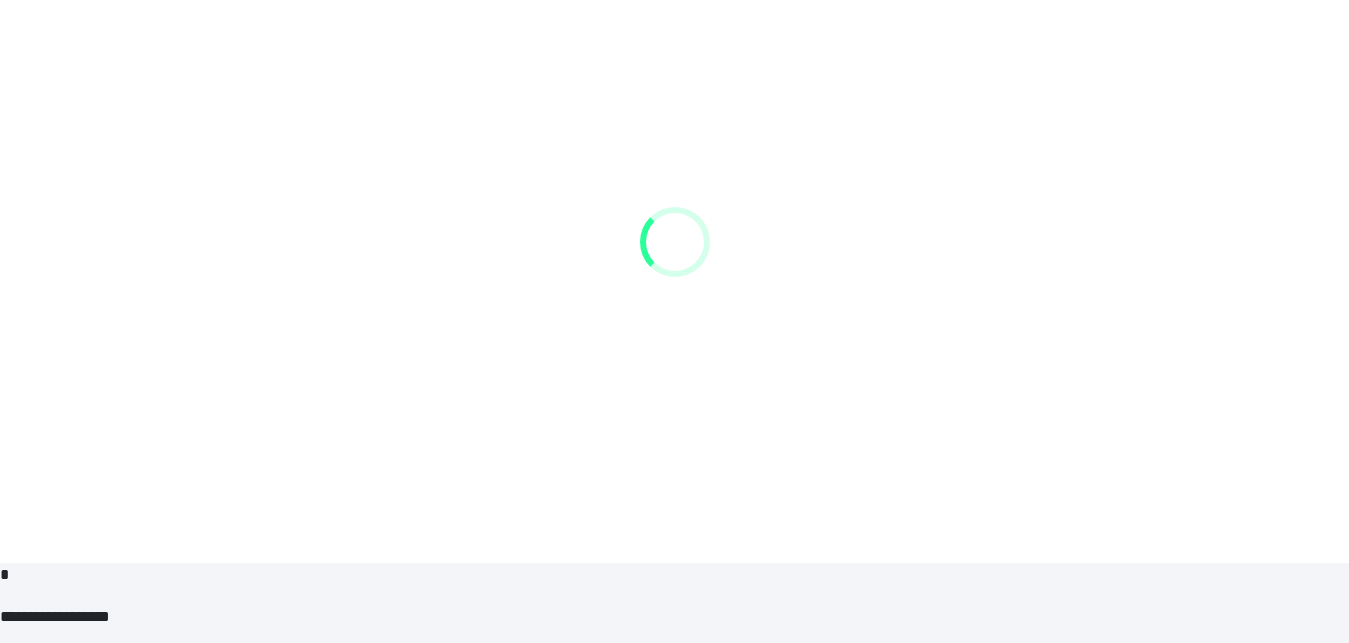 scroll, scrollTop: 24, scrollLeft: 0, axis: vertical 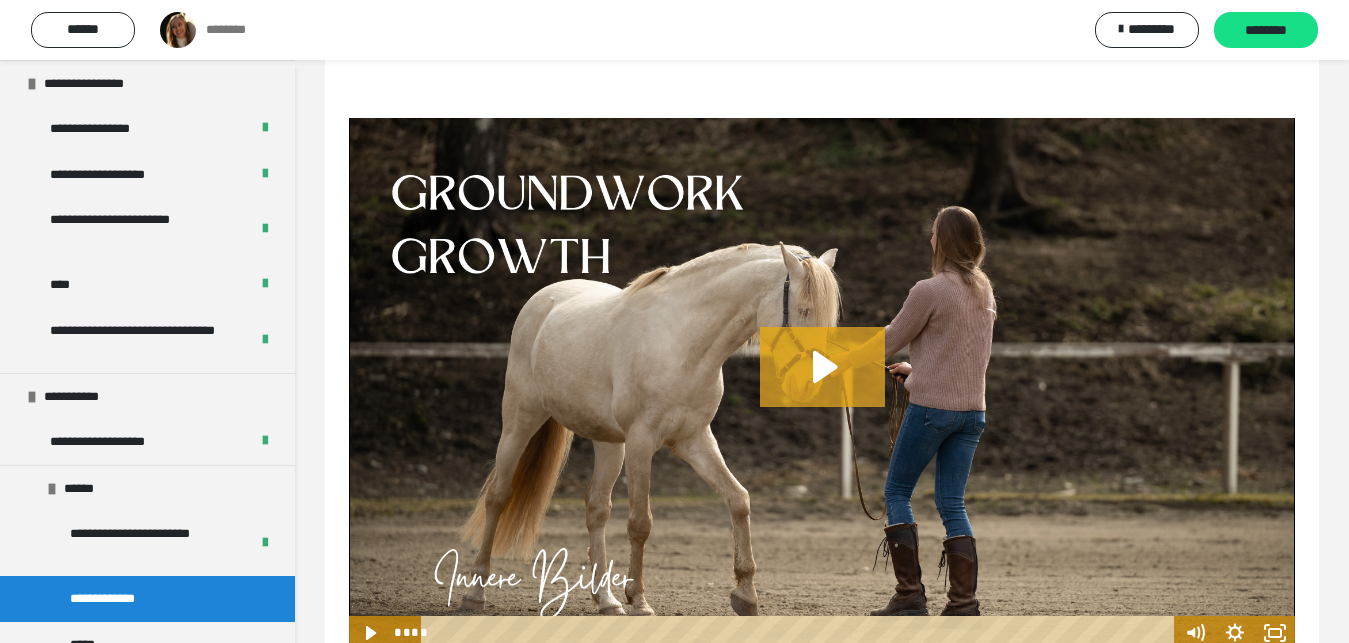 click 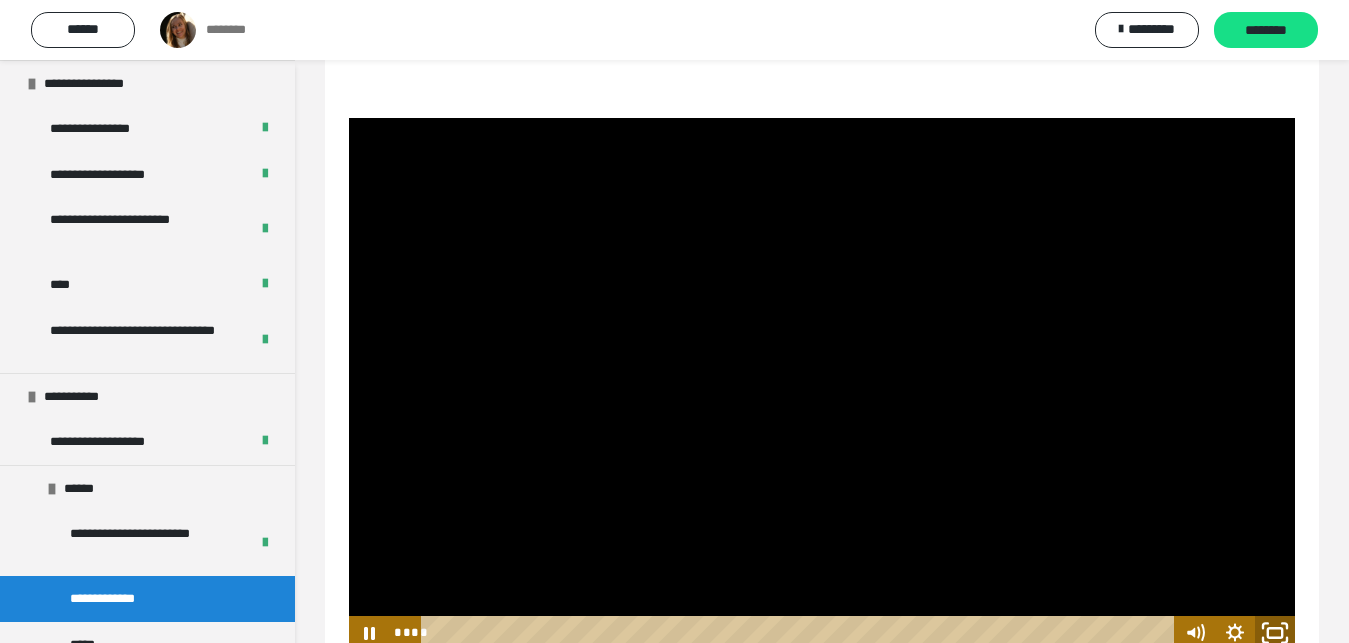 click 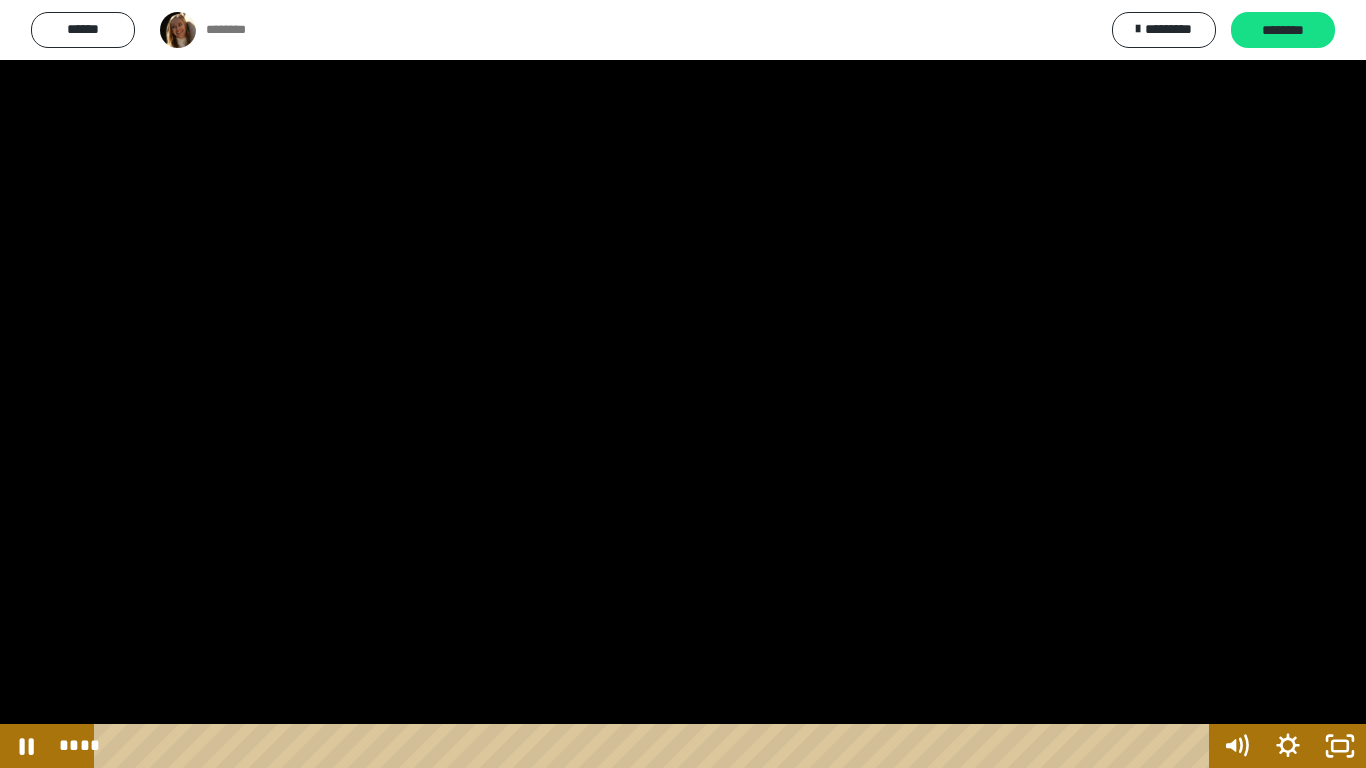 click at bounding box center [683, 384] 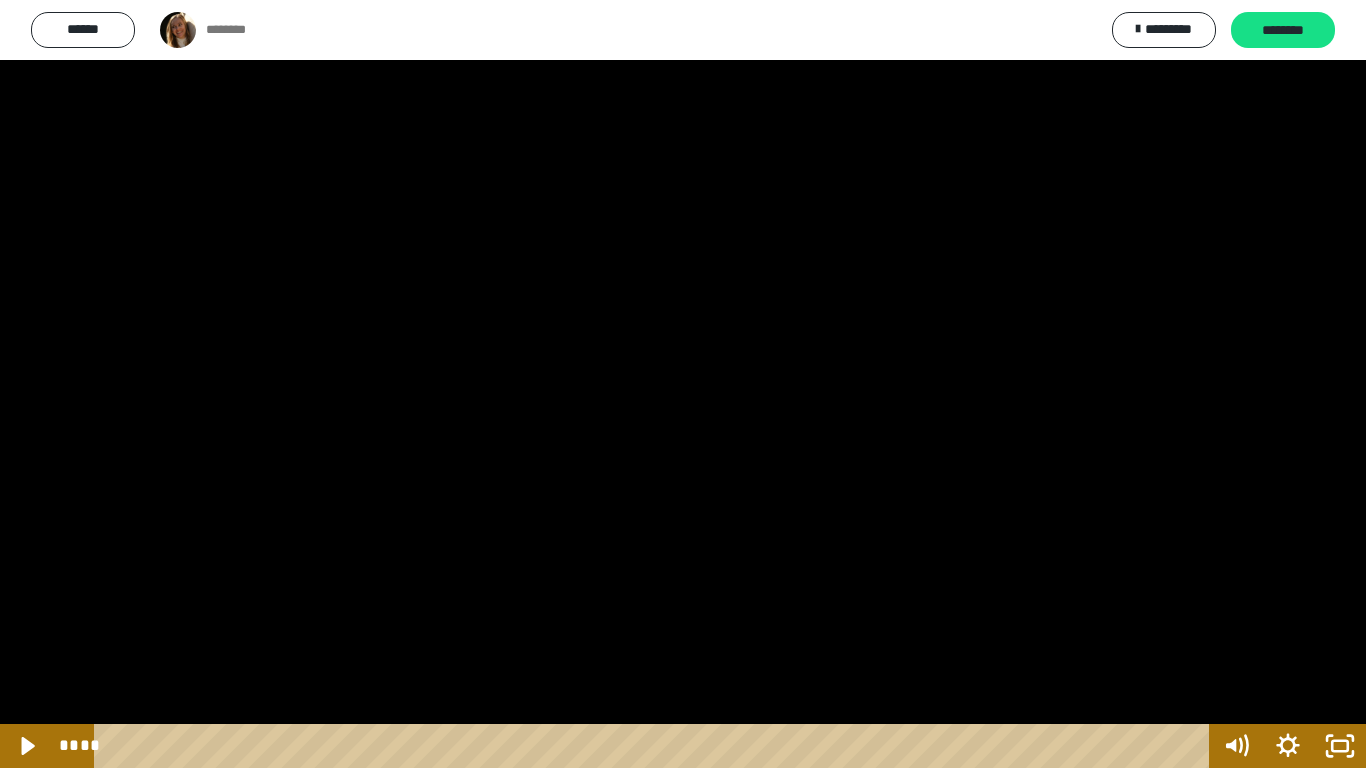 click at bounding box center [683, 384] 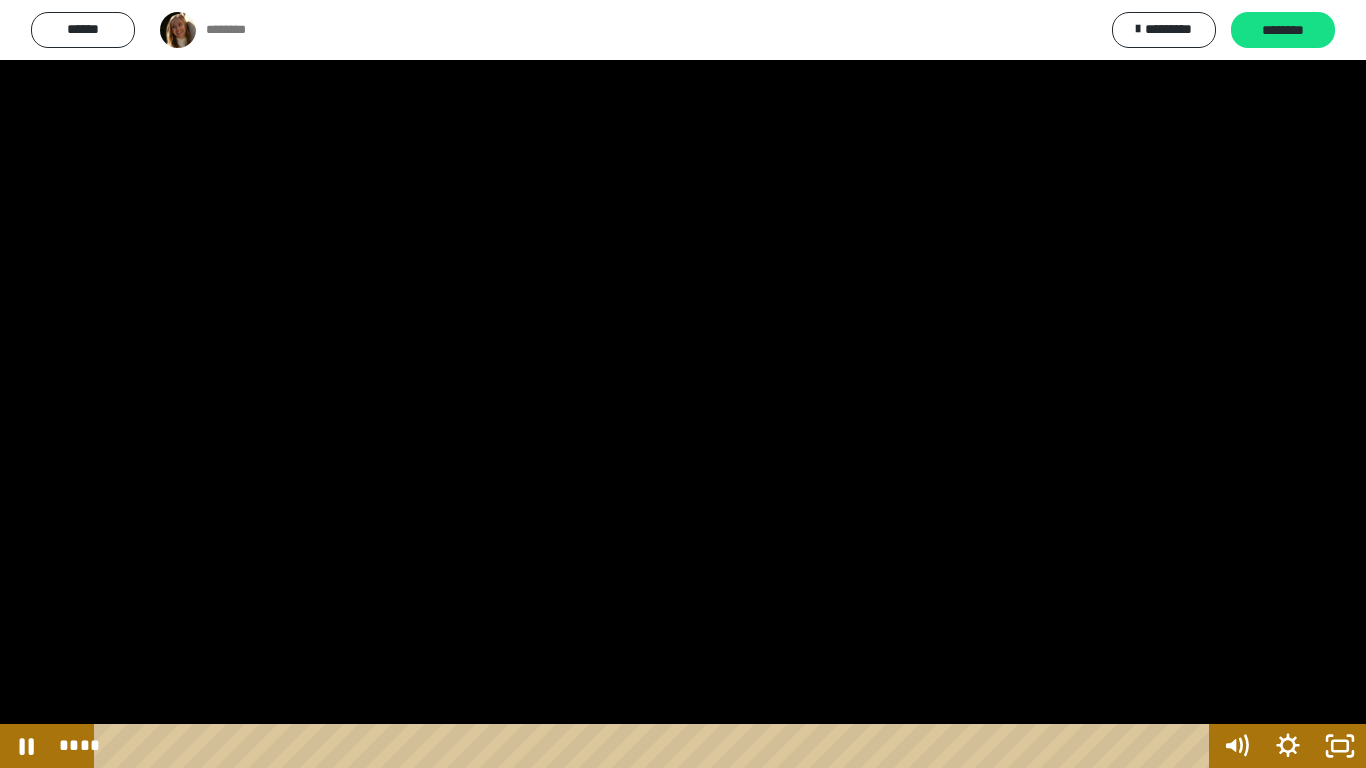 click at bounding box center [683, 384] 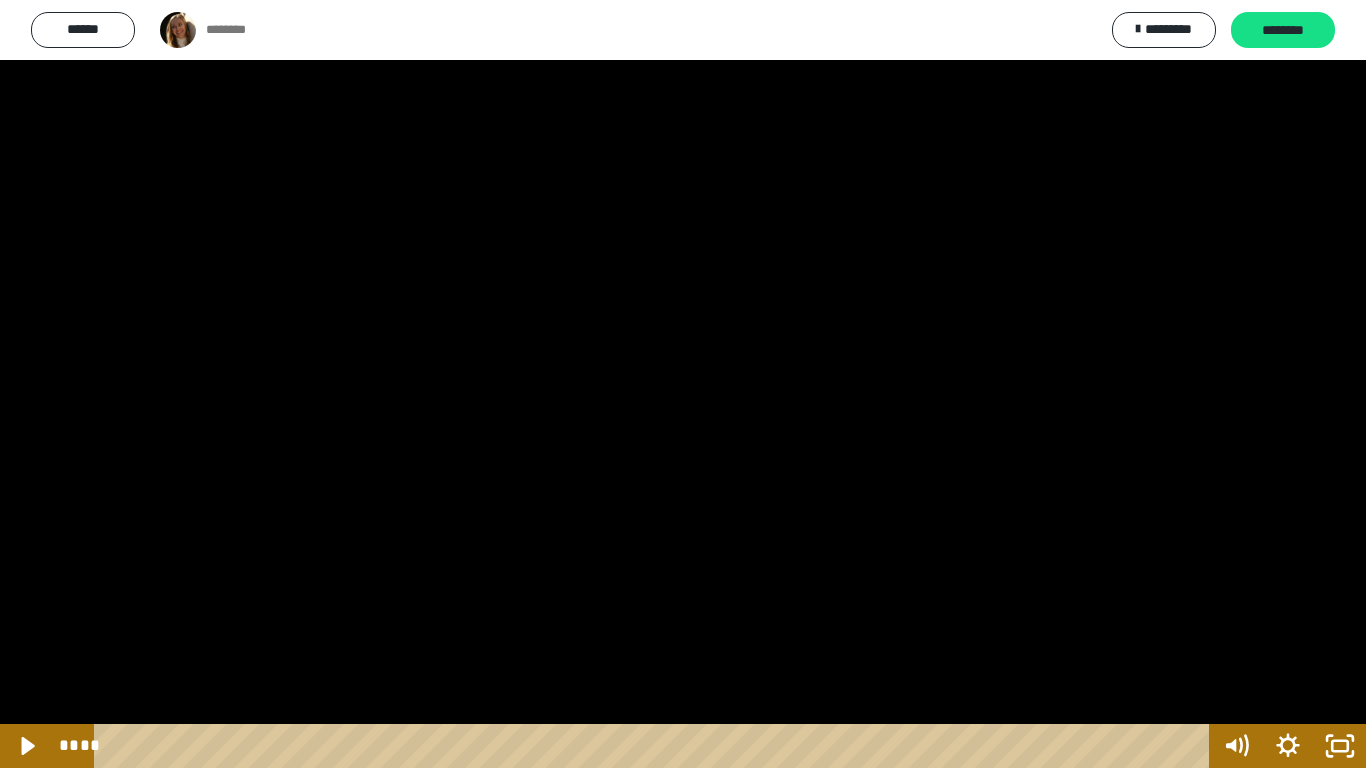 click at bounding box center (683, 384) 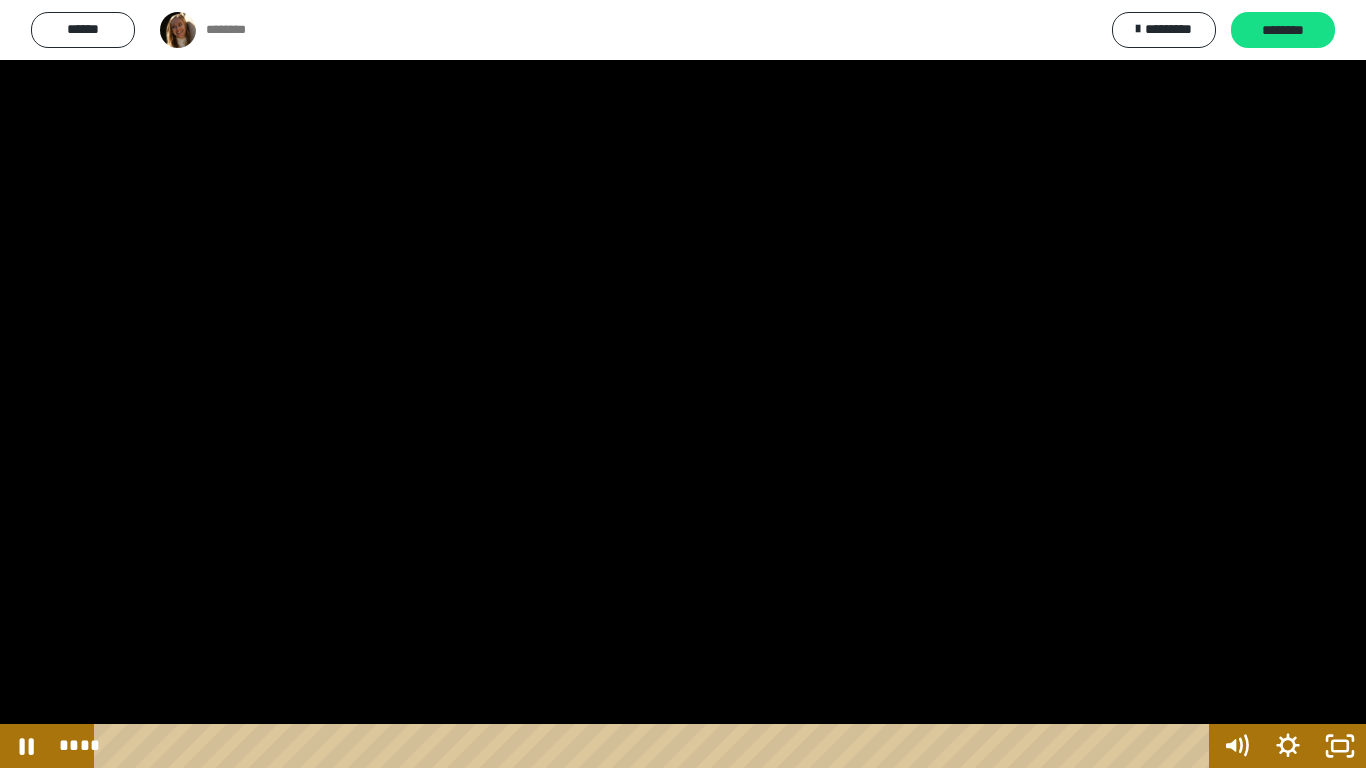 click at bounding box center (683, 384) 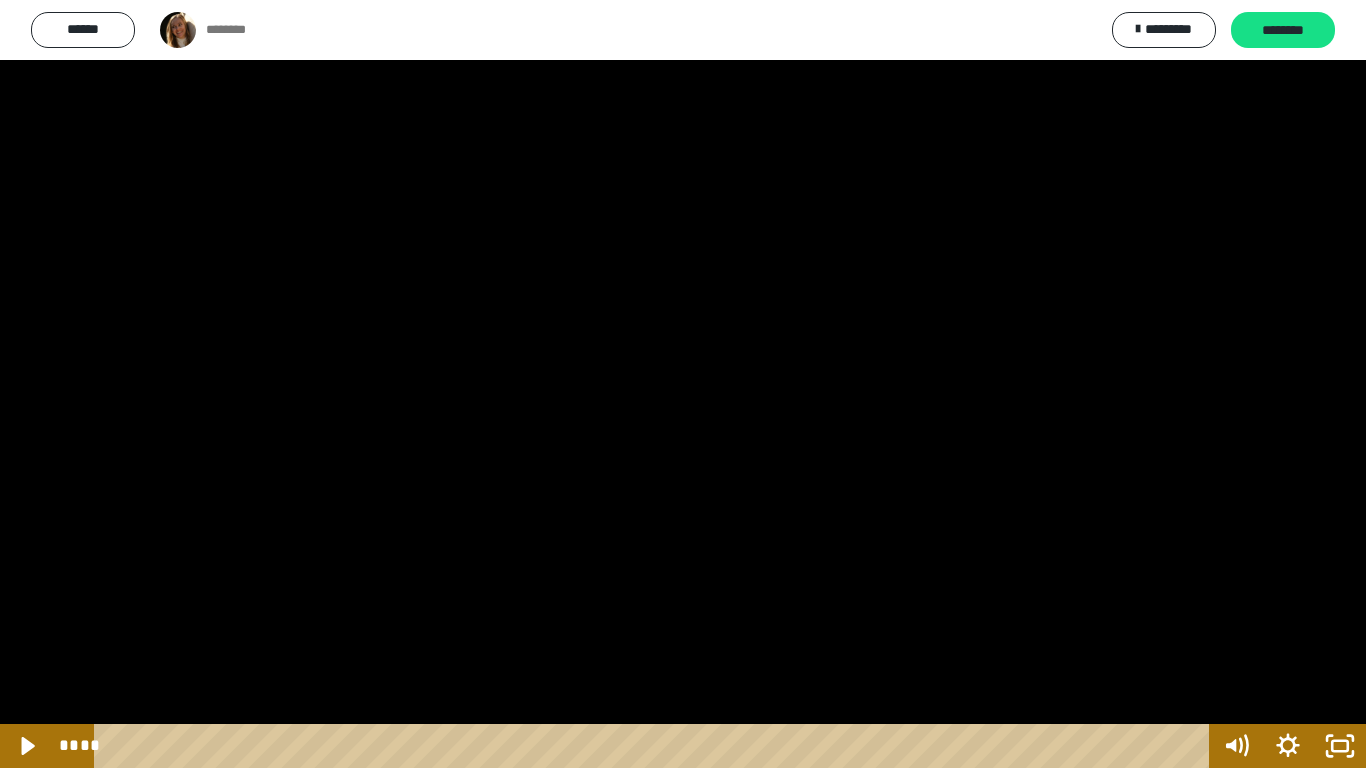click at bounding box center [683, 384] 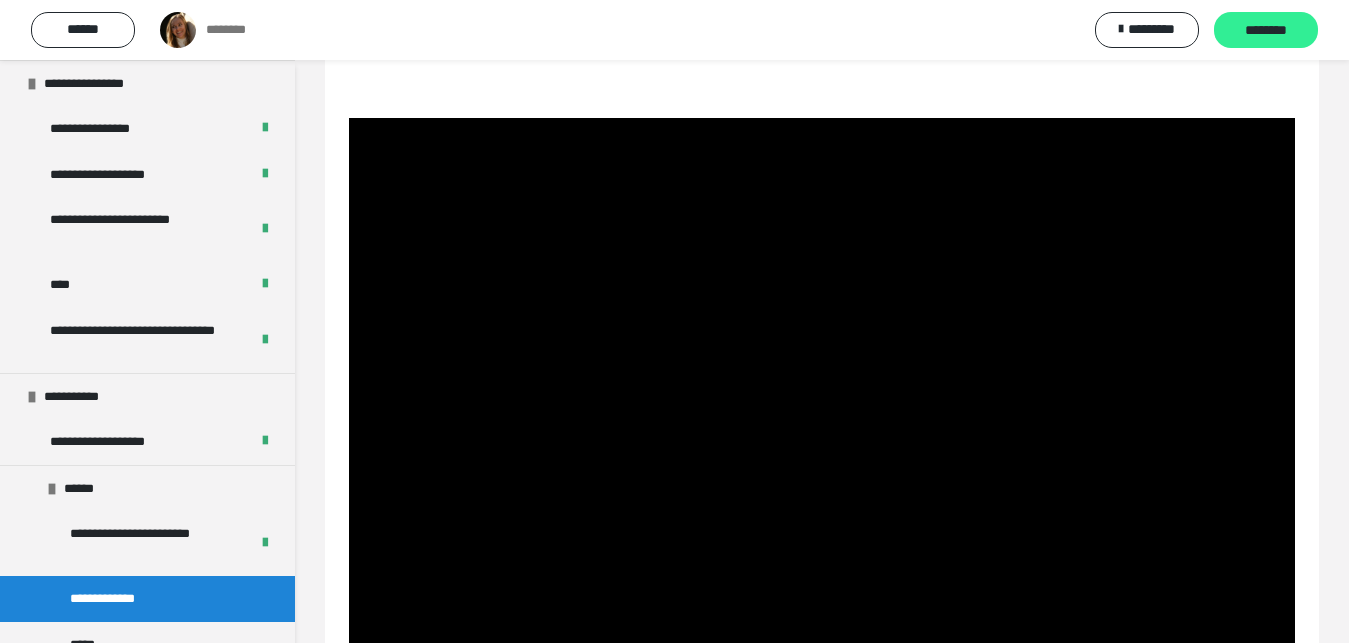 click on "********" at bounding box center (1266, 31) 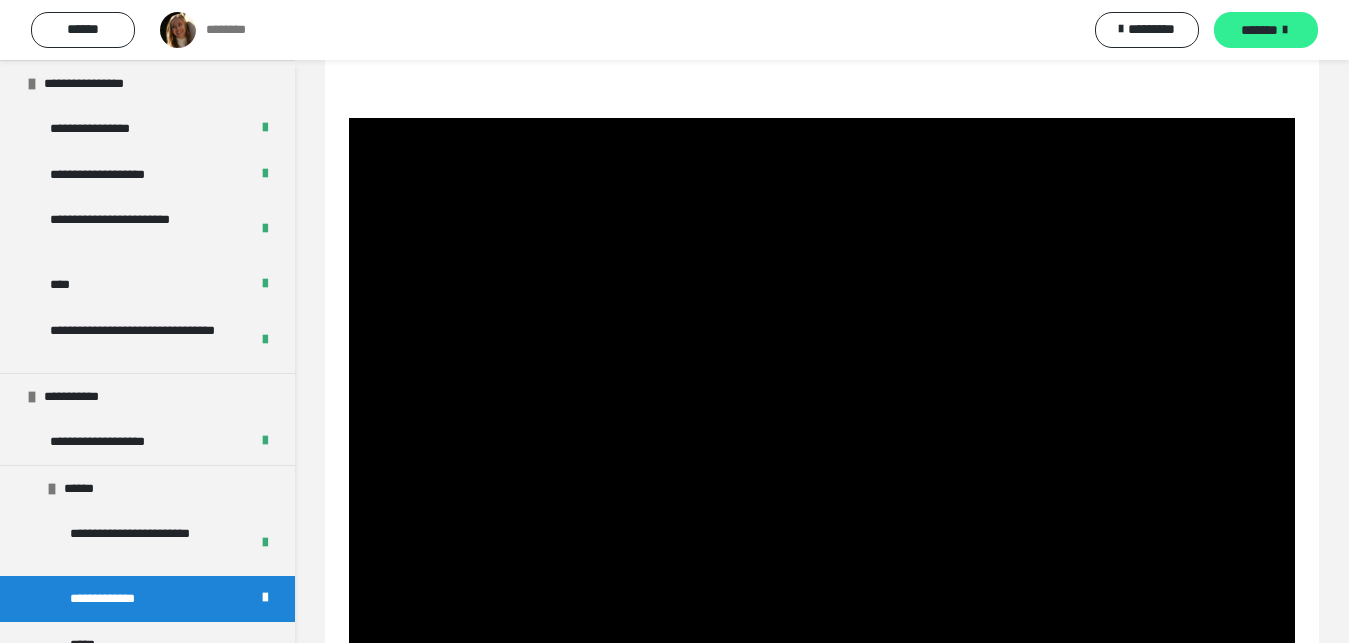 click on "*******" at bounding box center [1259, 30] 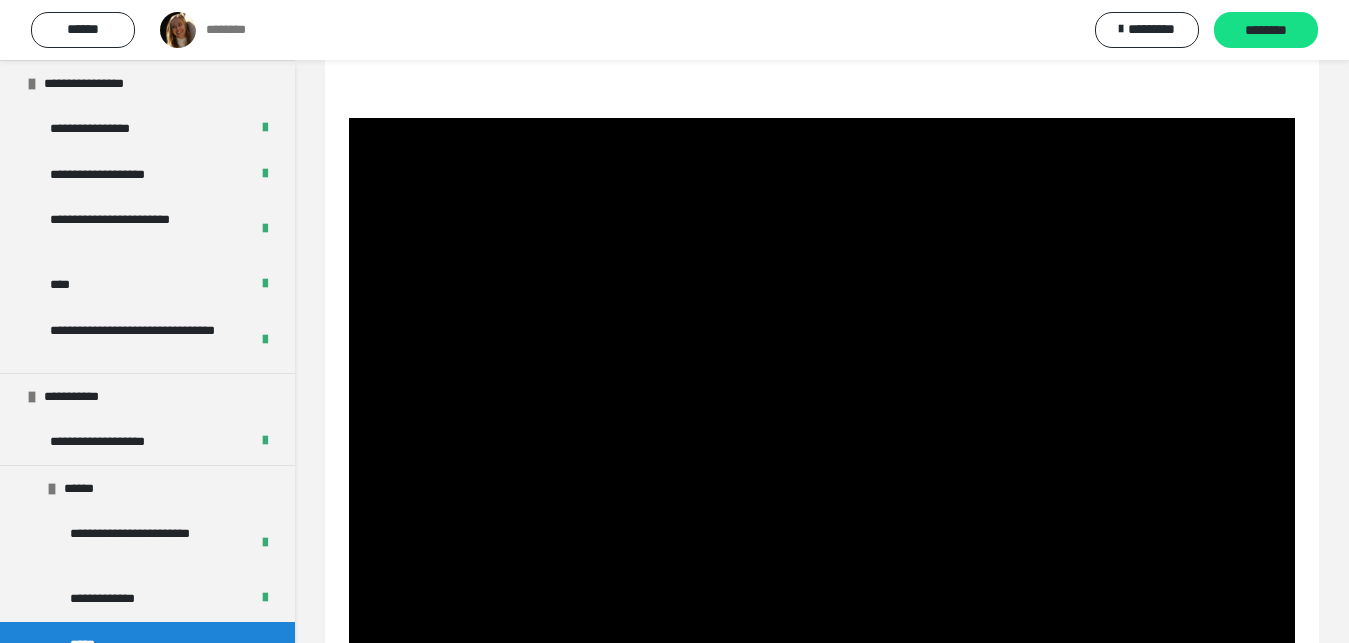 scroll, scrollTop: 84, scrollLeft: 0, axis: vertical 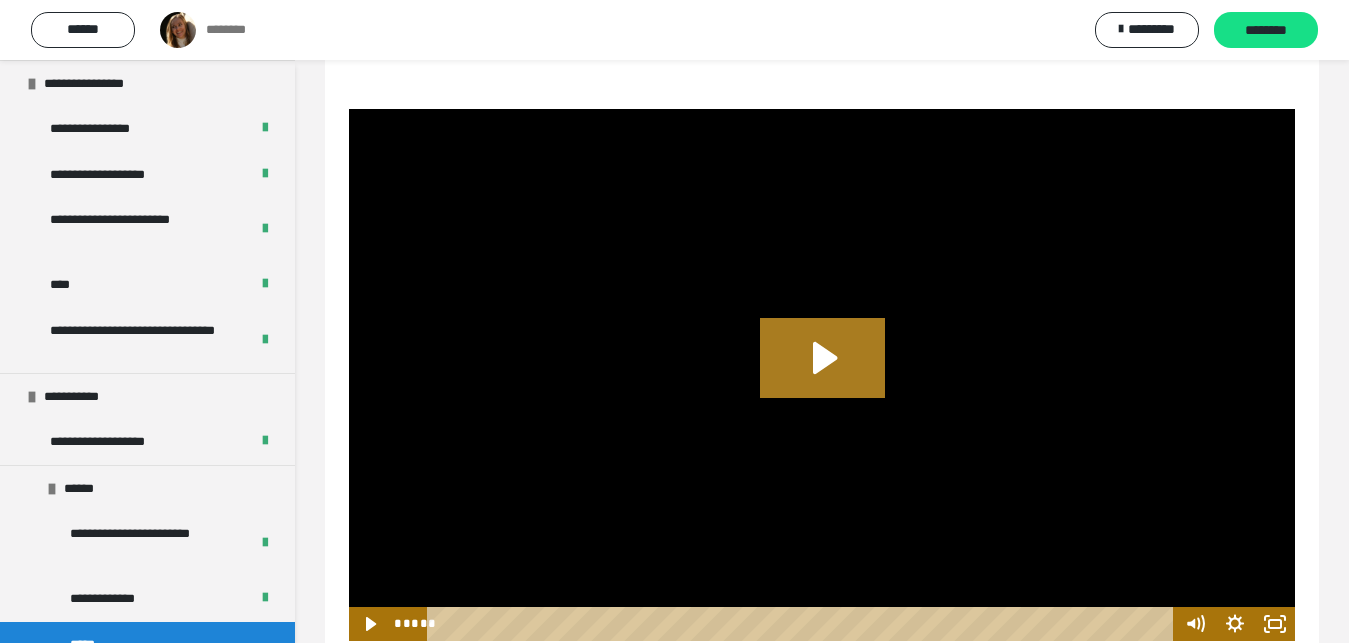 click 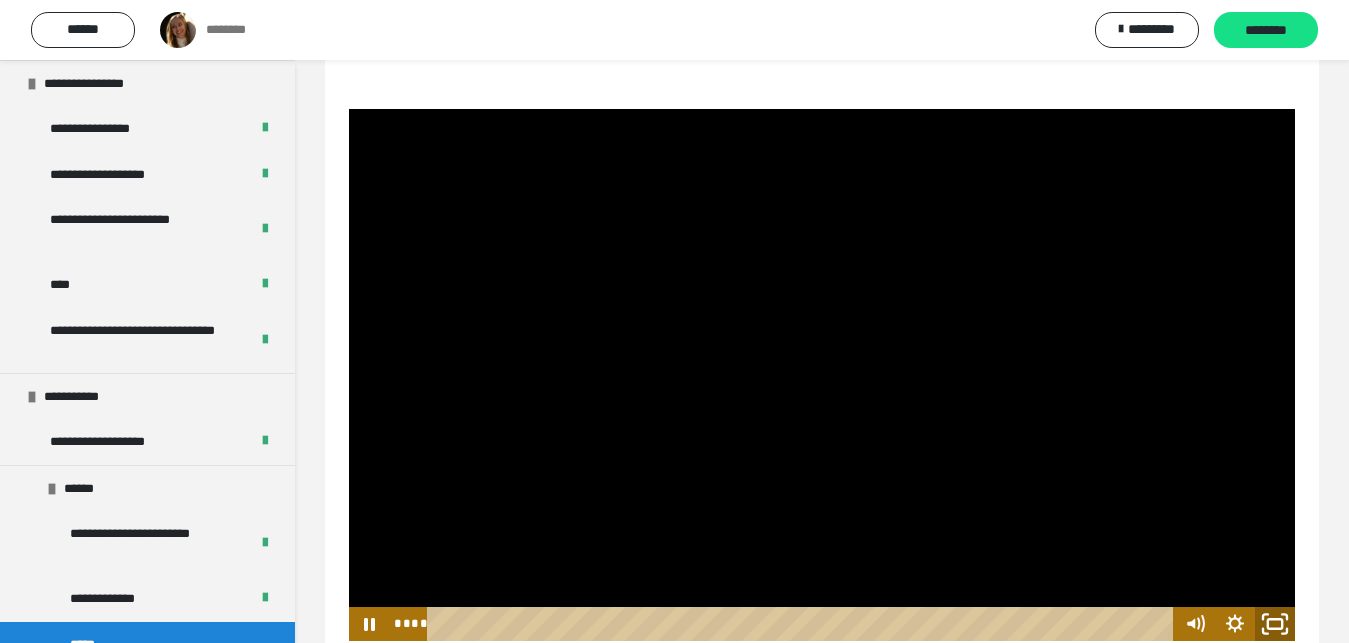 click 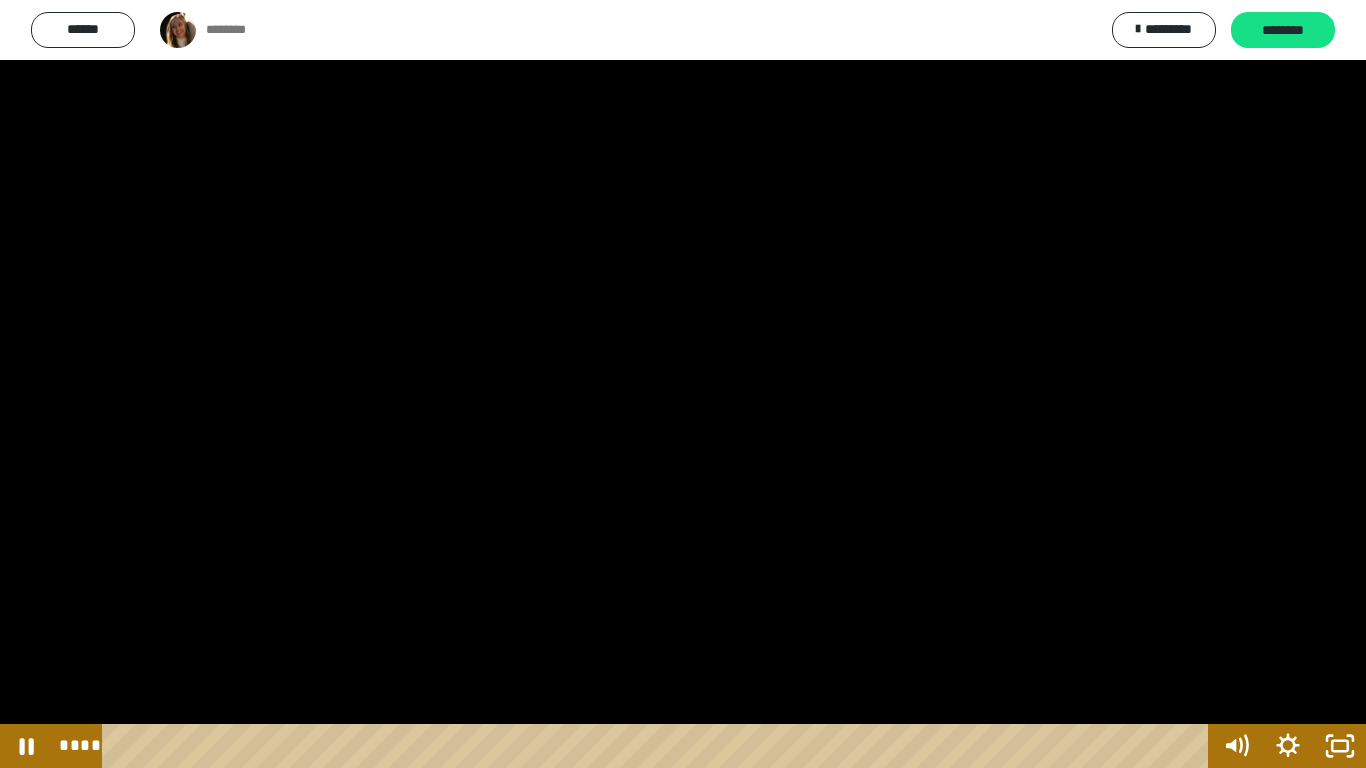 click at bounding box center (683, 384) 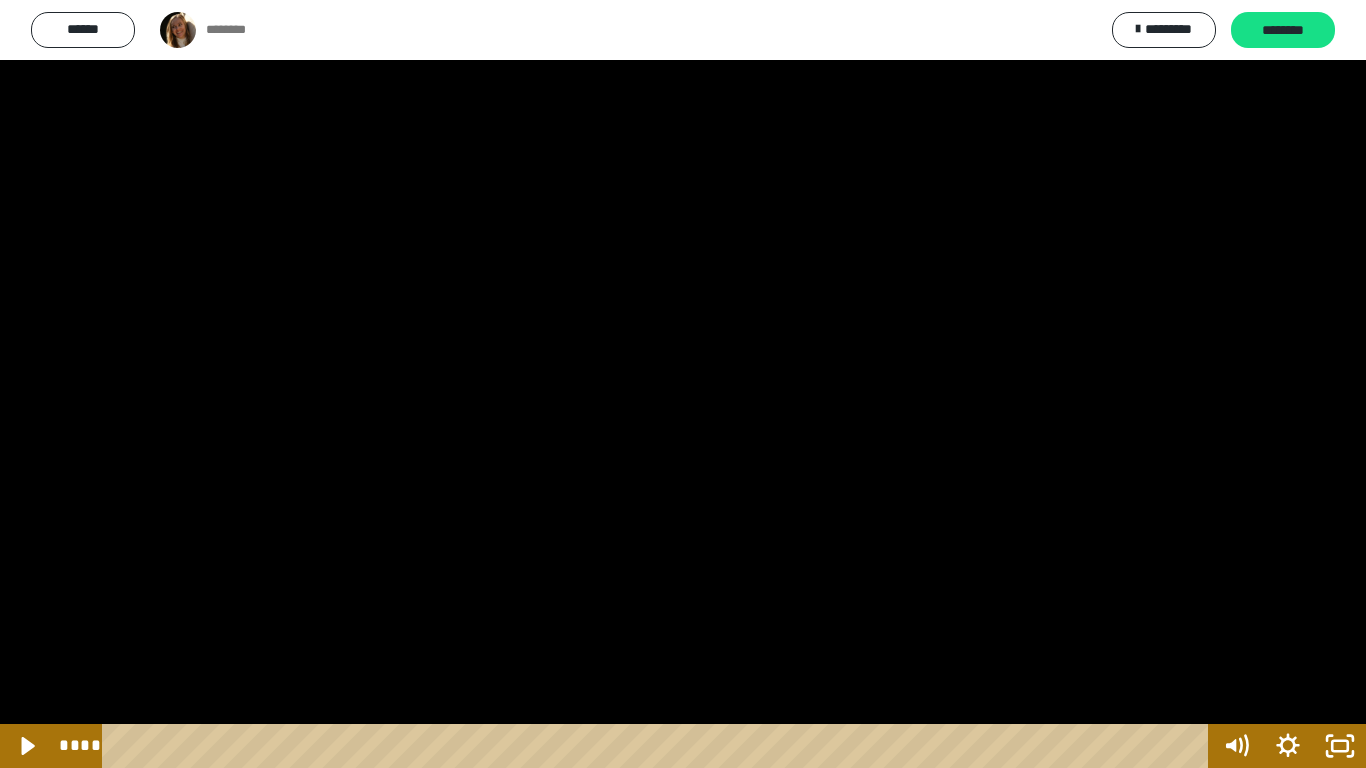 click at bounding box center (683, 384) 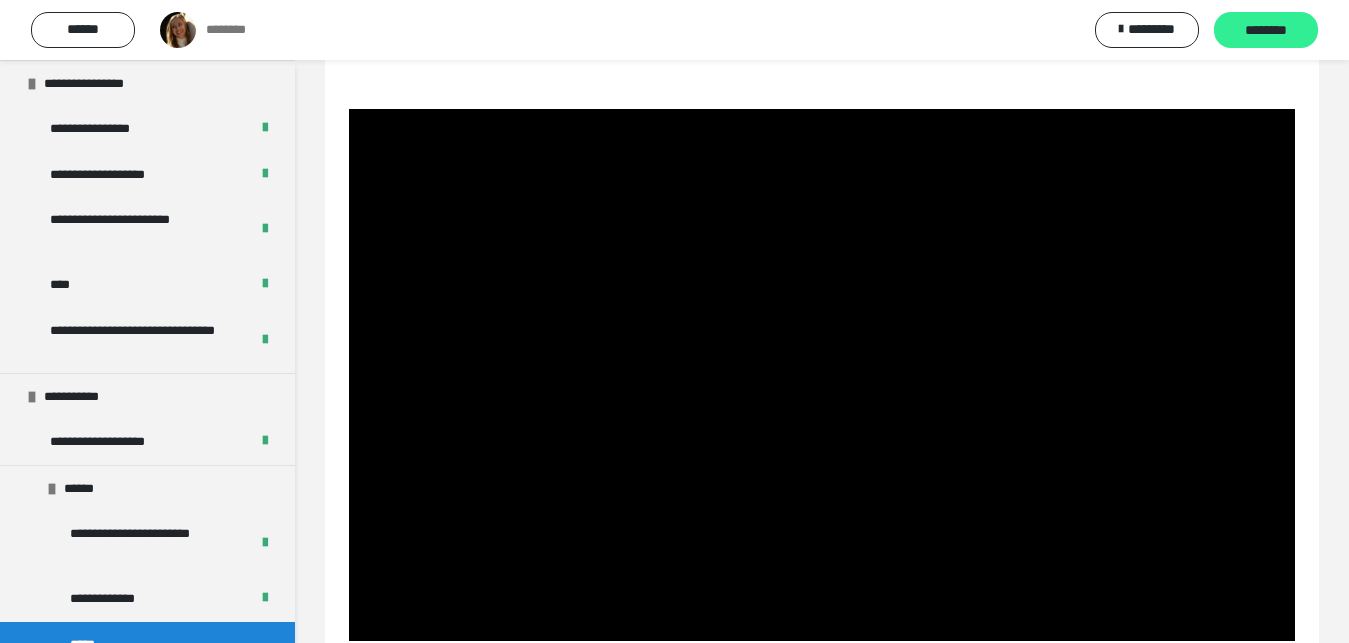 click on "********" at bounding box center (1266, 31) 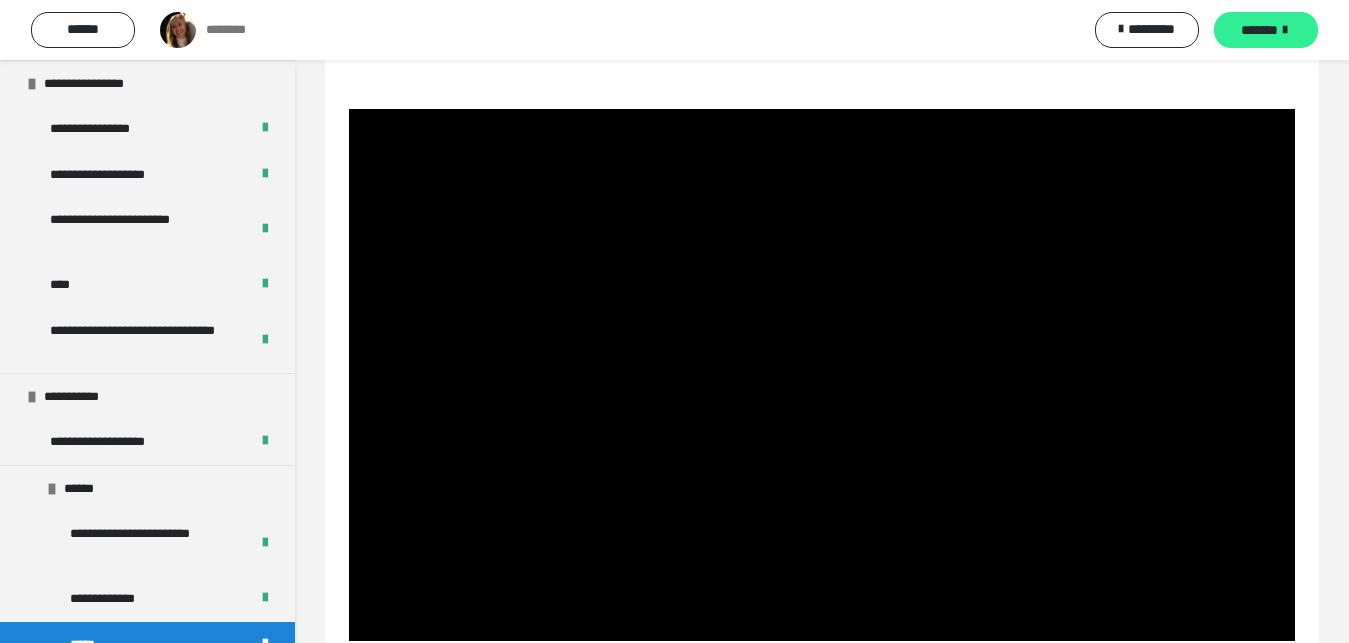 click on "*******" at bounding box center (1259, 30) 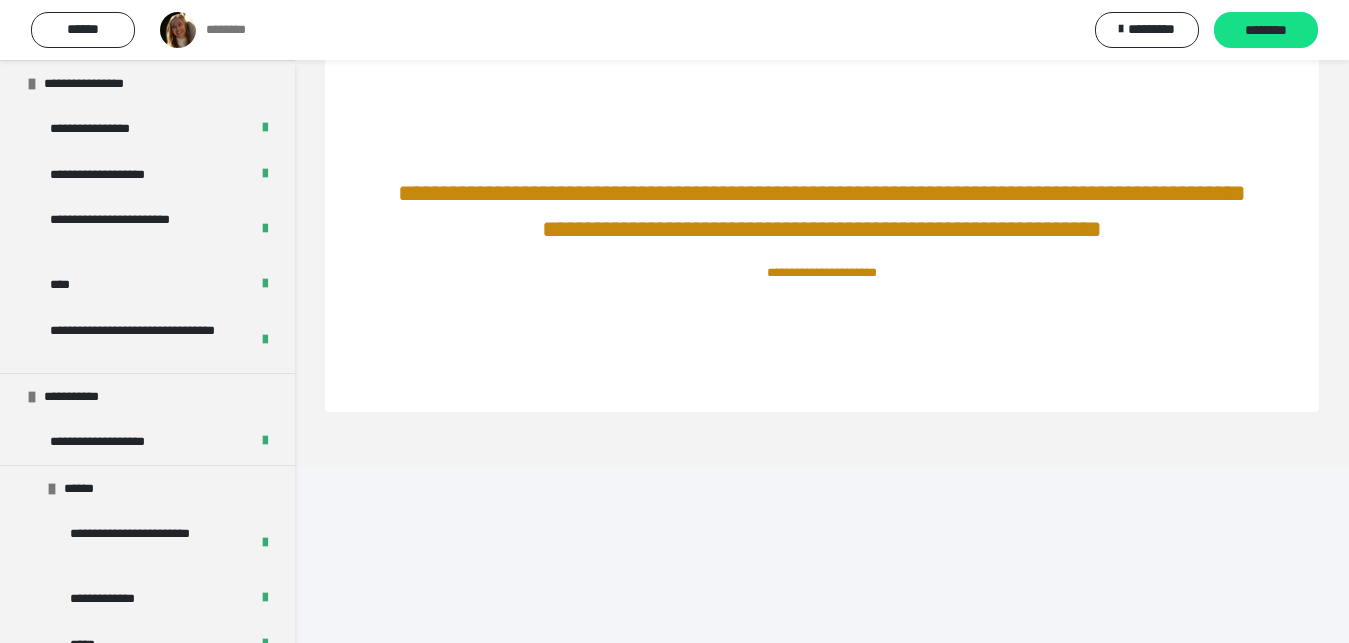 scroll, scrollTop: 97, scrollLeft: 0, axis: vertical 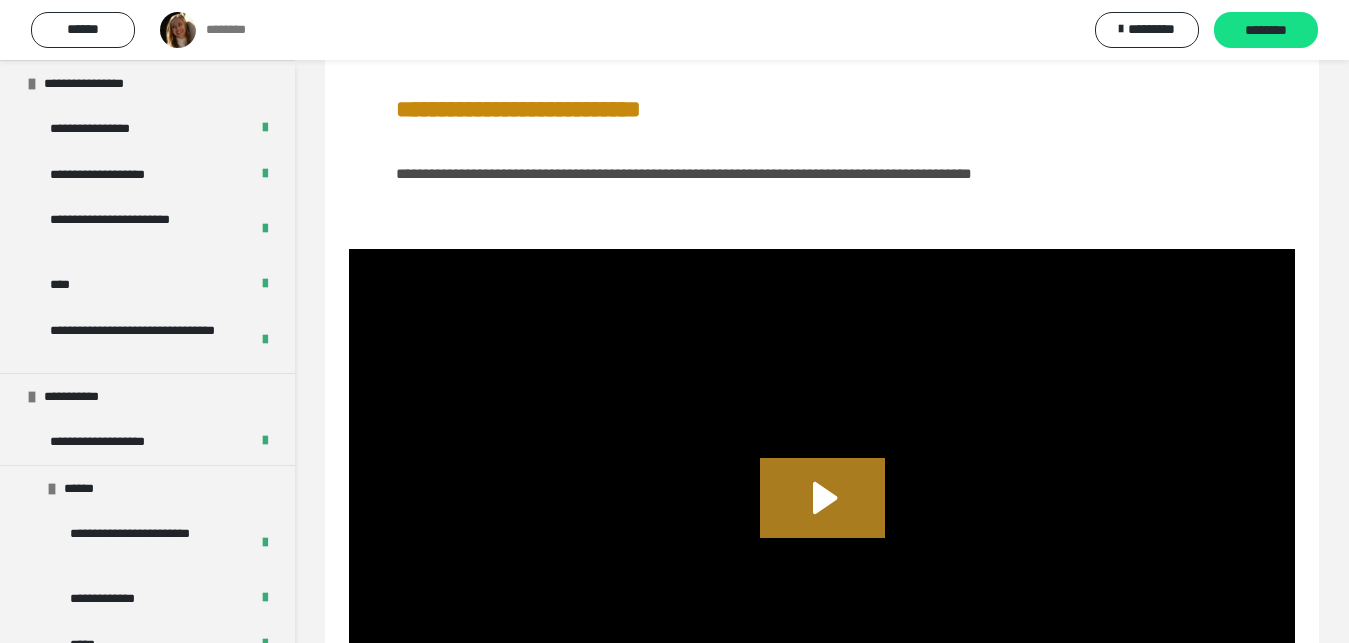 click 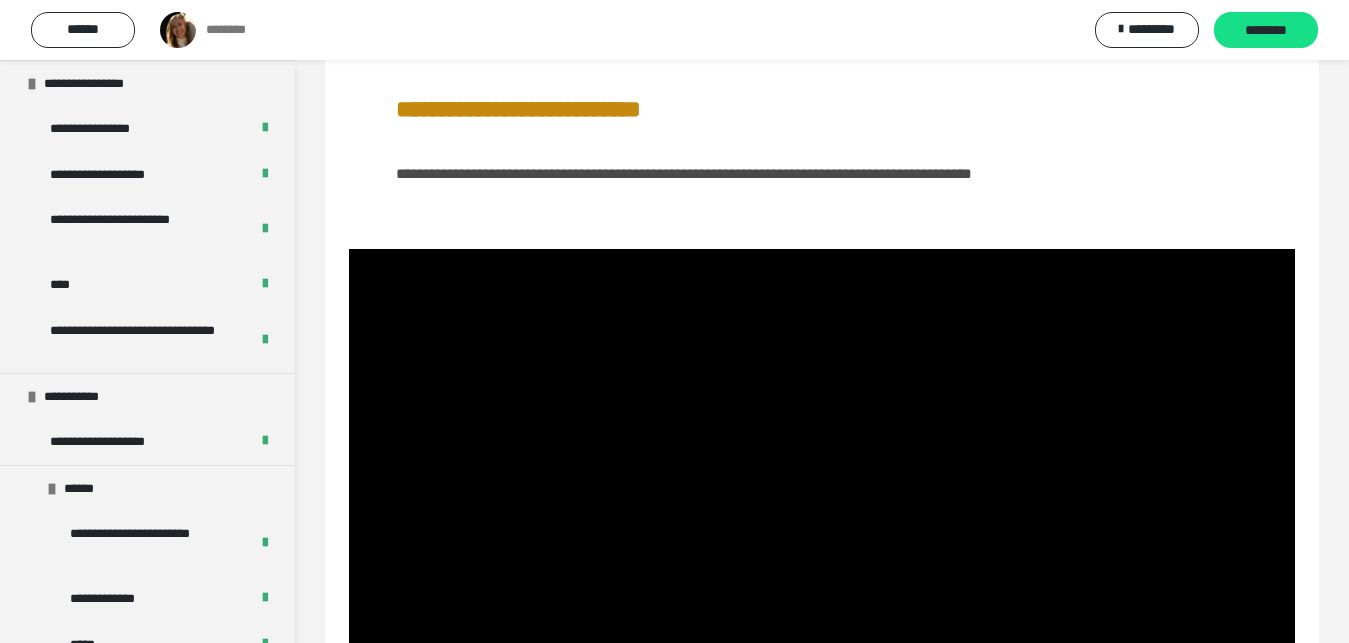 scroll, scrollTop: 148, scrollLeft: 0, axis: vertical 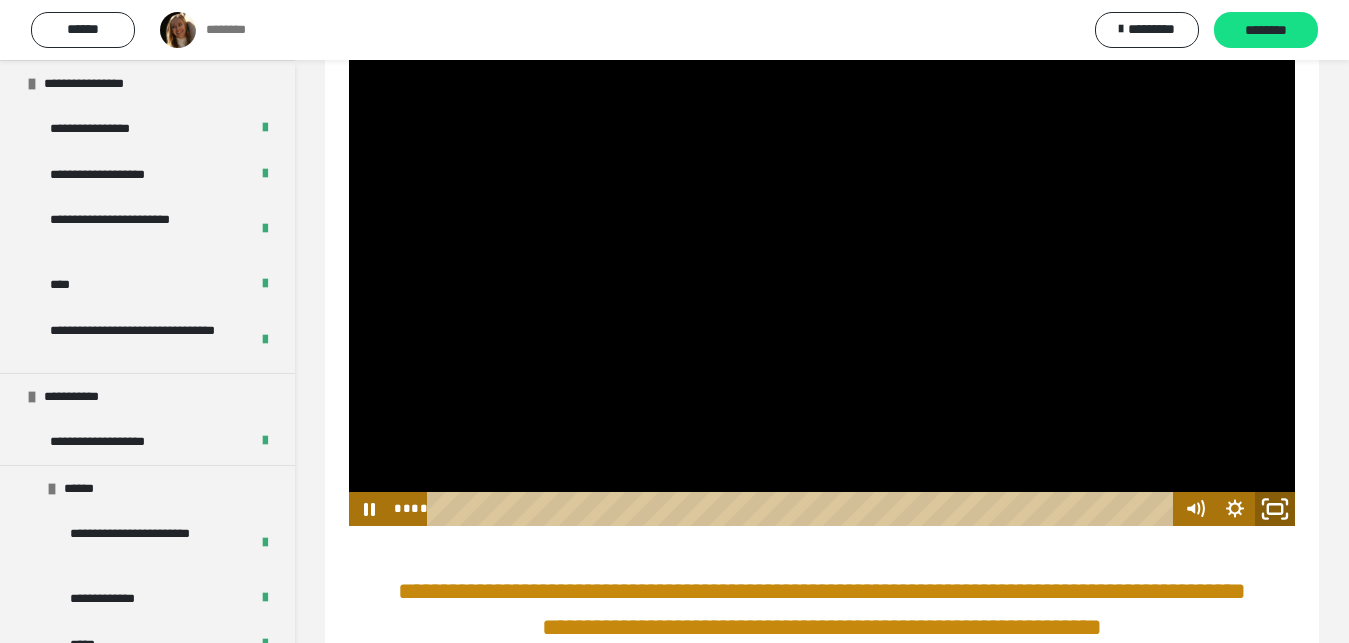 click 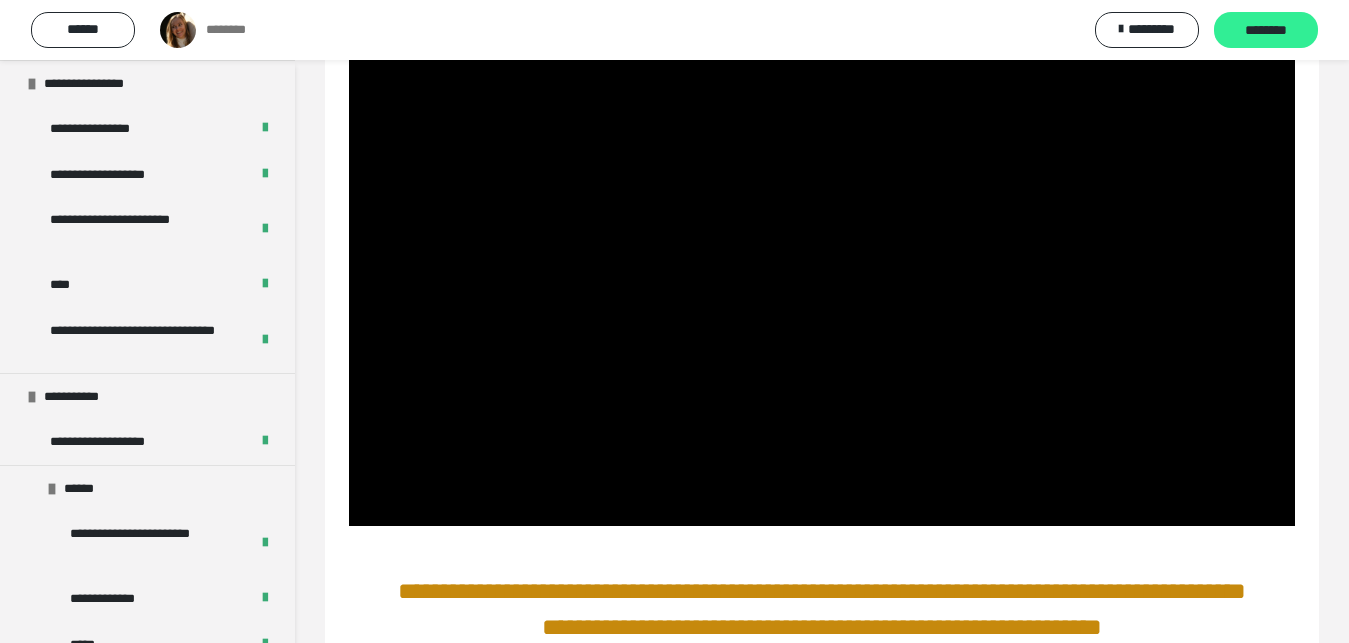 click on "********" at bounding box center [1266, 31] 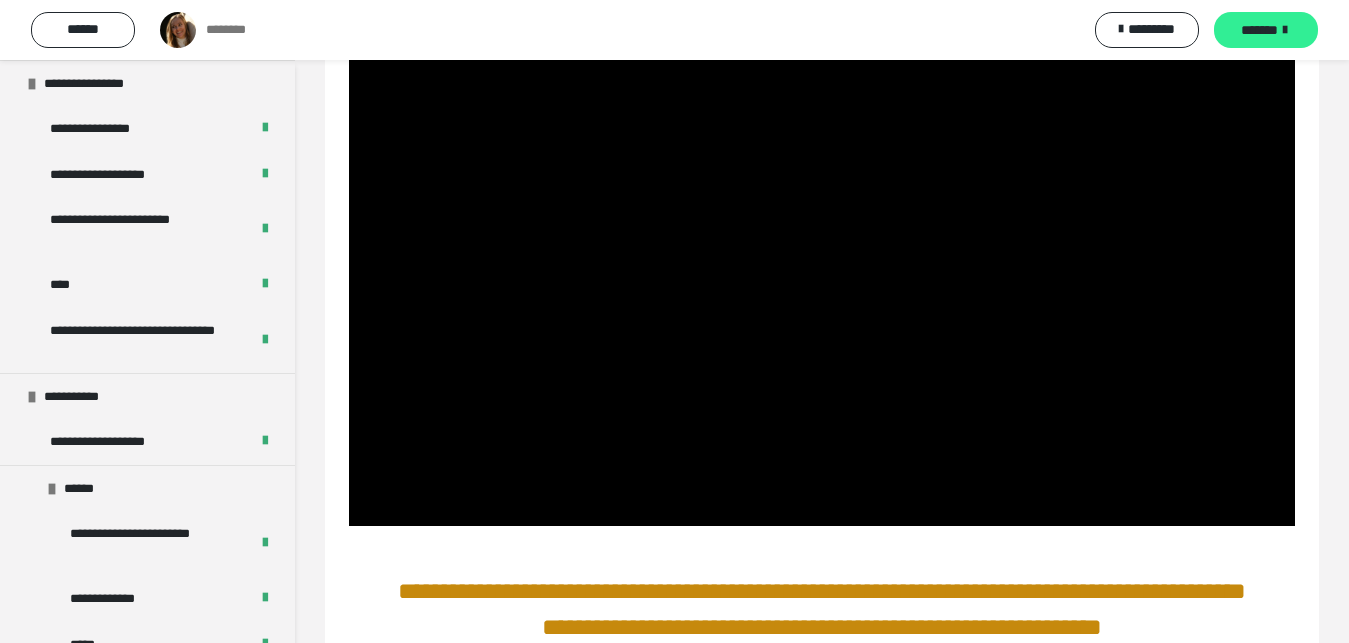 click on "*******" at bounding box center (1259, 30) 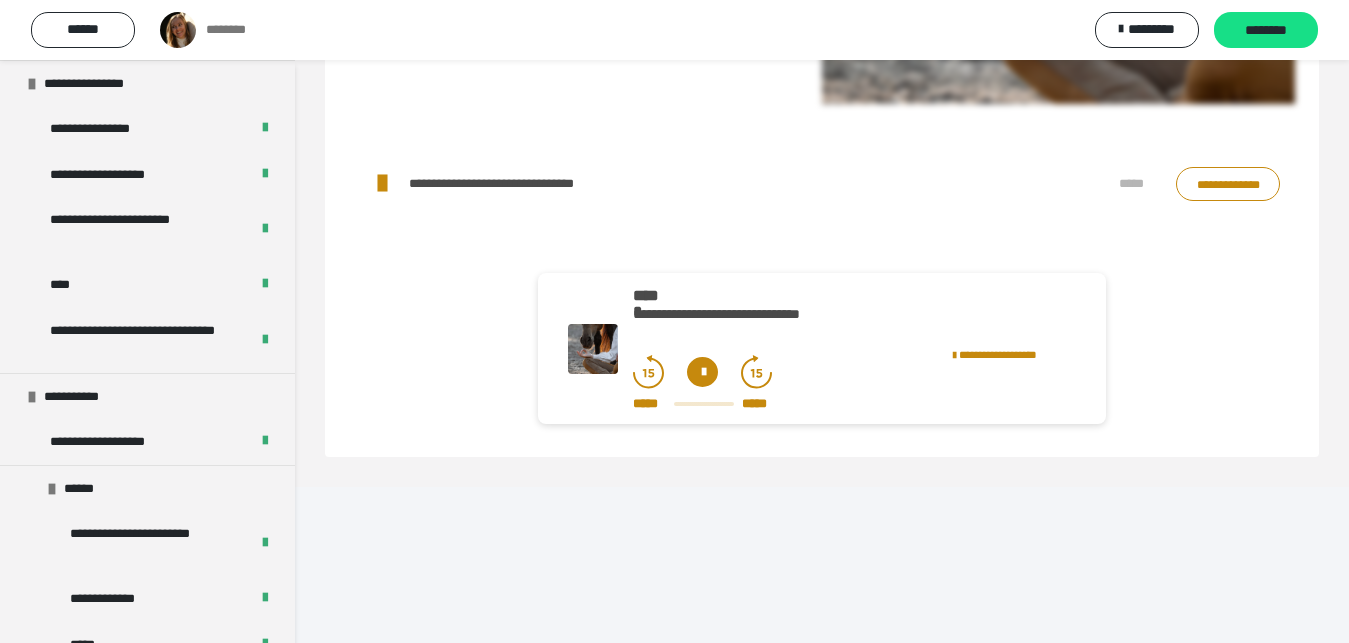 scroll, scrollTop: 149, scrollLeft: 0, axis: vertical 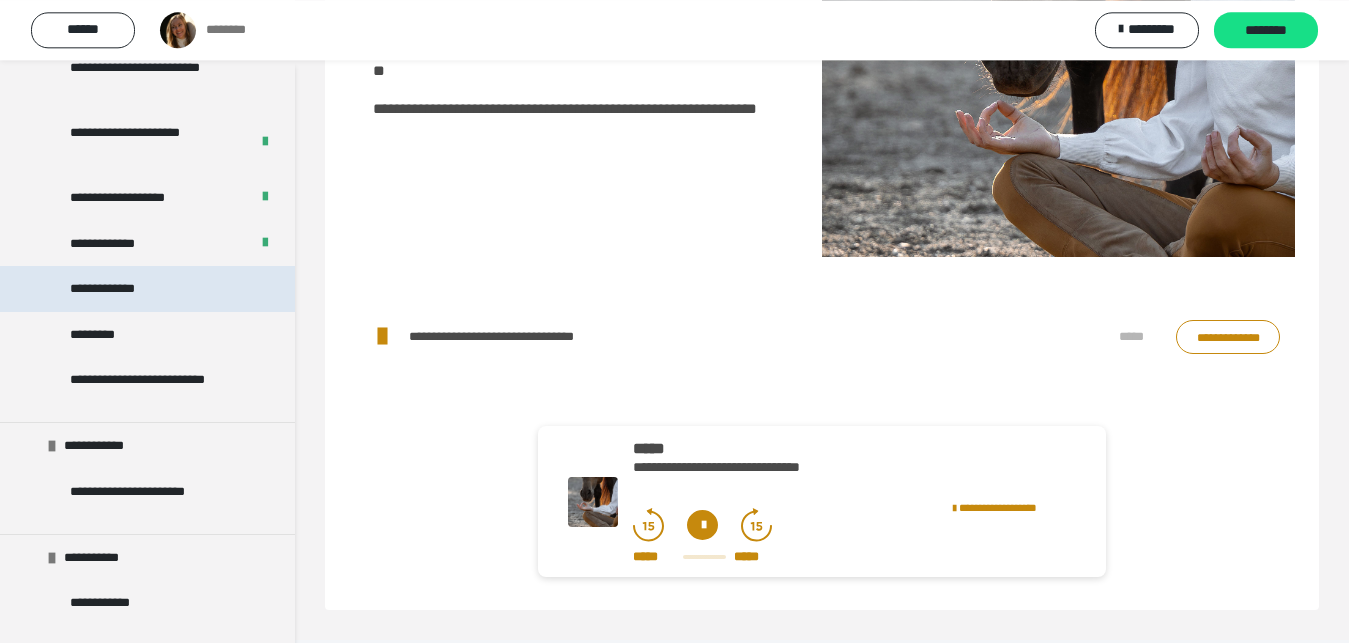 click on "**********" at bounding box center (147, 289) 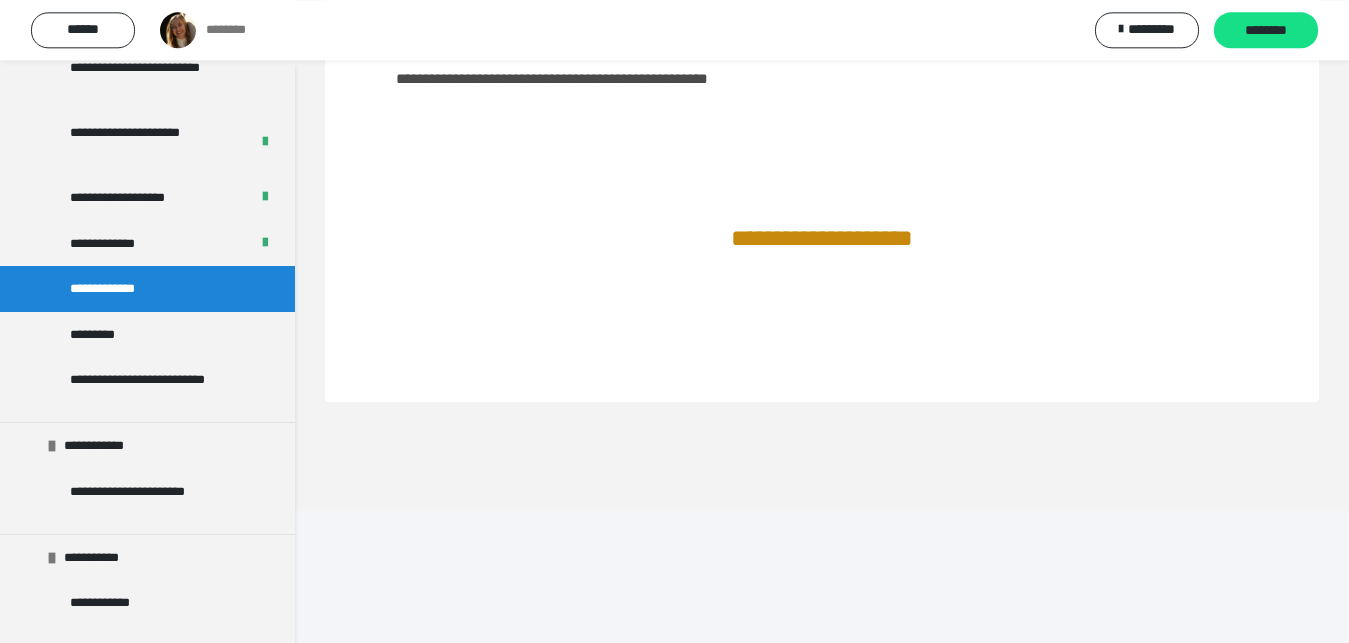 scroll, scrollTop: 84, scrollLeft: 0, axis: vertical 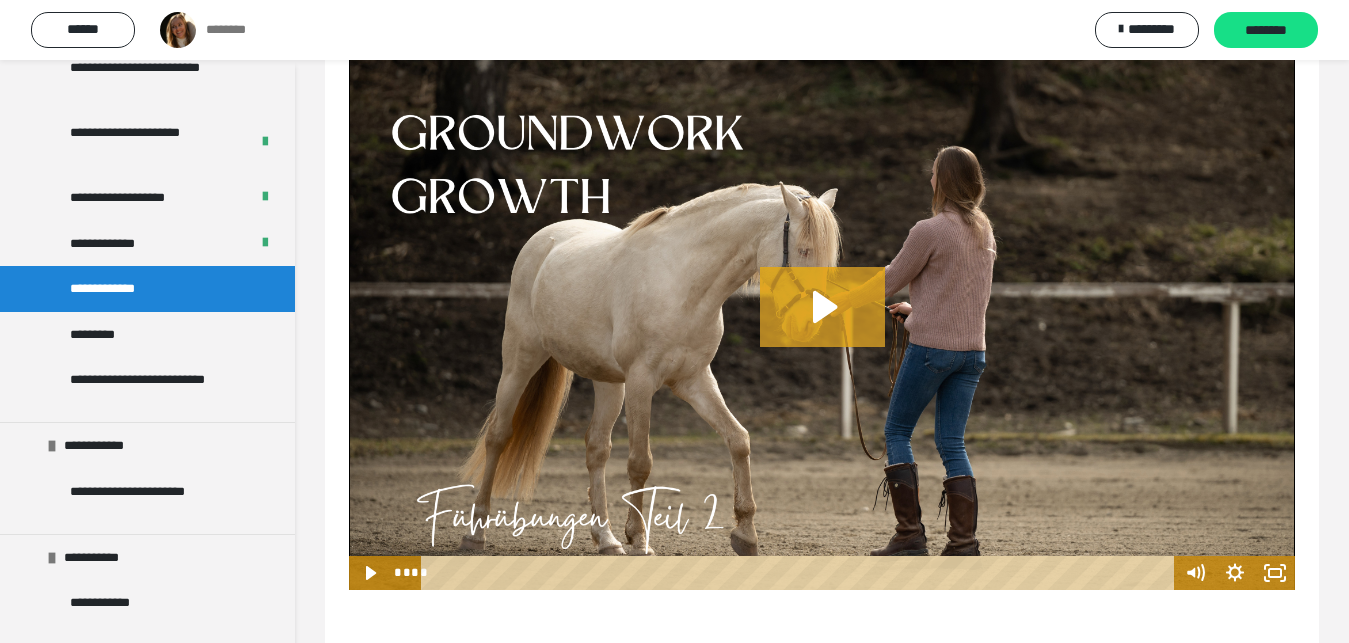 click 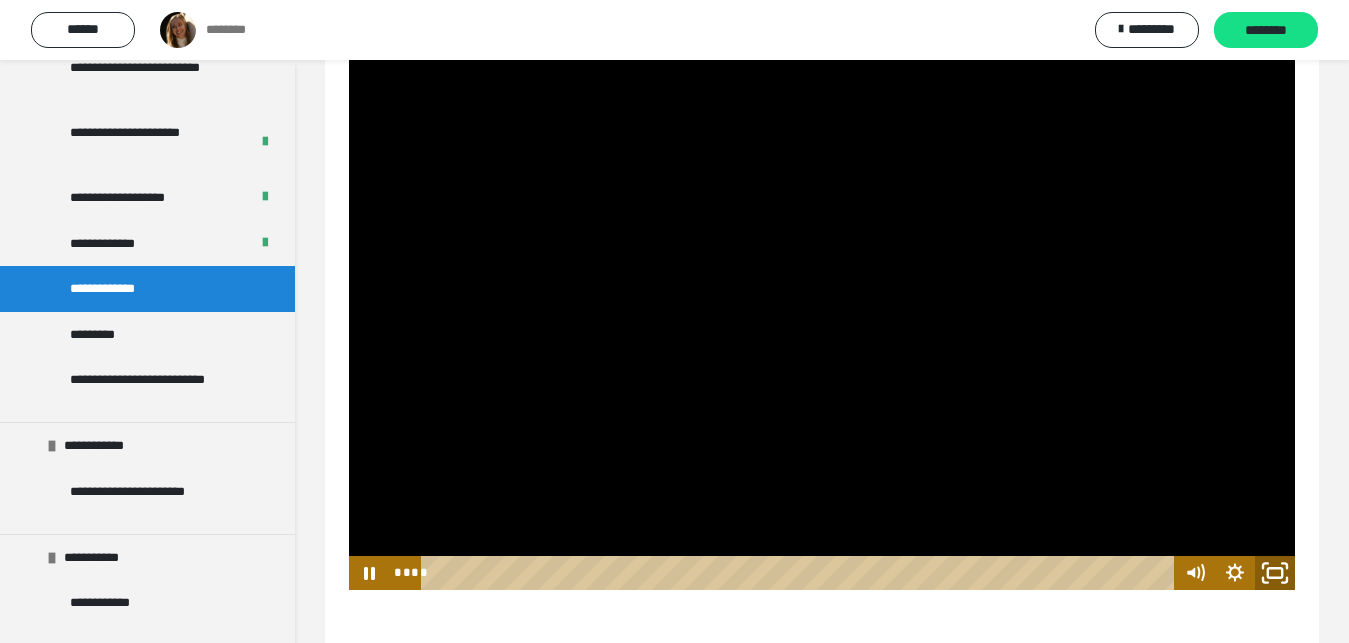 click 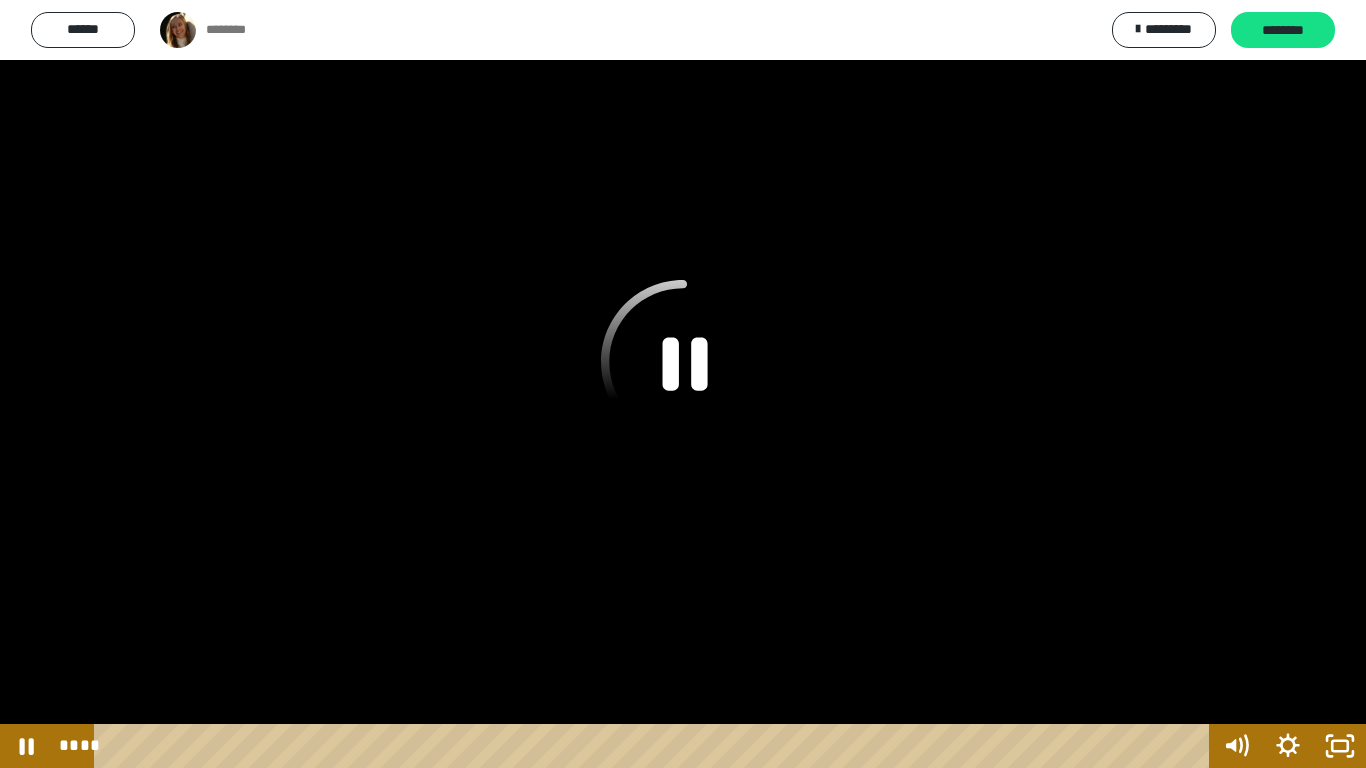 click 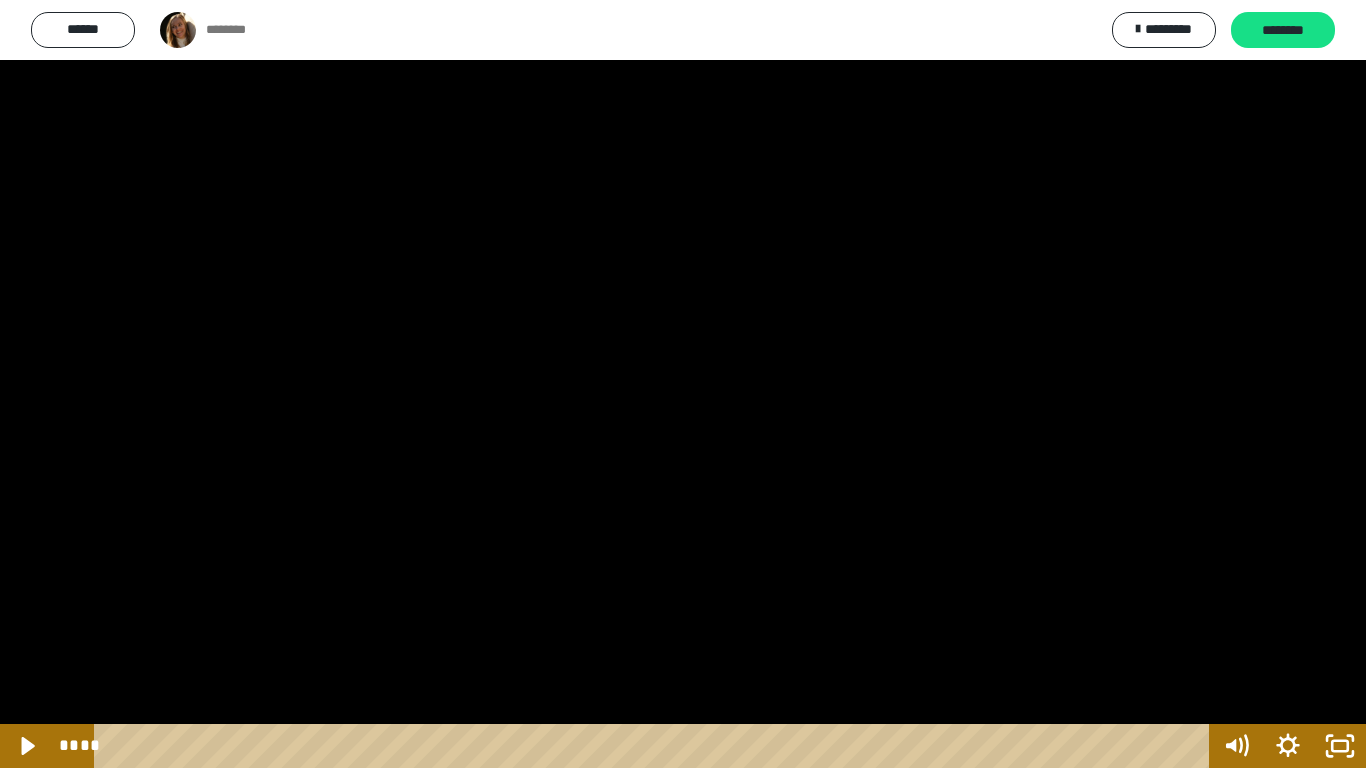 click at bounding box center [683, 384] 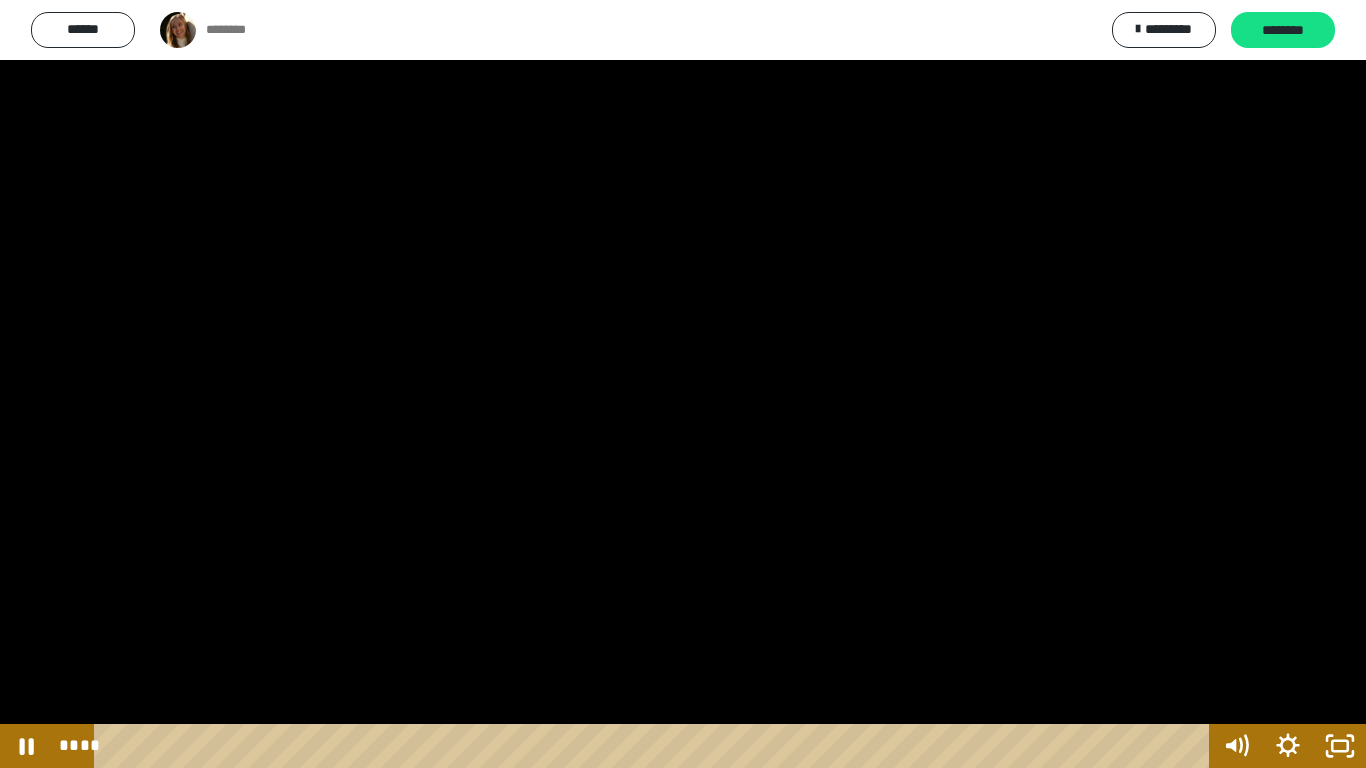 click at bounding box center [683, 384] 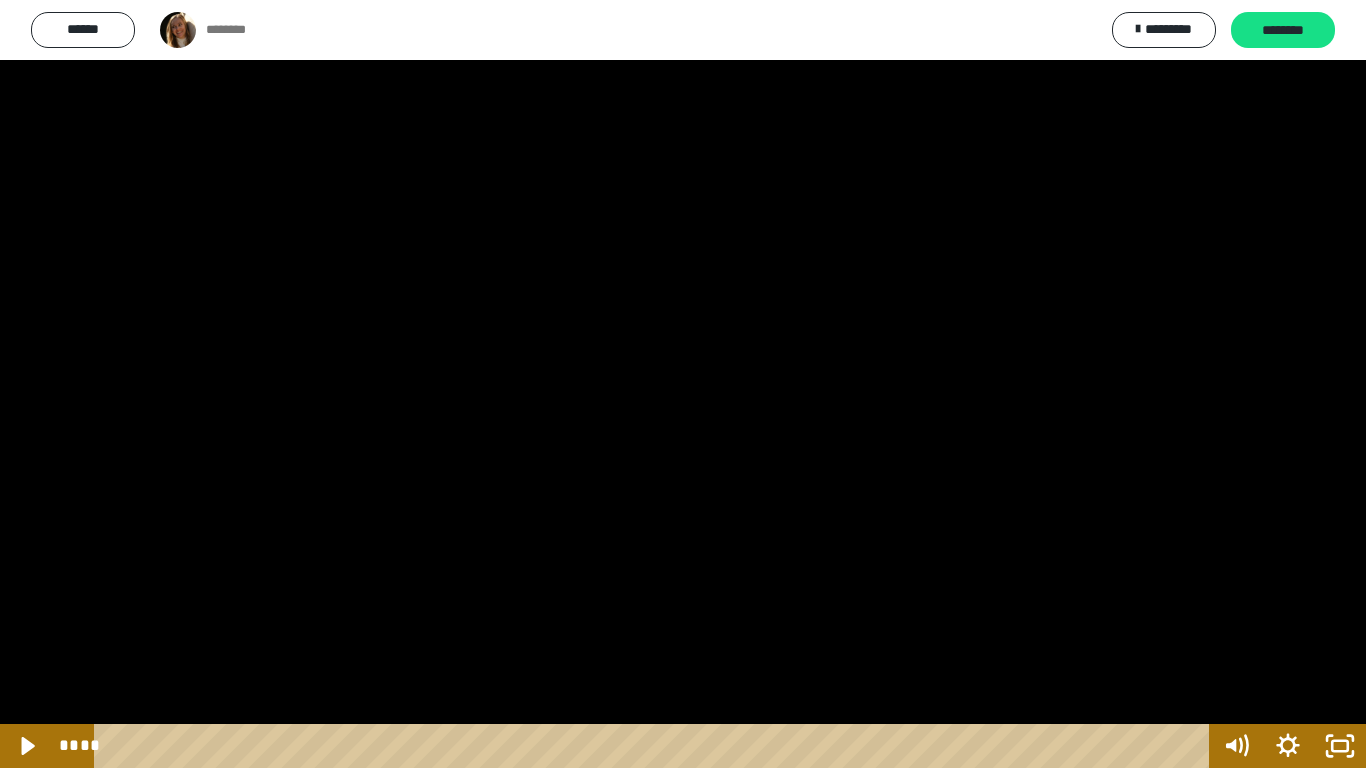 click at bounding box center (683, 384) 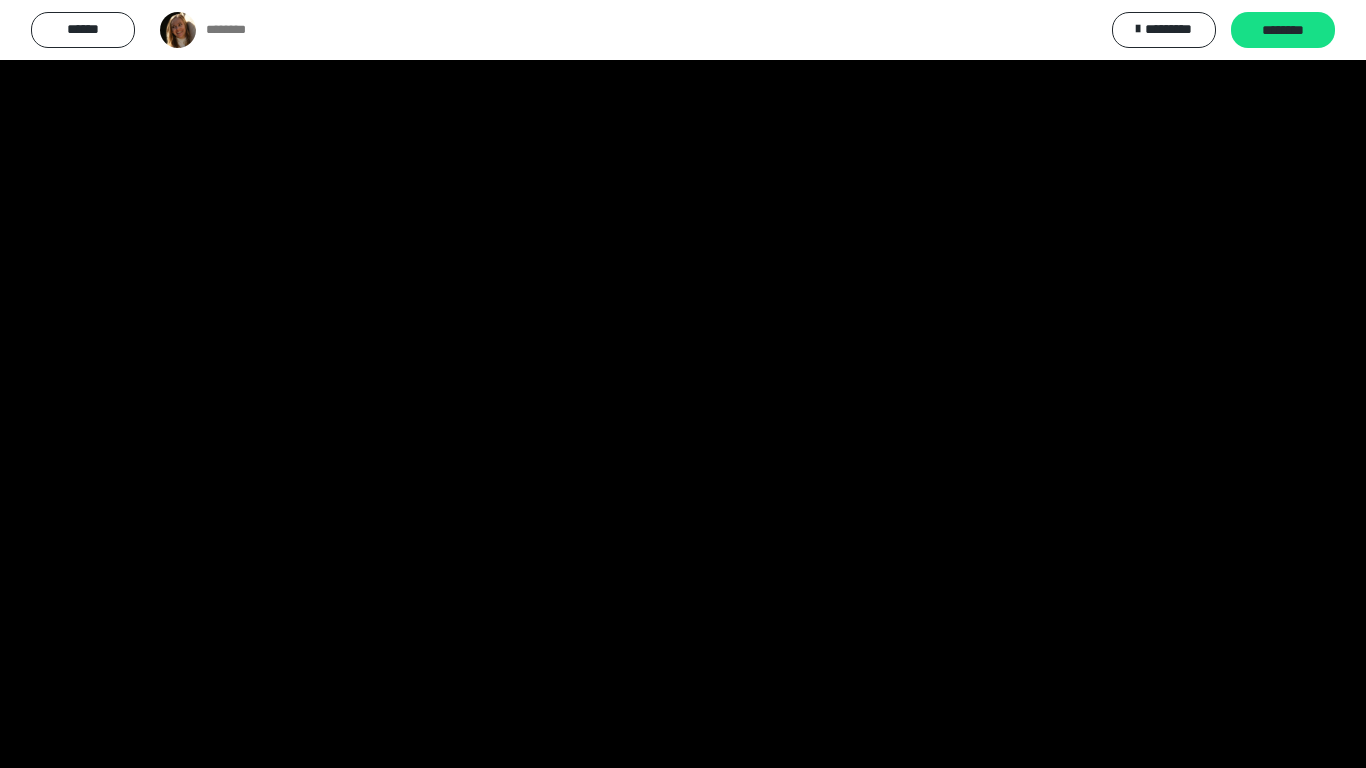 type 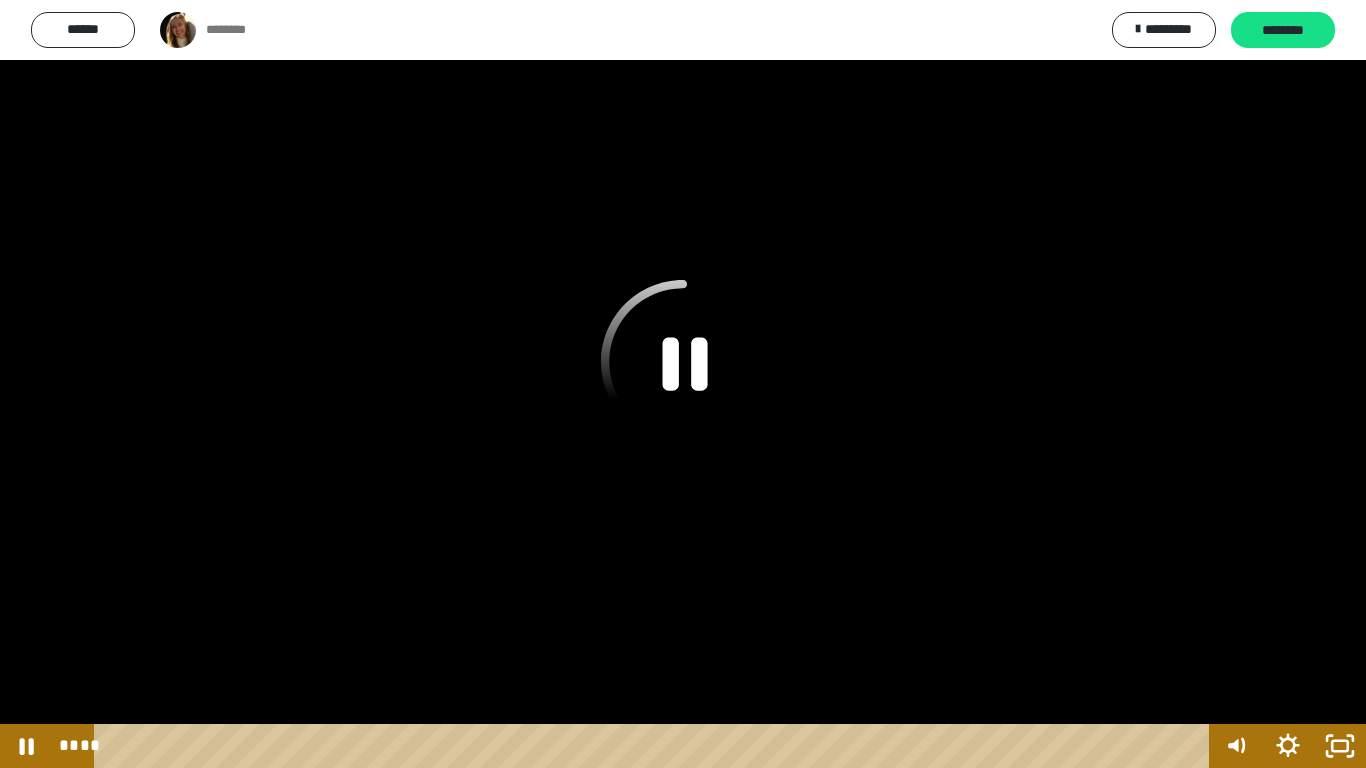 click 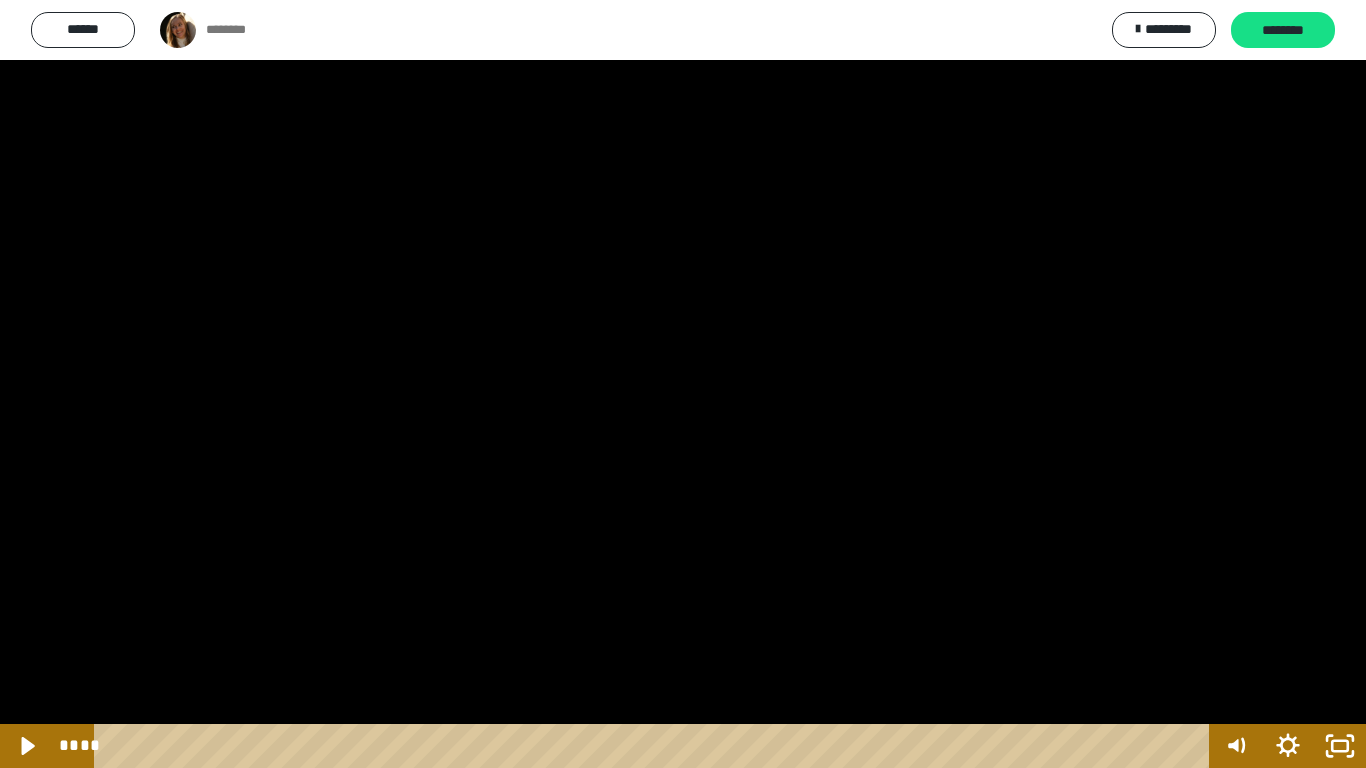 click at bounding box center (683, 384) 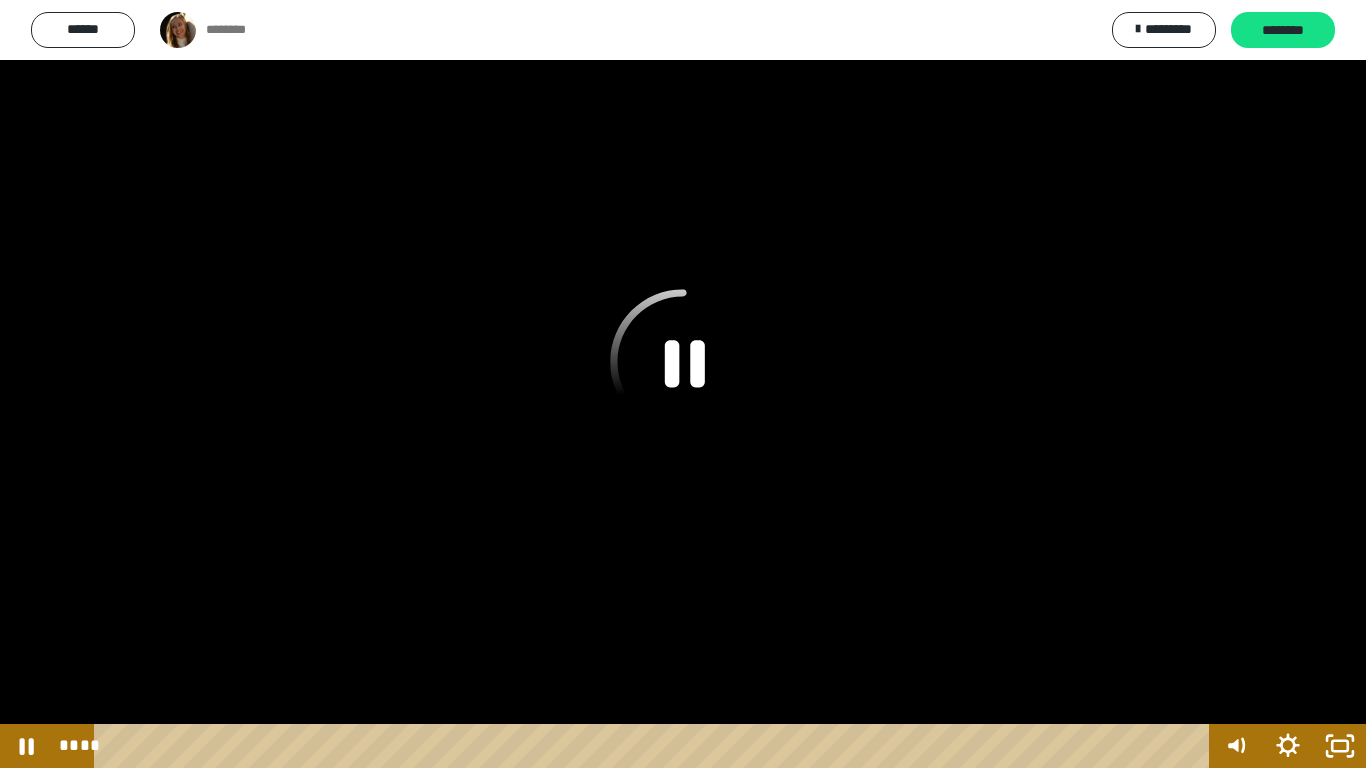 click at bounding box center [683, 384] 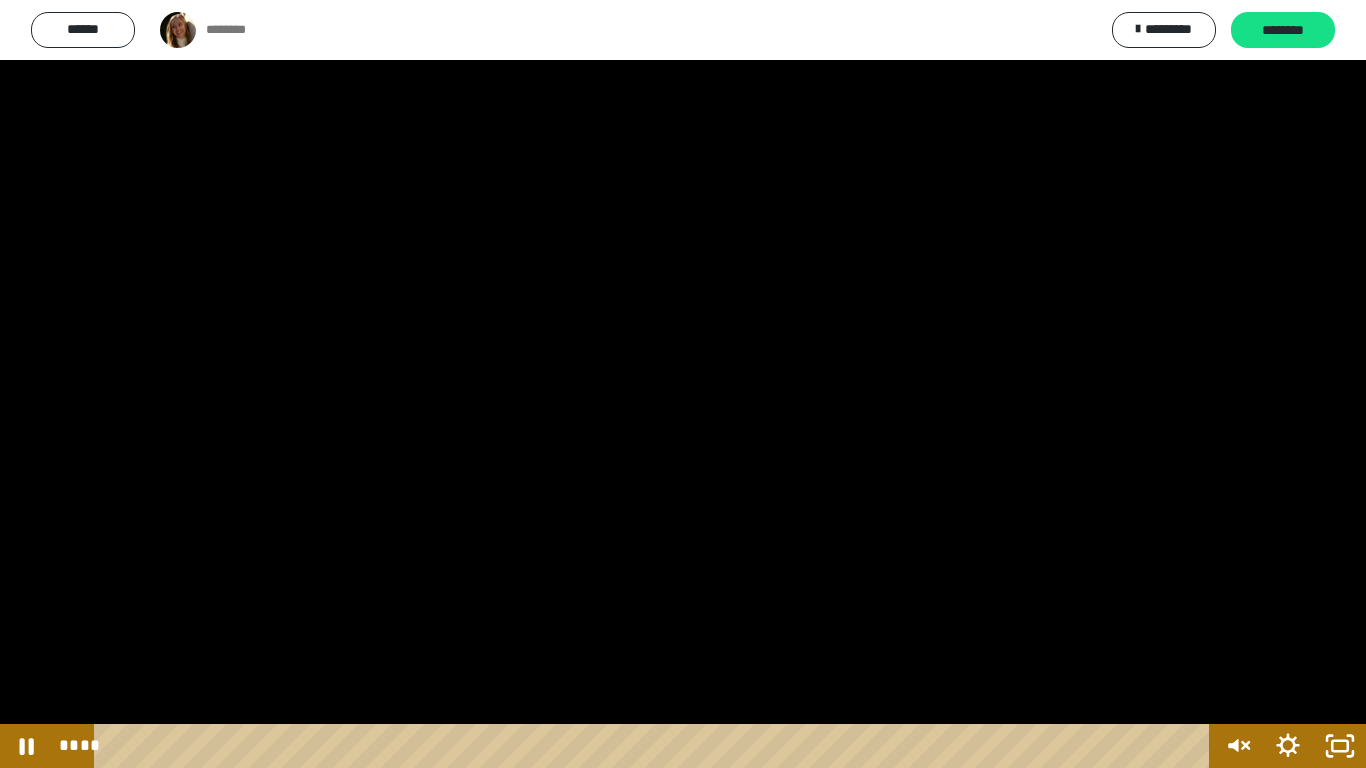 click at bounding box center [683, 384] 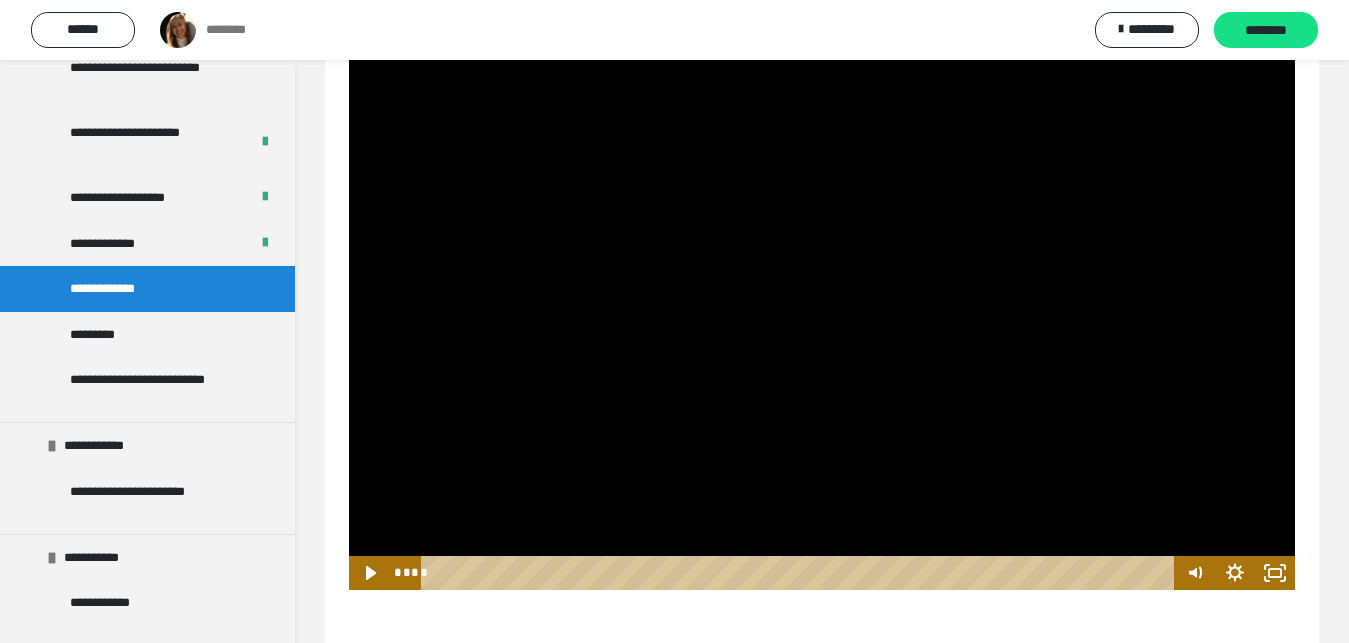 click at bounding box center [822, 324] 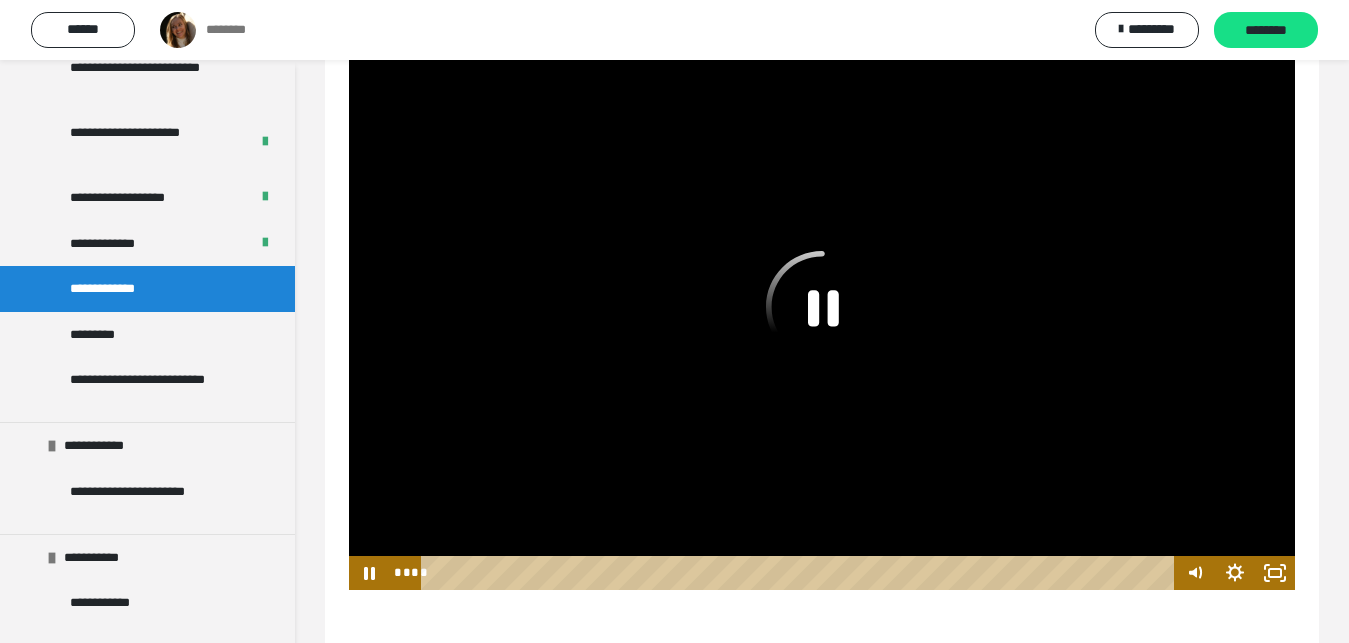 click at bounding box center [822, 324] 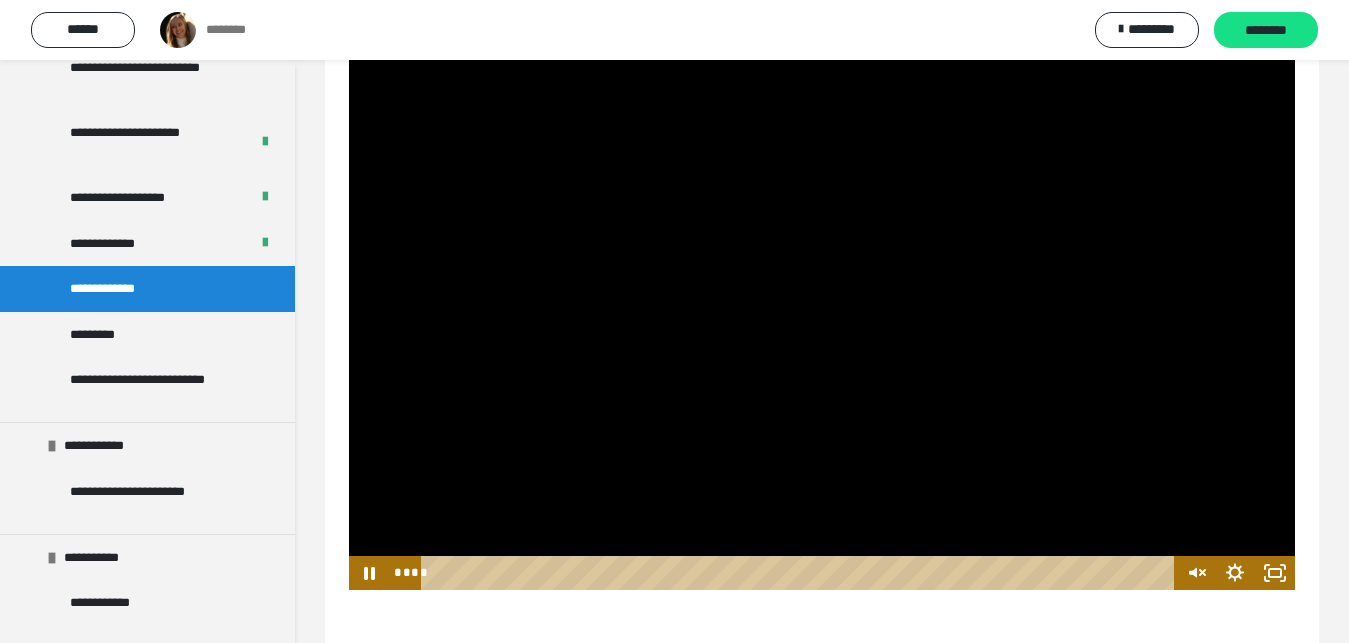 click at bounding box center (822, 324) 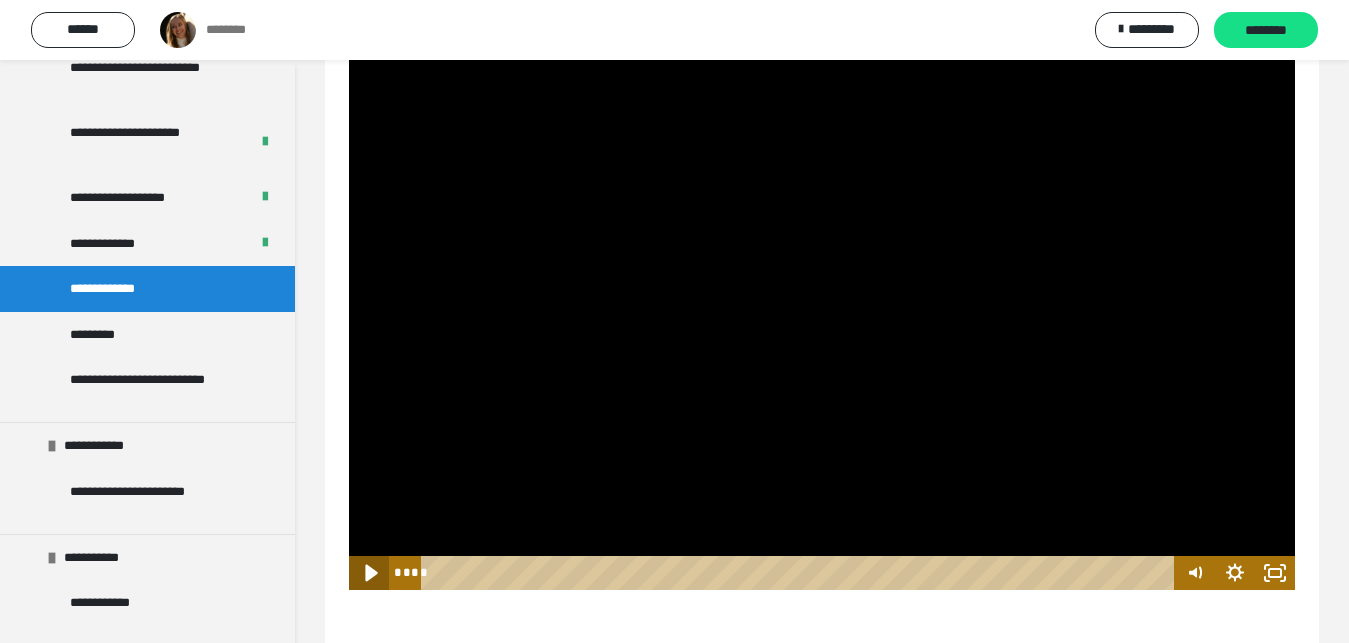 click 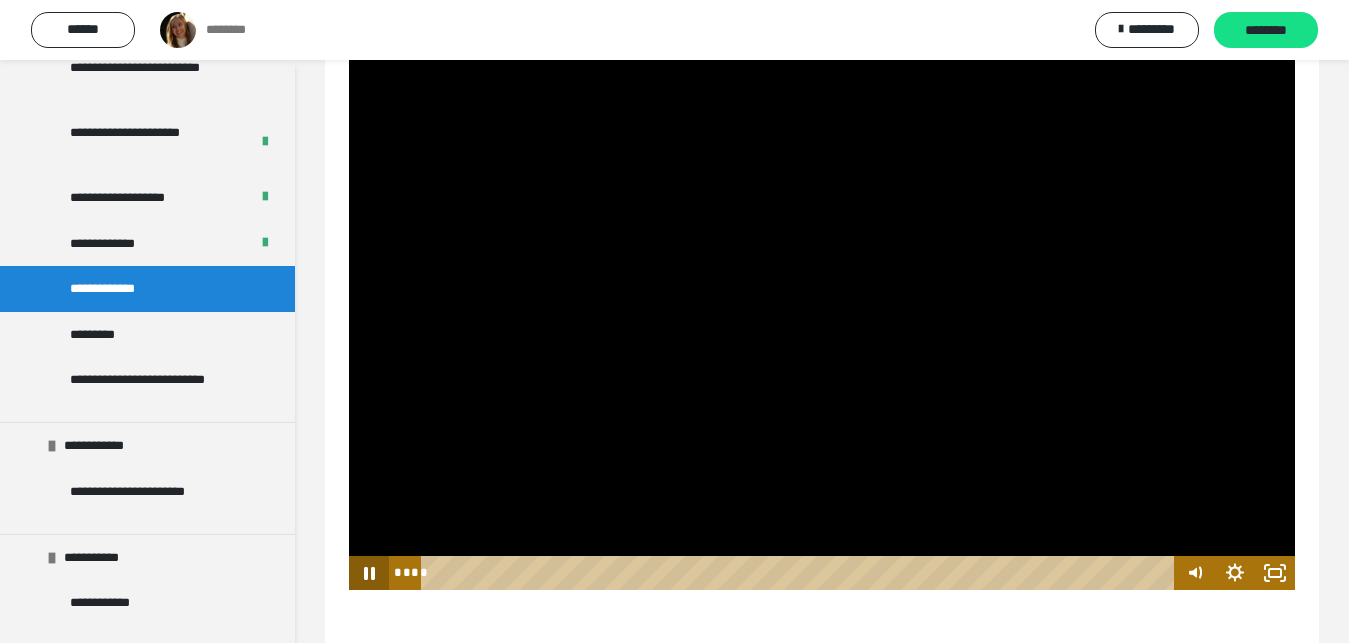 click 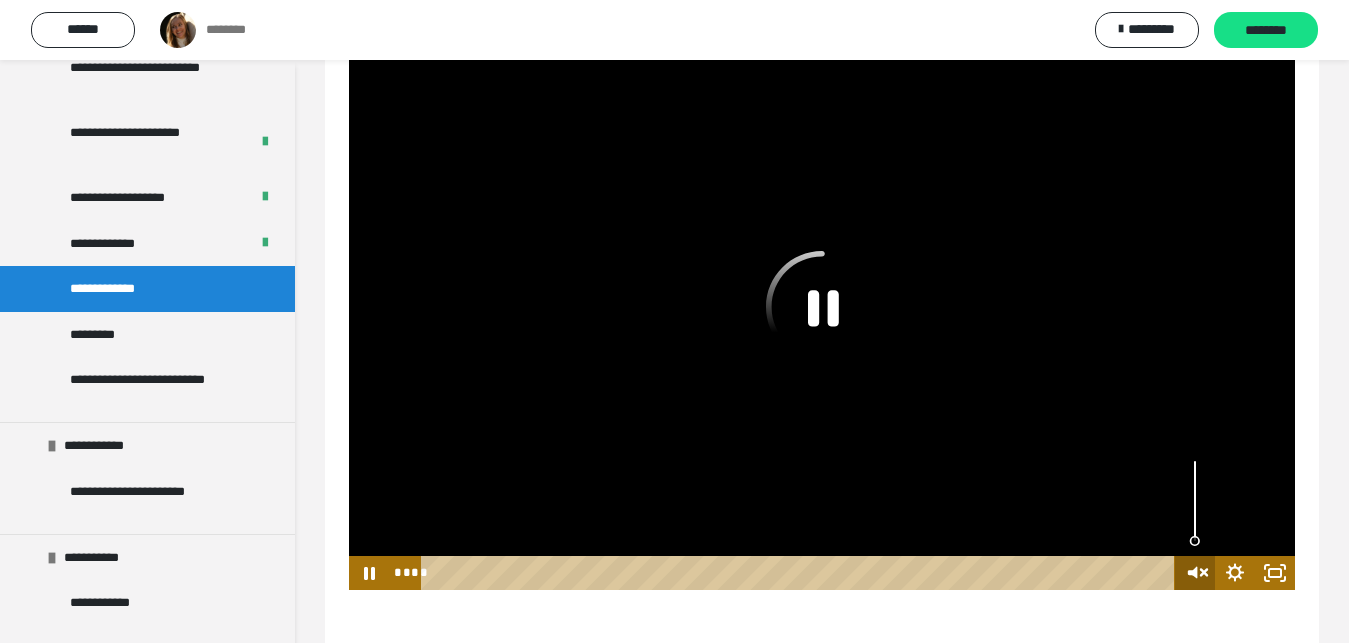 click 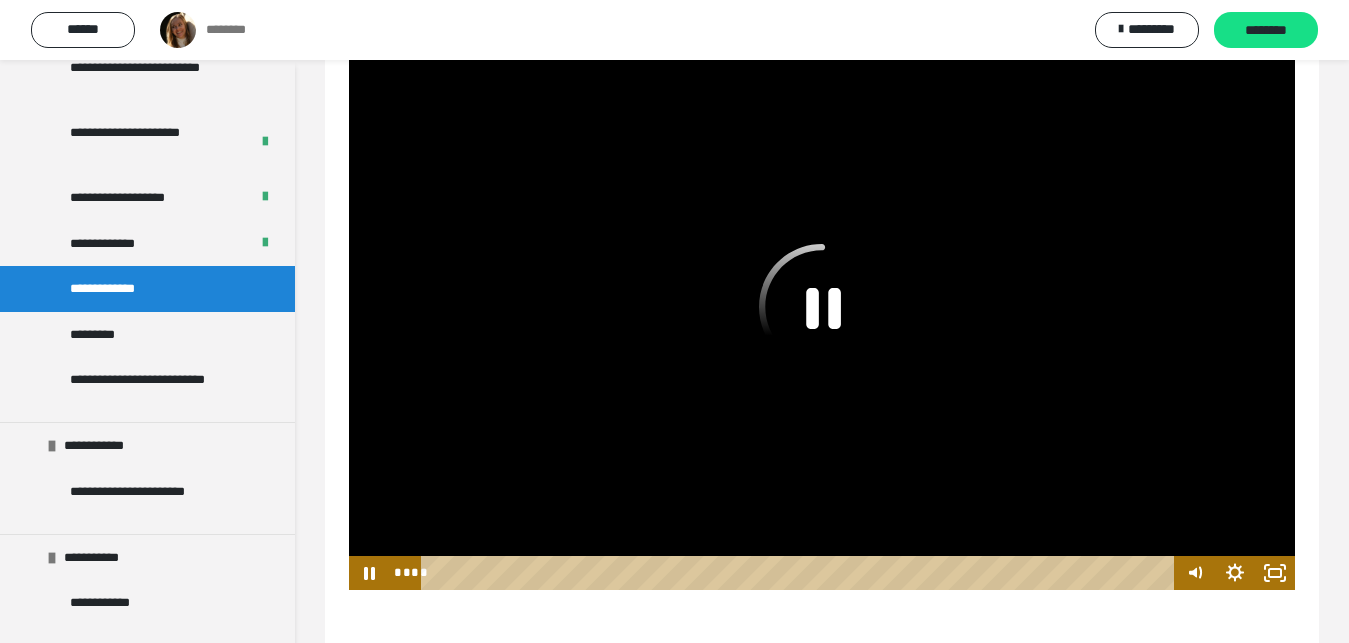 click 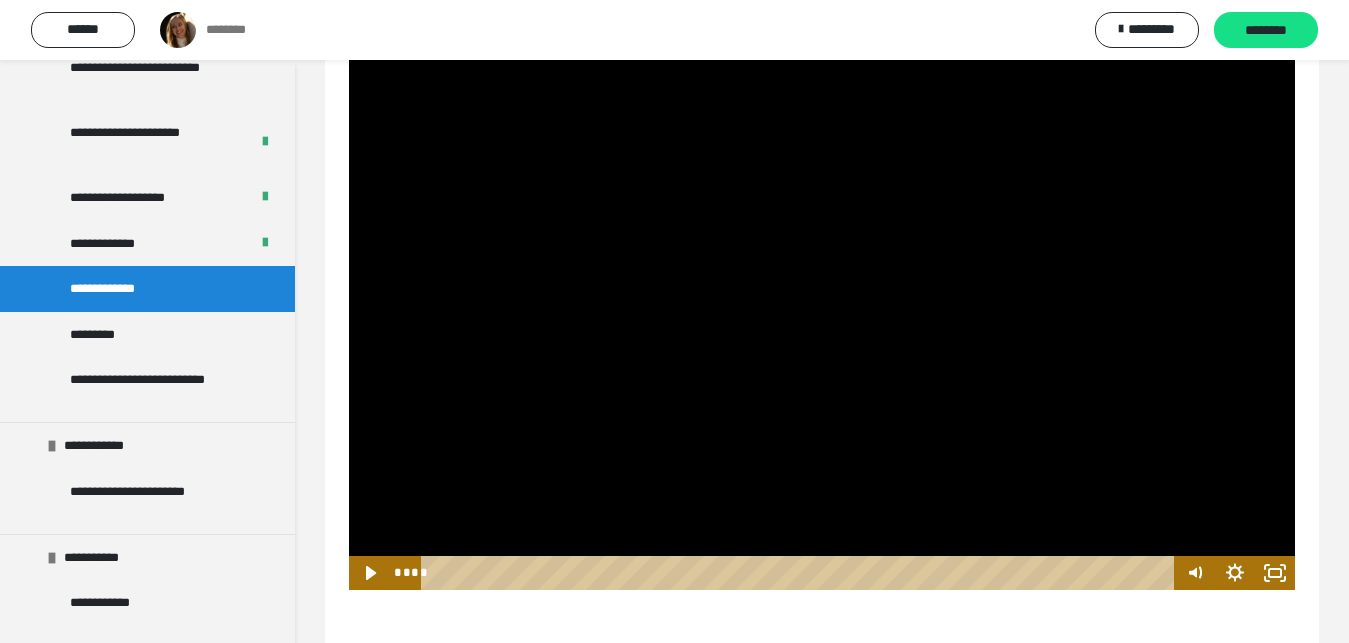 click at bounding box center (822, 324) 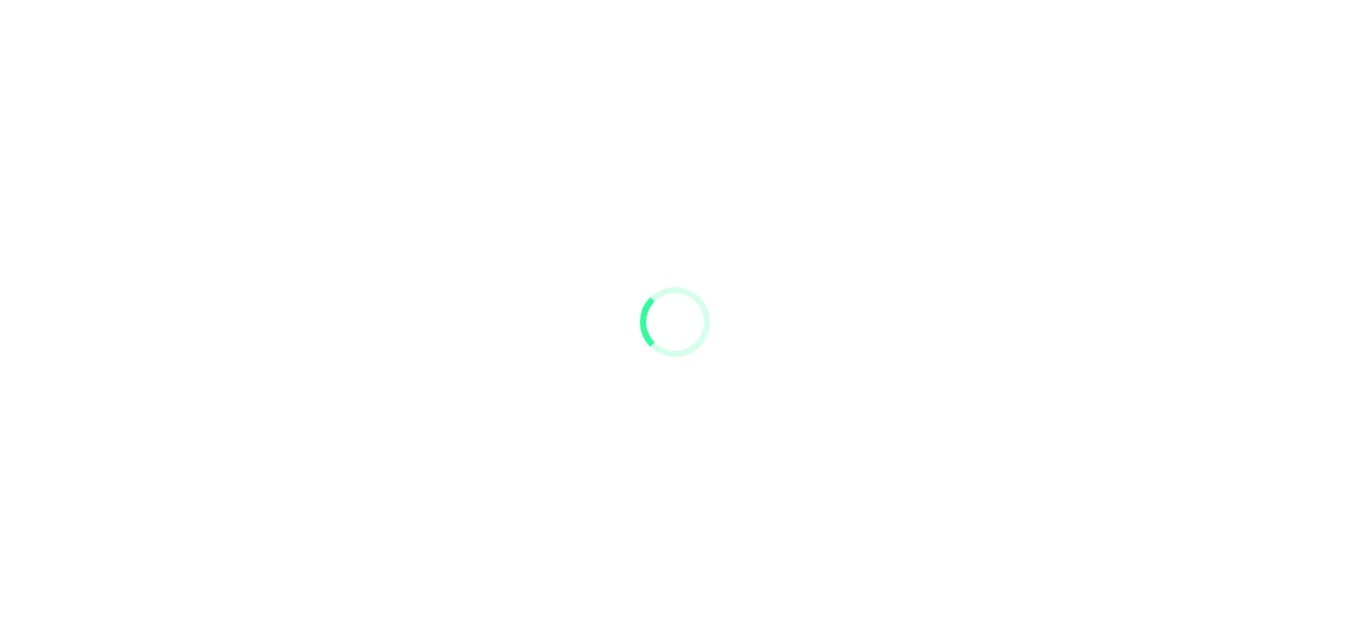 scroll, scrollTop: 24, scrollLeft: 0, axis: vertical 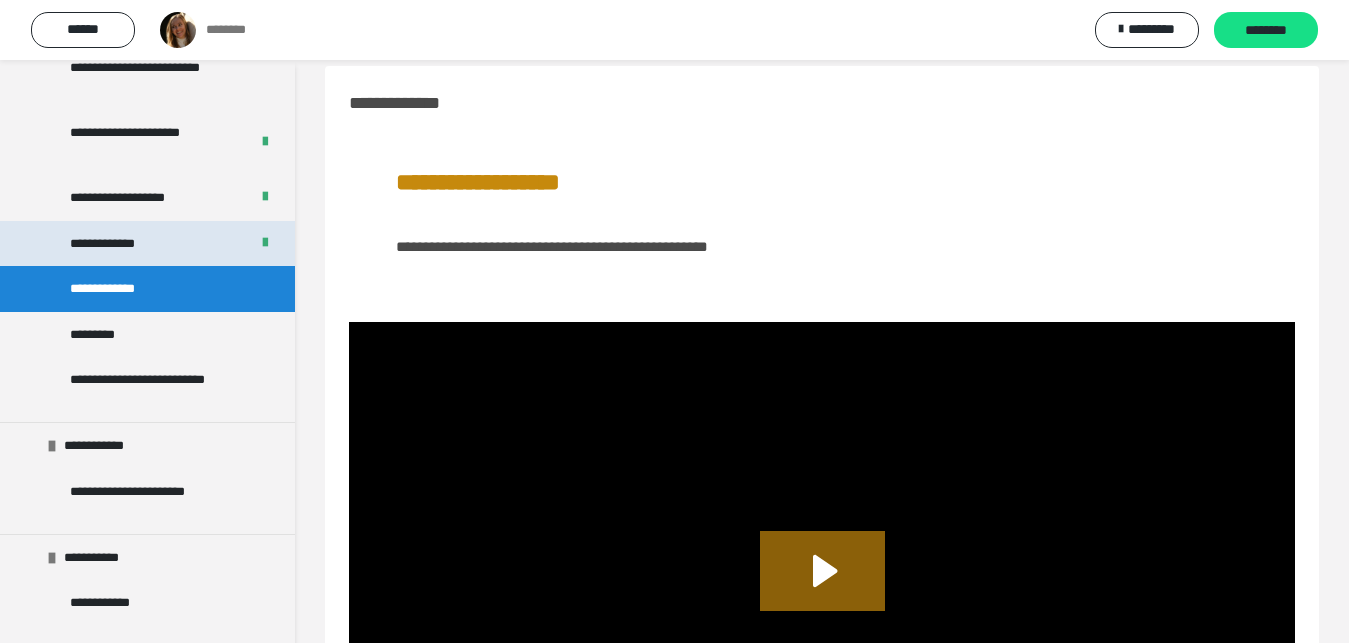 click at bounding box center [265, 243] 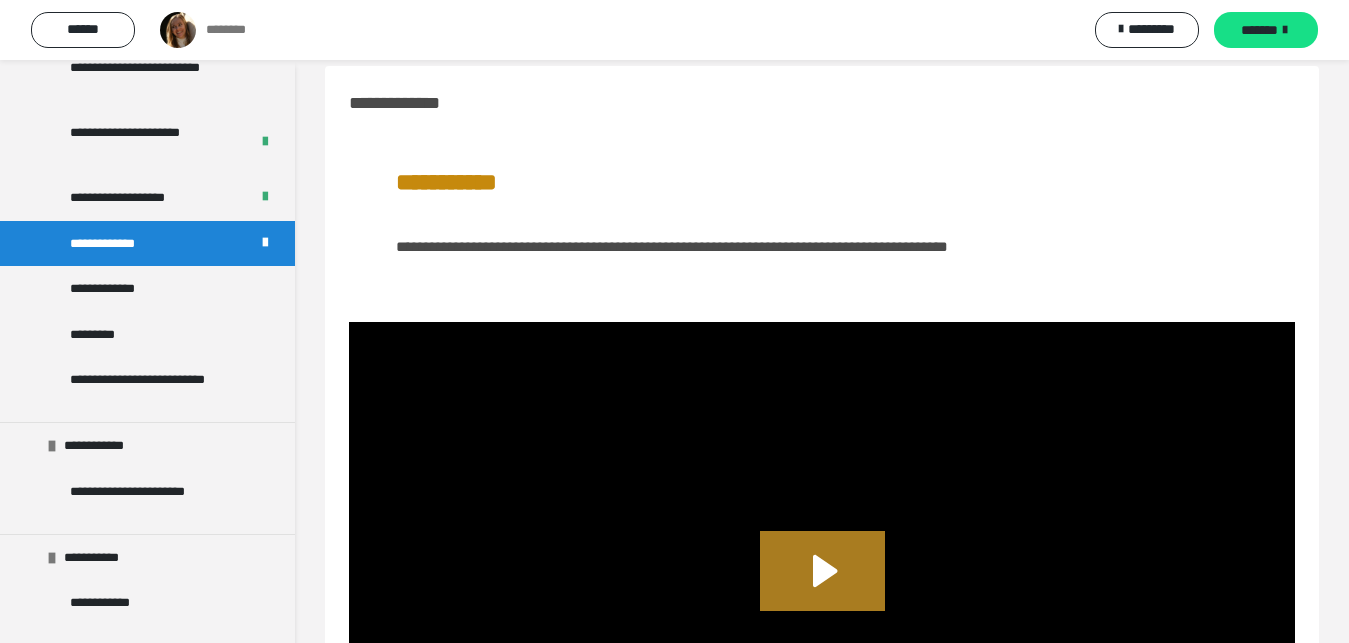 click 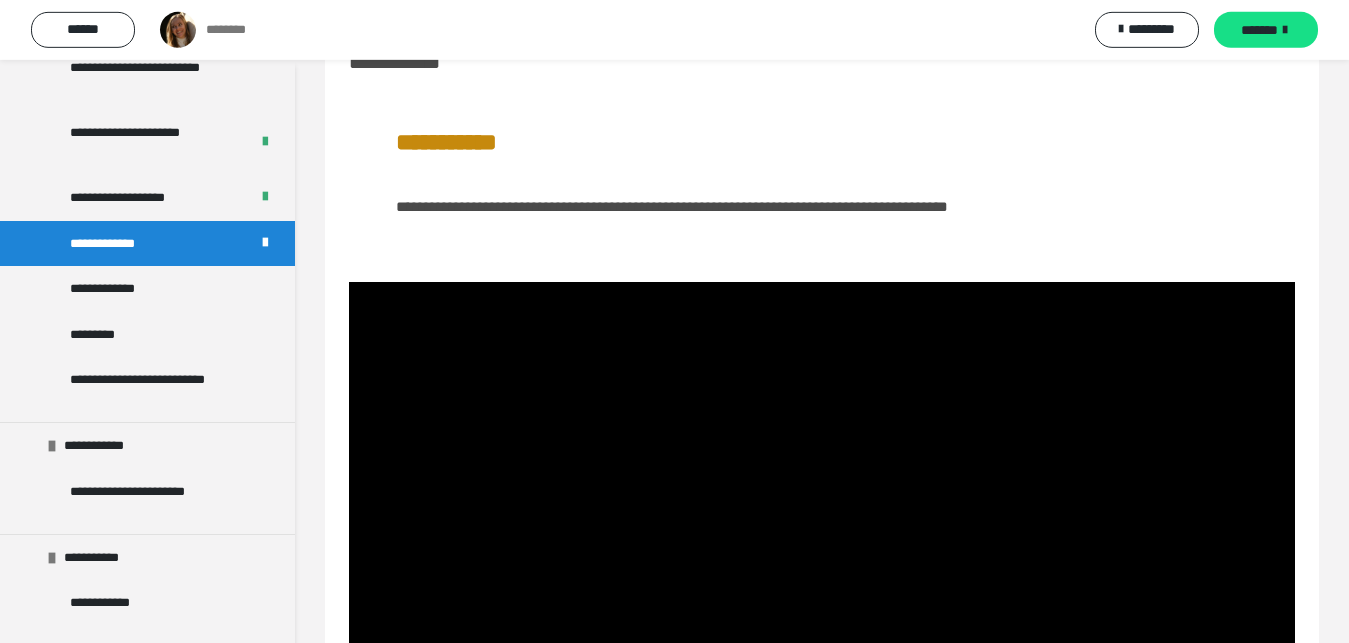 scroll, scrollTop: 75, scrollLeft: 0, axis: vertical 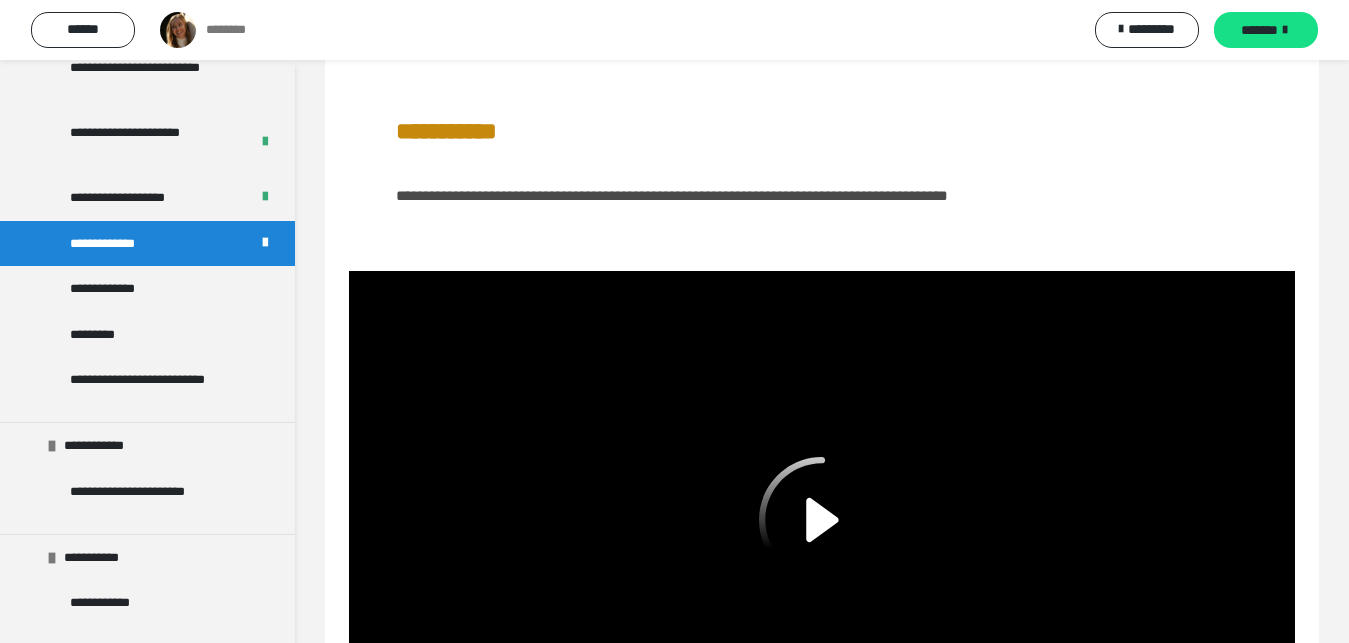 click 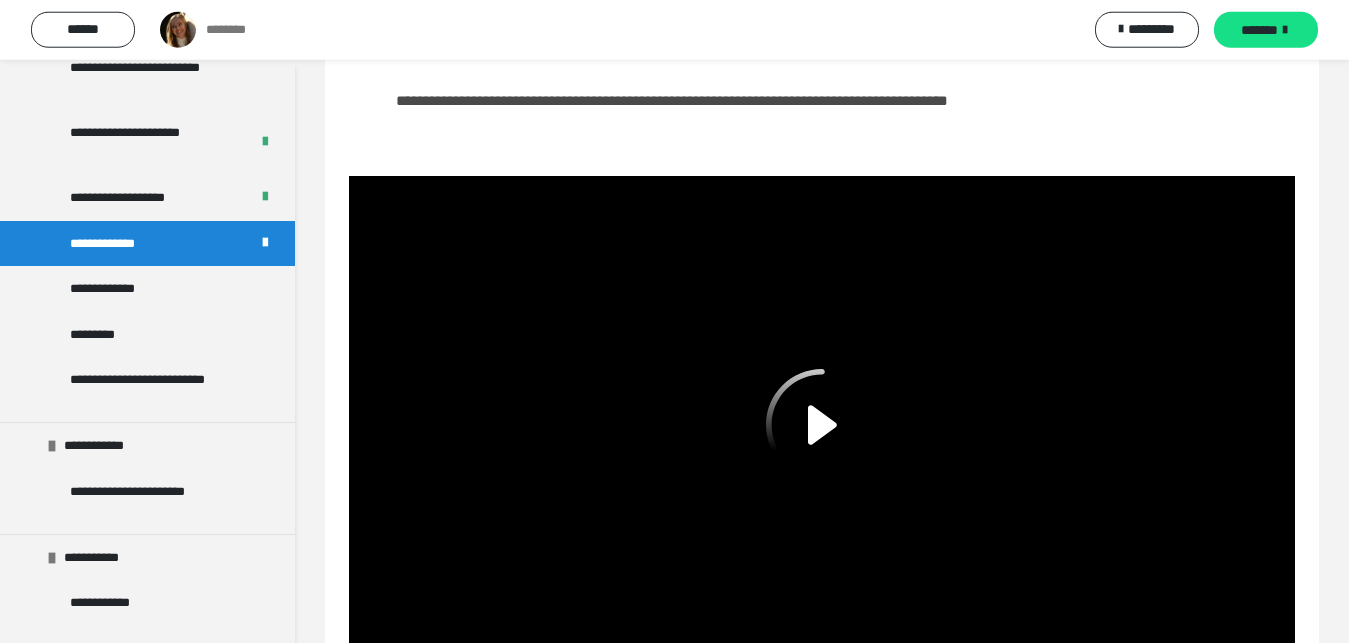 scroll, scrollTop: 177, scrollLeft: 0, axis: vertical 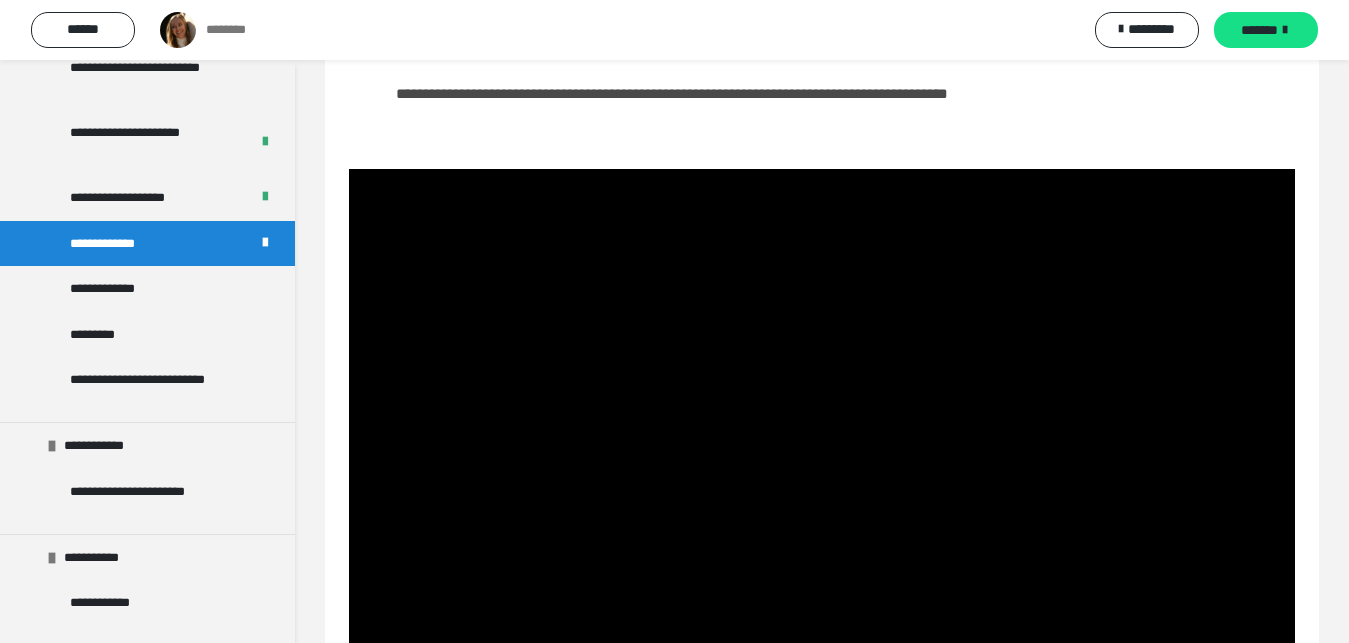 click on "**********" at bounding box center (822, 435) 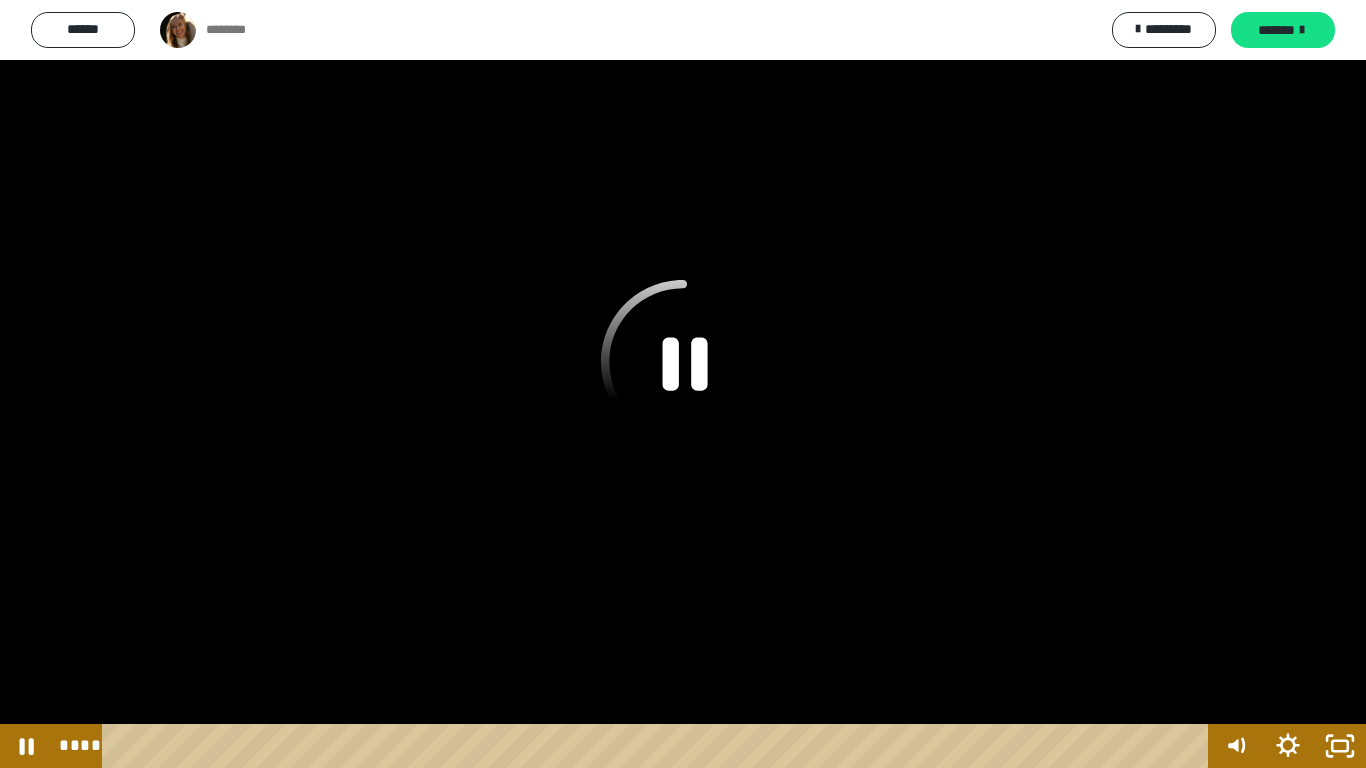 click at bounding box center [683, 384] 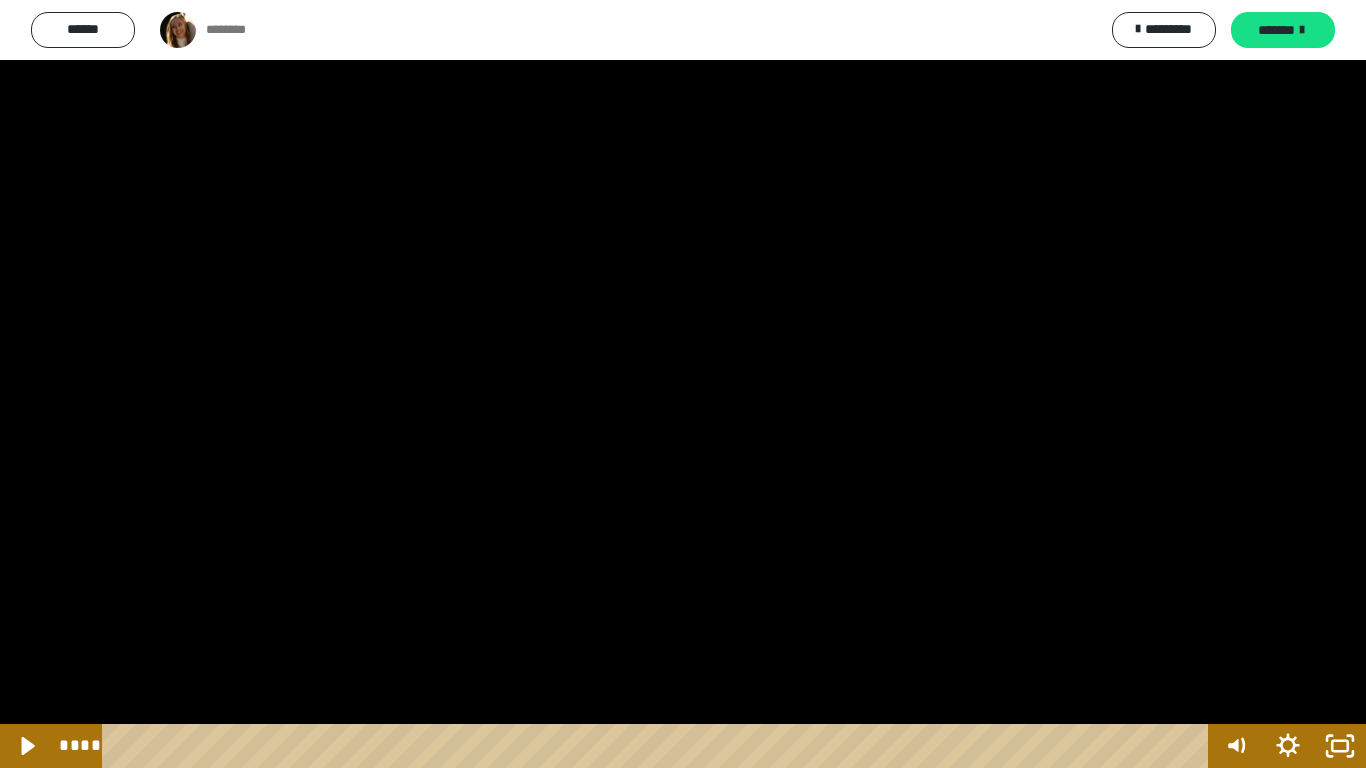 click at bounding box center (683, 384) 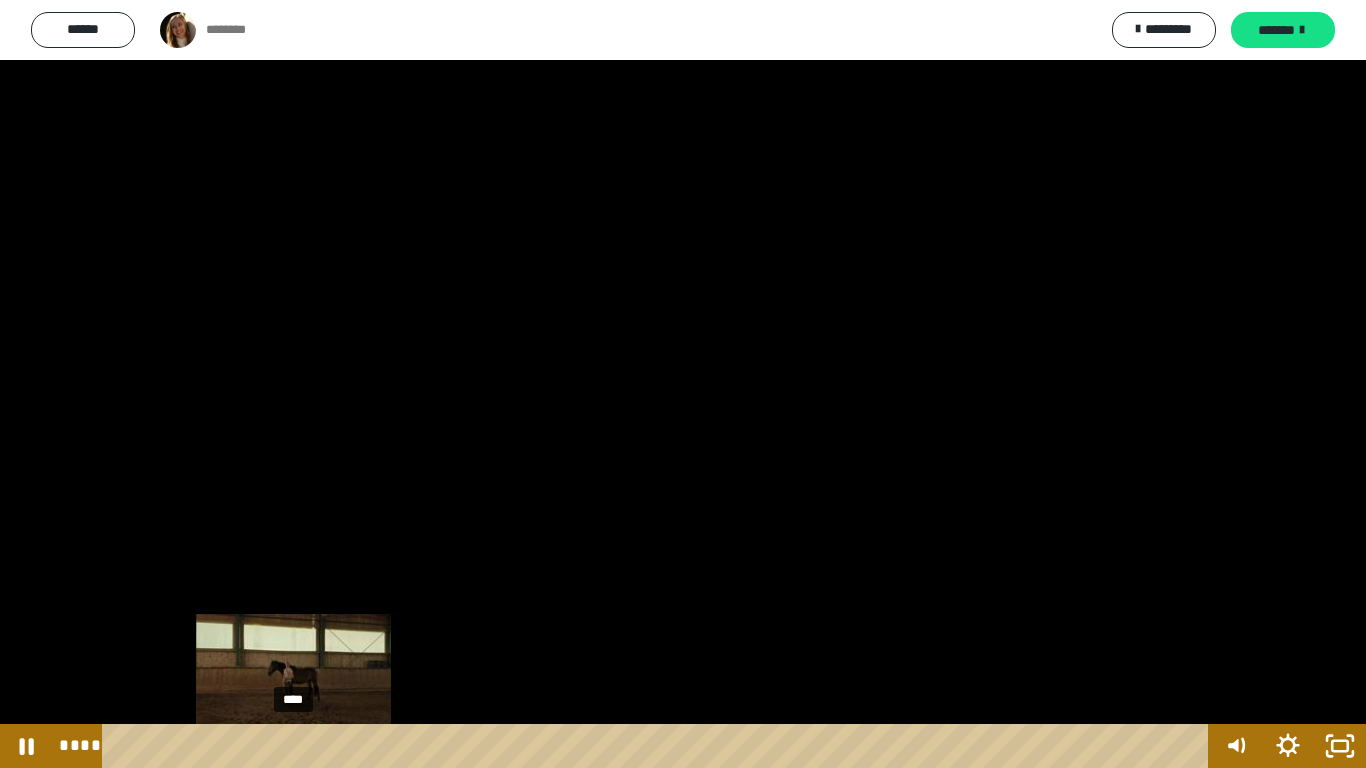 click on "****" at bounding box center [659, 746] 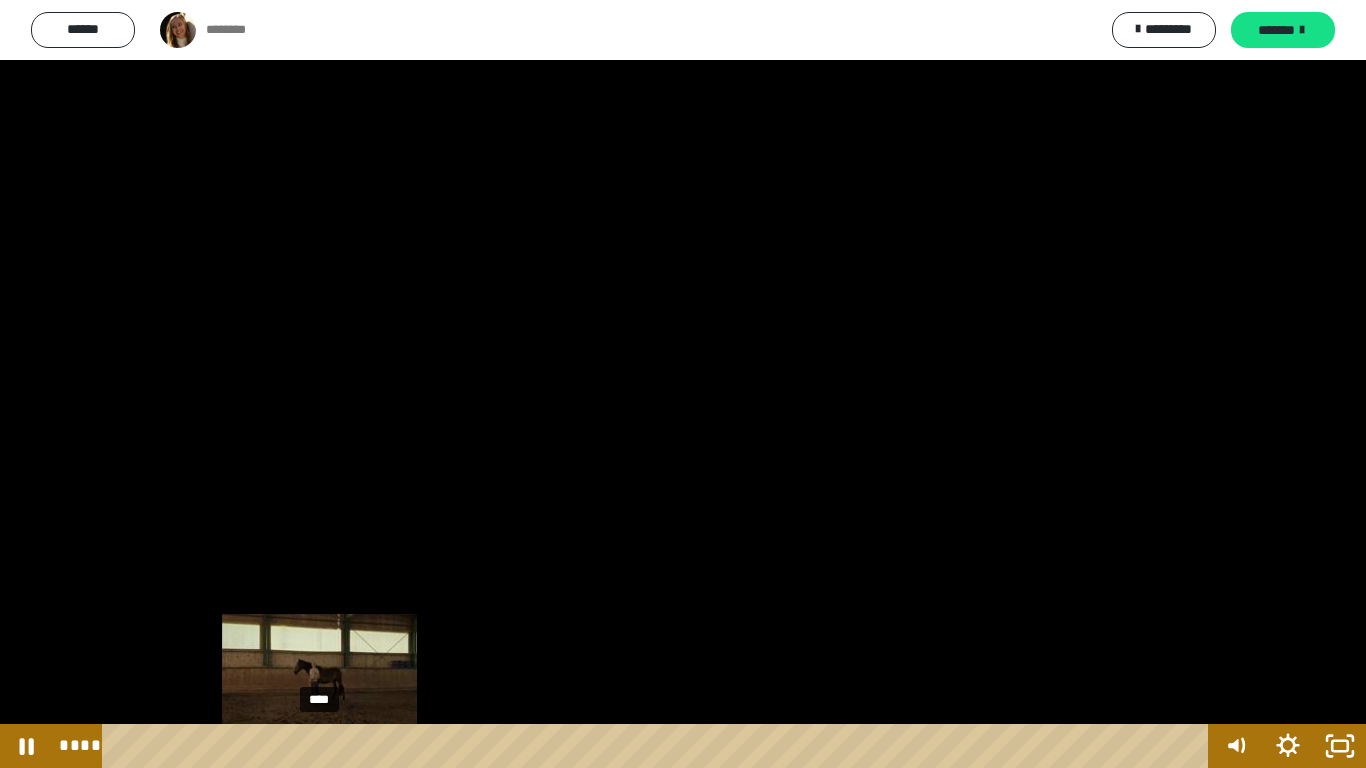 click on "****" at bounding box center [659, 746] 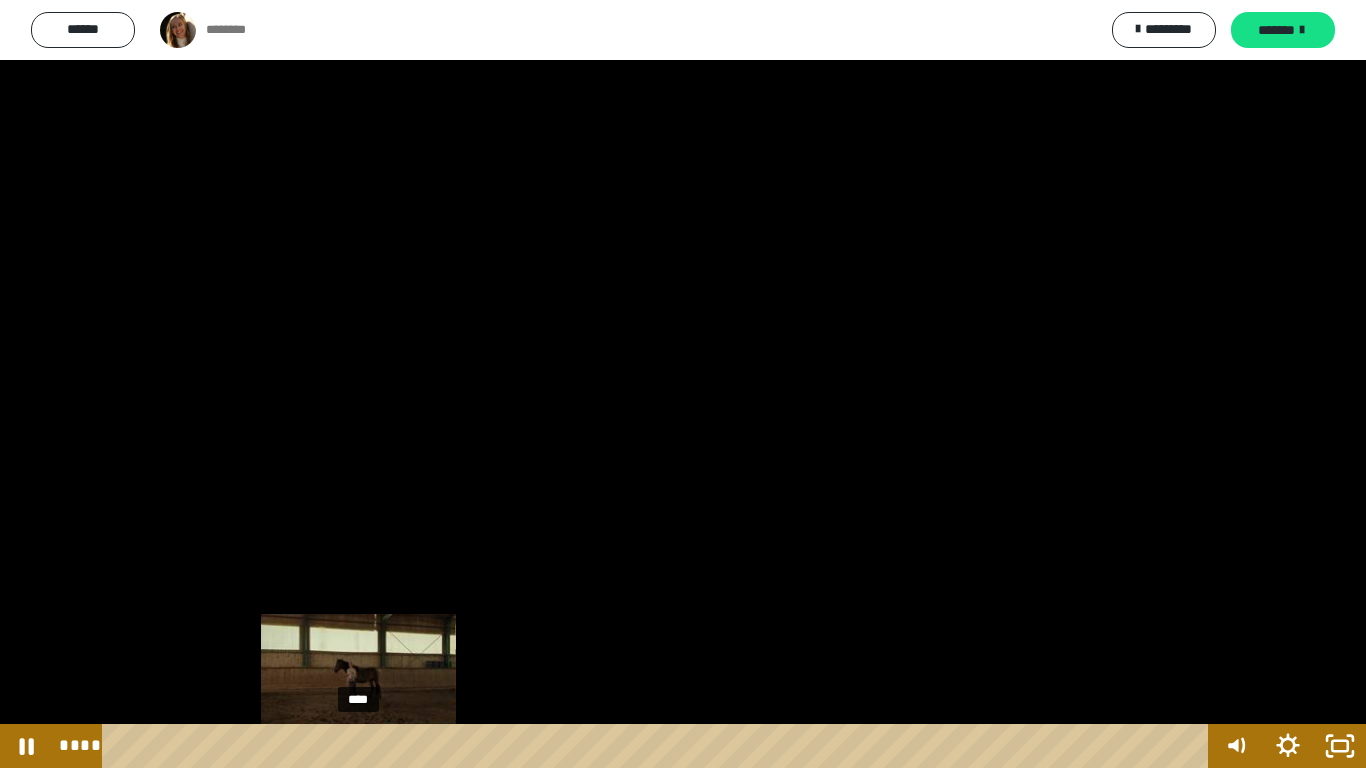 click on "****" at bounding box center [659, 746] 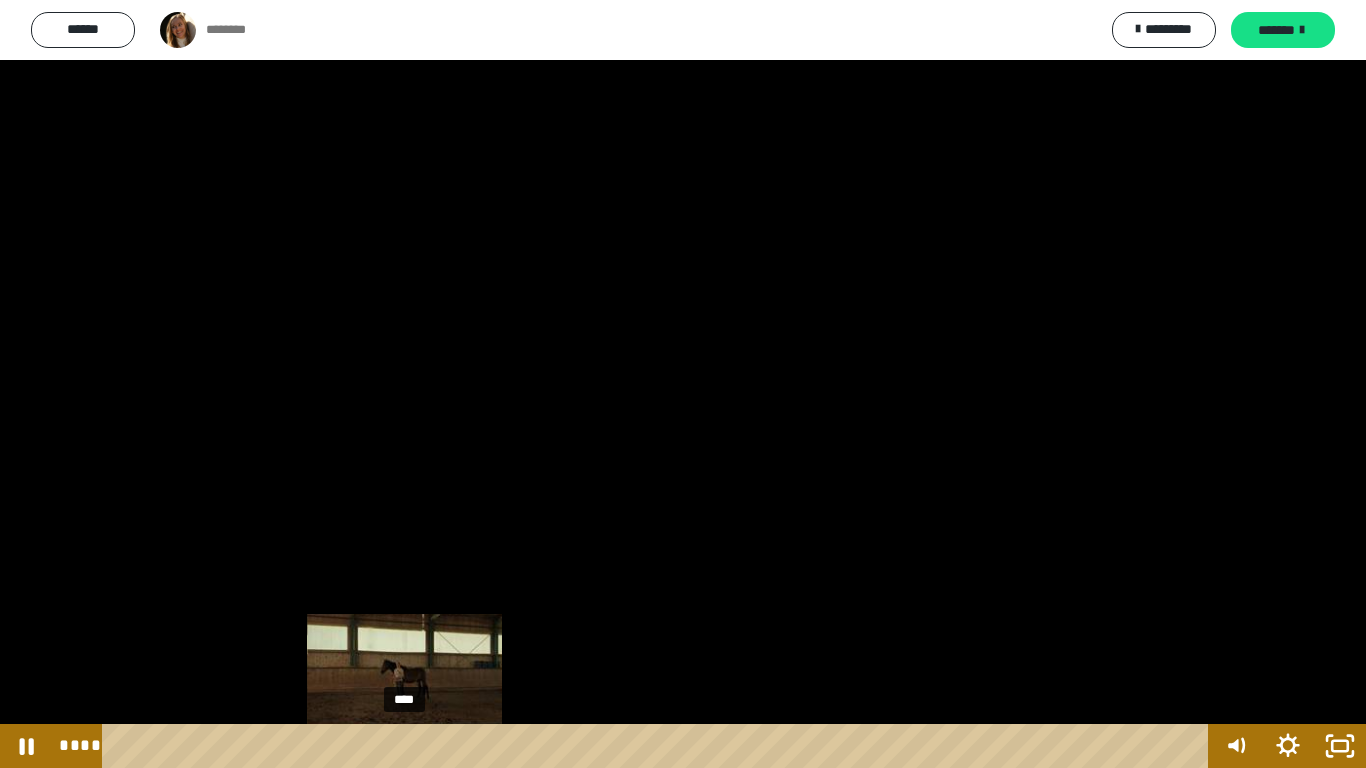 click on "****" at bounding box center (659, 746) 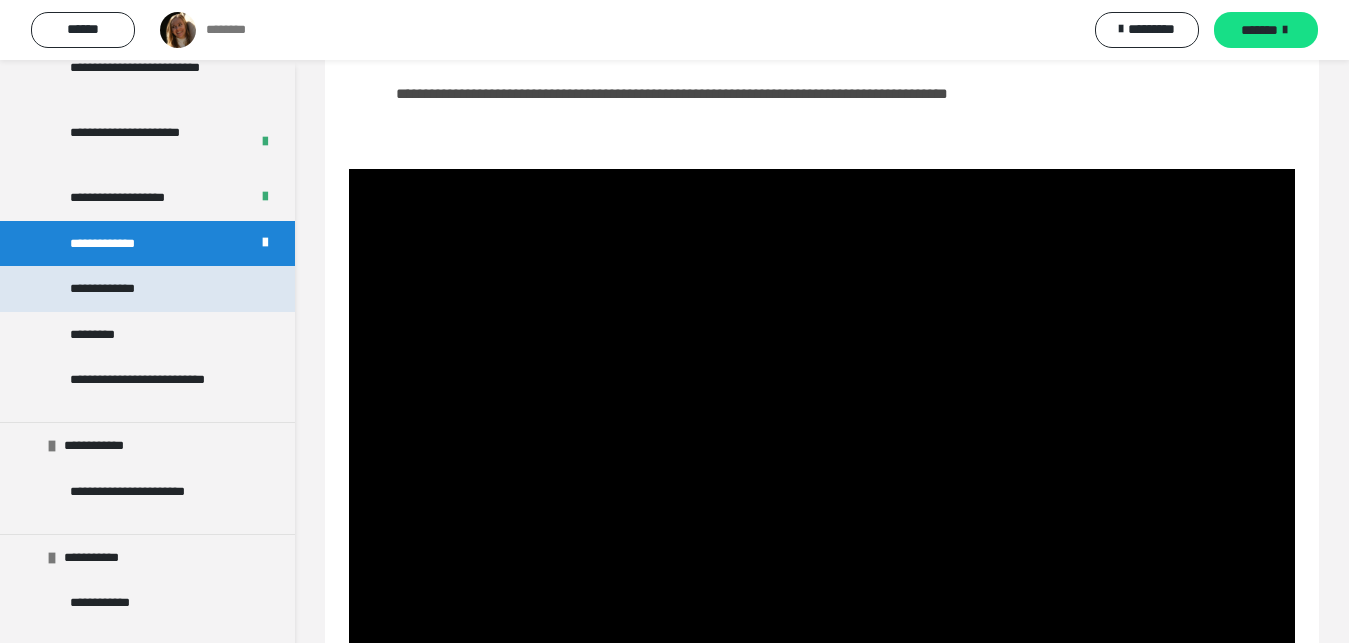 click on "**********" at bounding box center [121, 289] 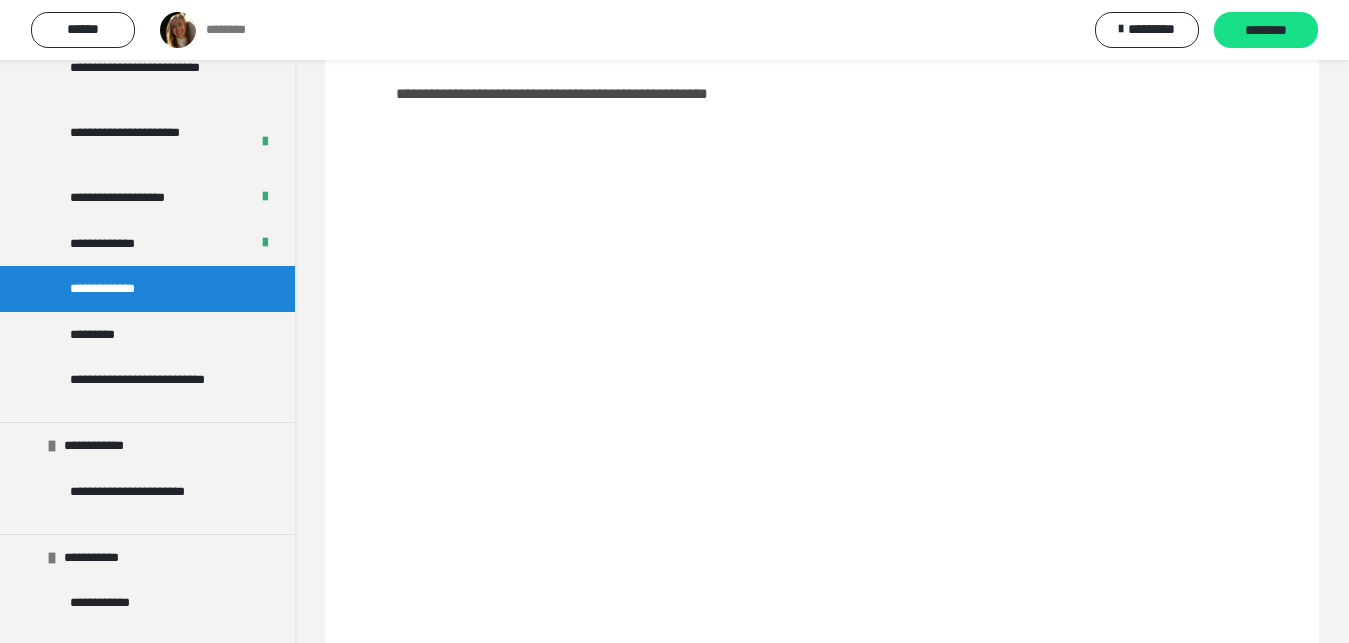 scroll, scrollTop: 84, scrollLeft: 0, axis: vertical 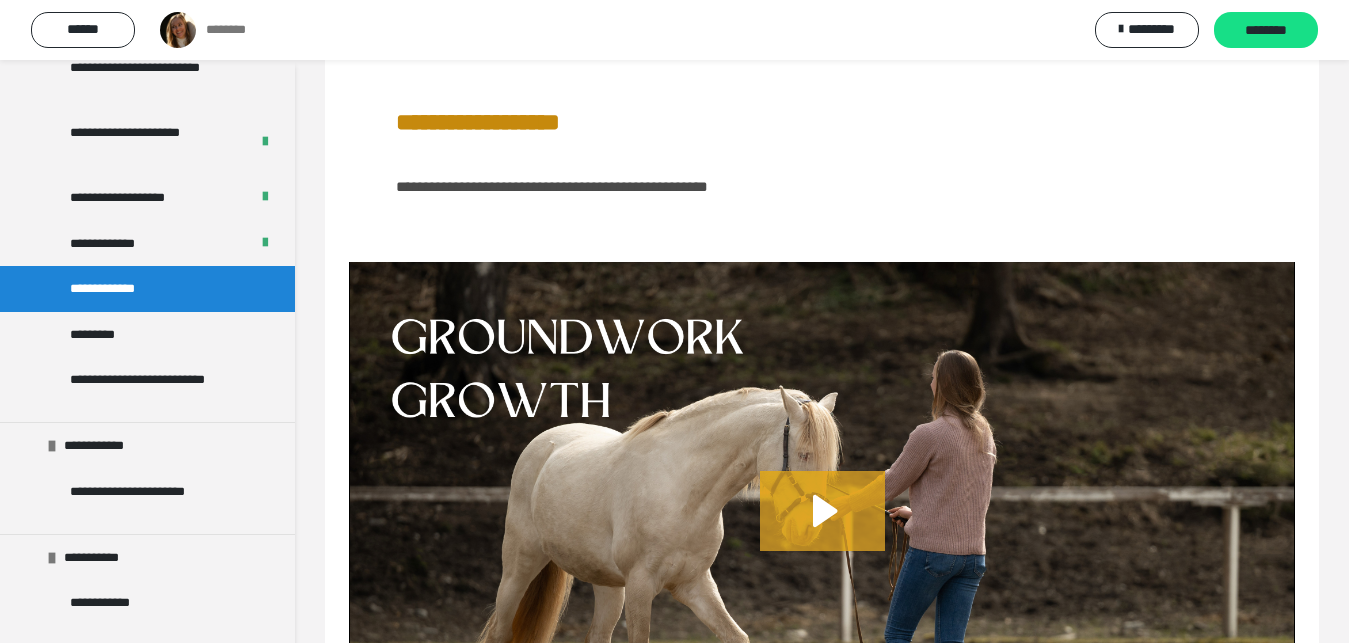 click 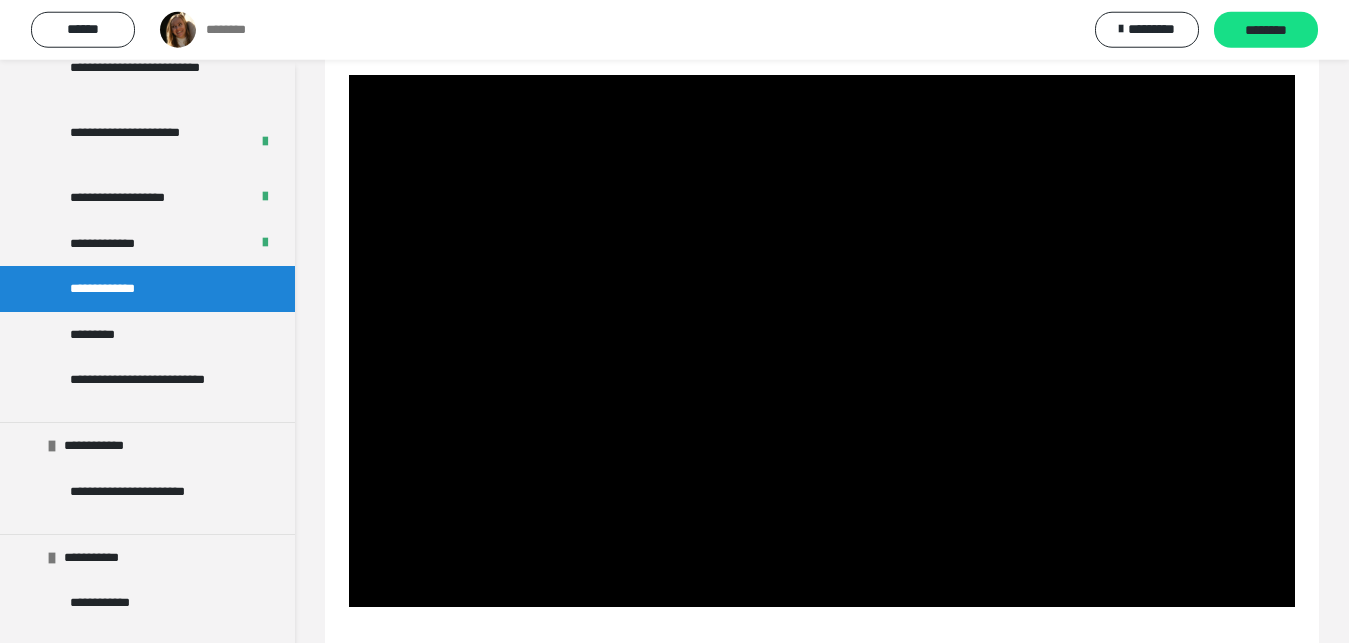 scroll, scrollTop: 288, scrollLeft: 0, axis: vertical 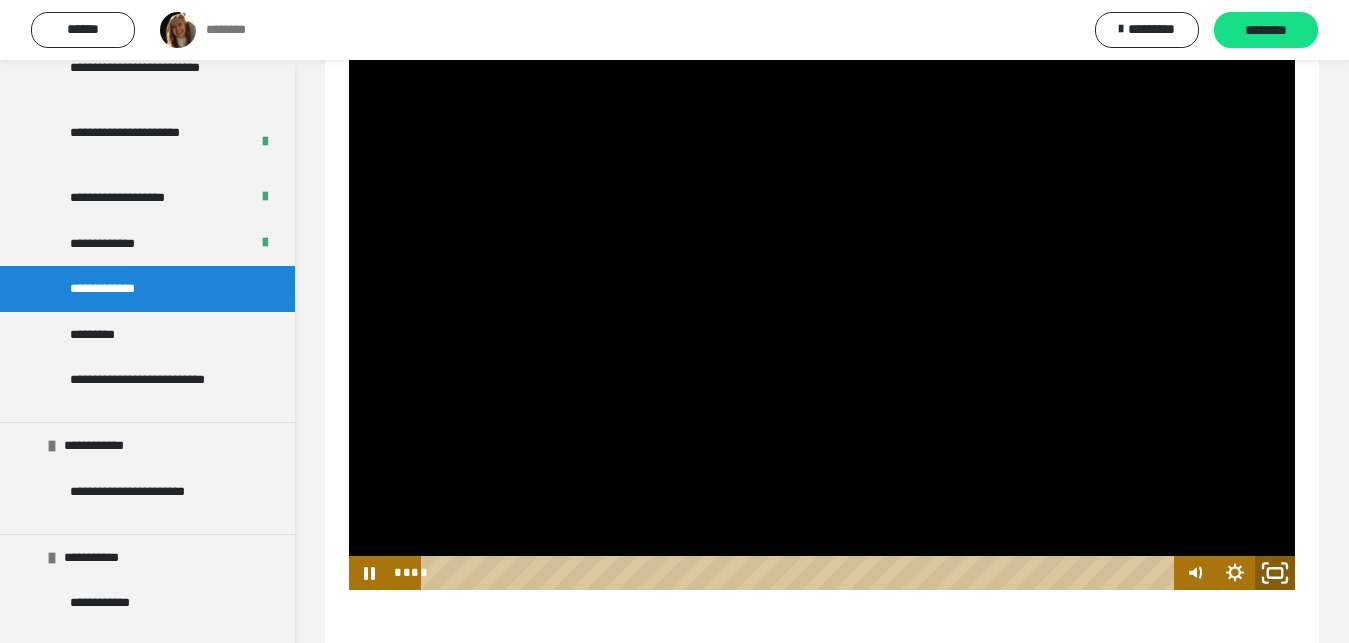 click 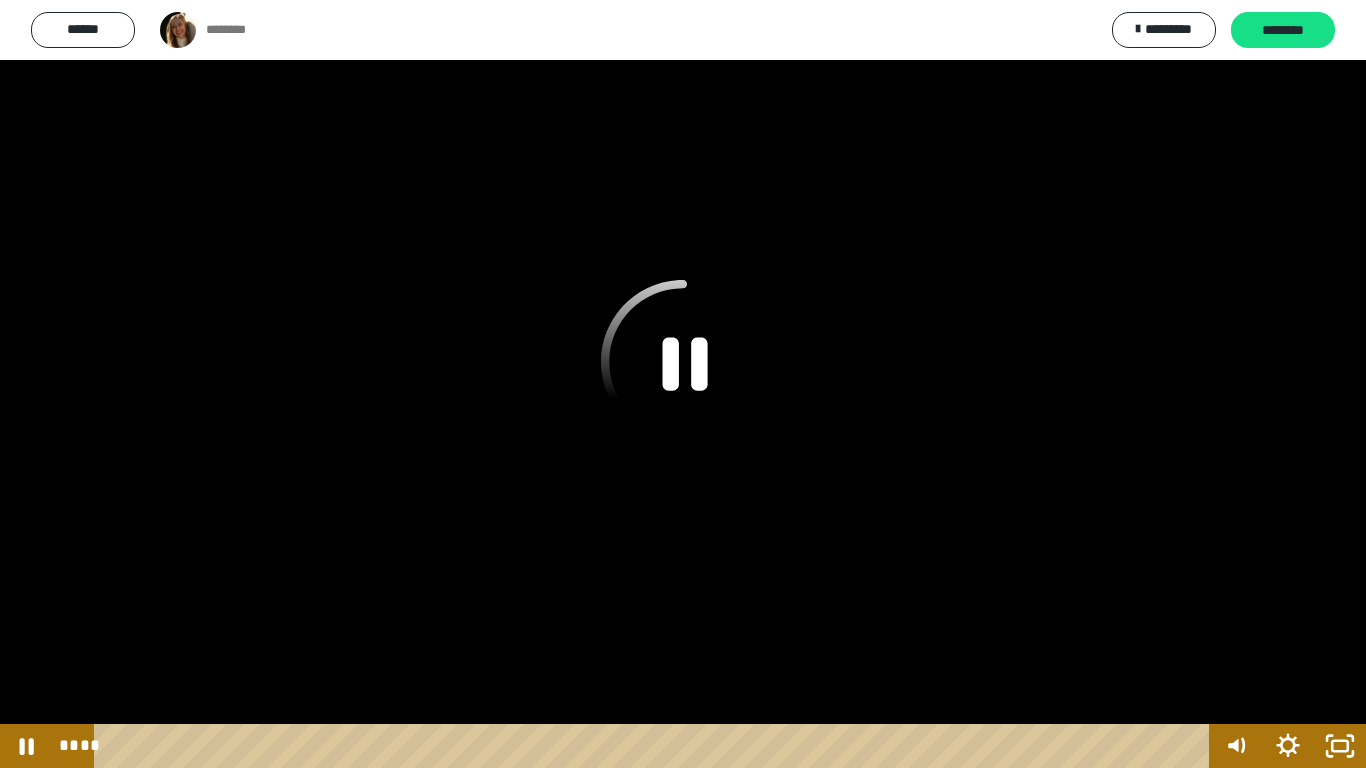 click 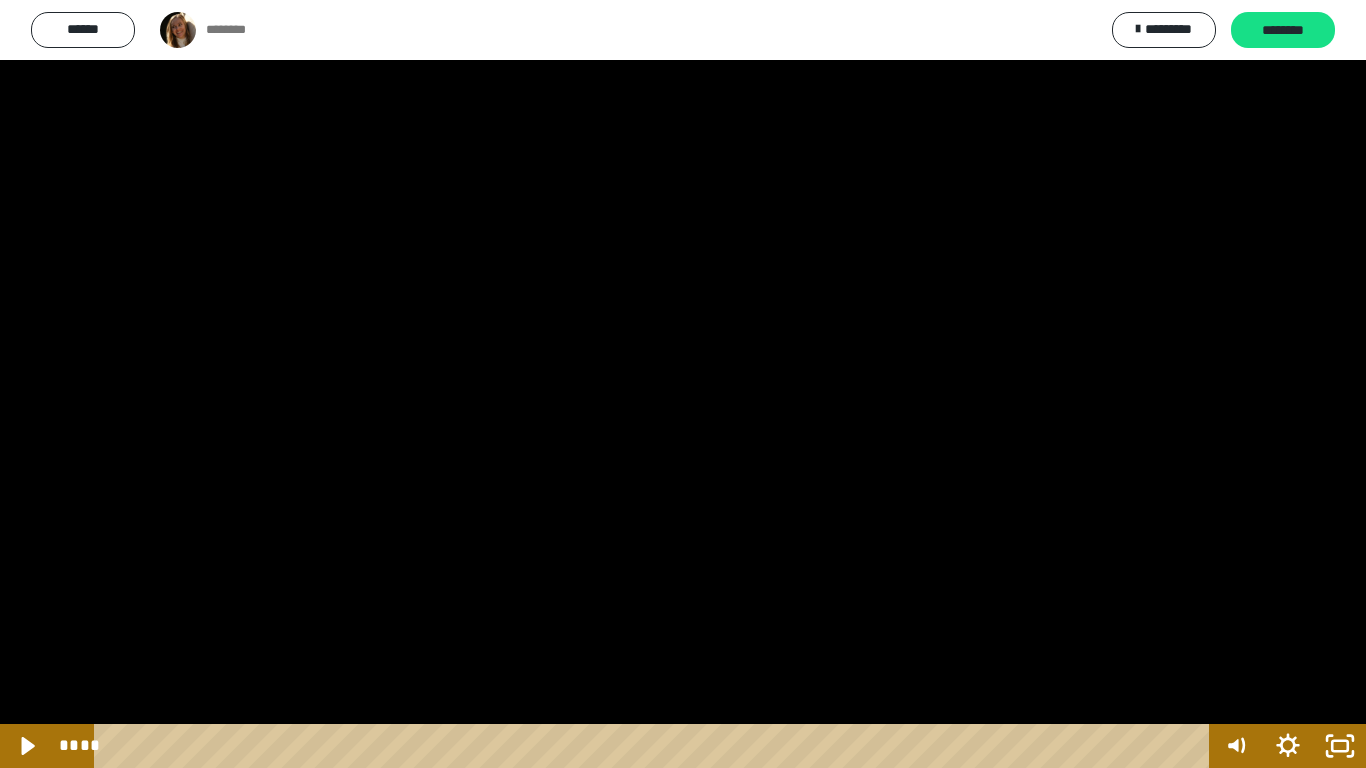 click at bounding box center [683, 384] 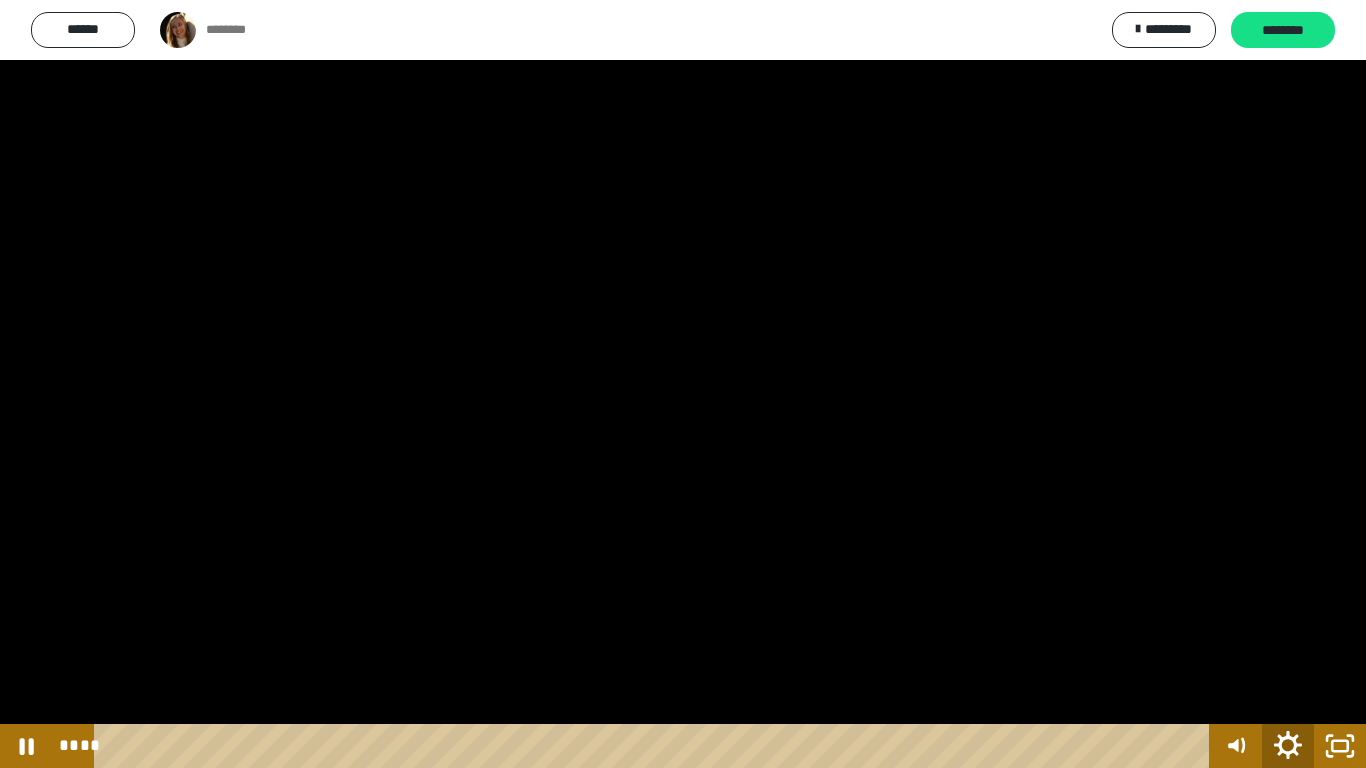 click 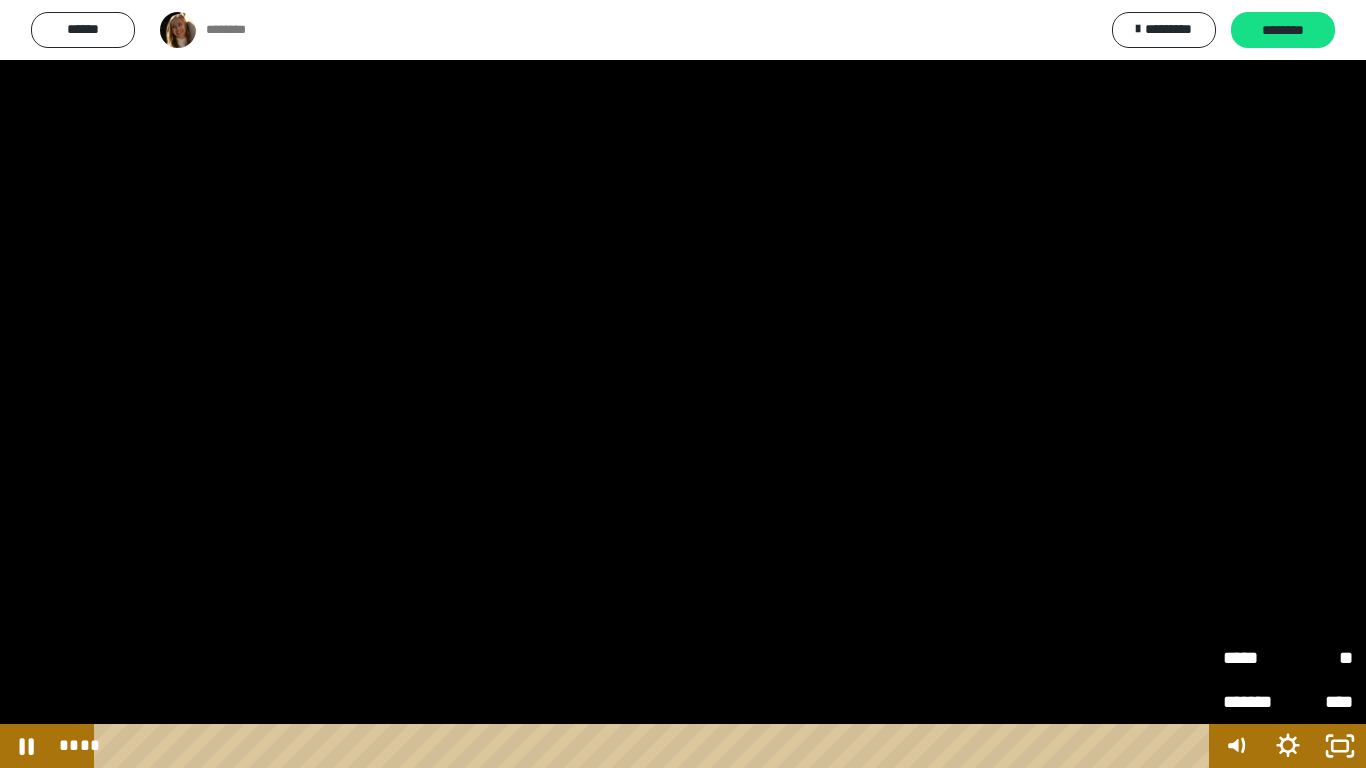 click on "**" at bounding box center [1320, 657] 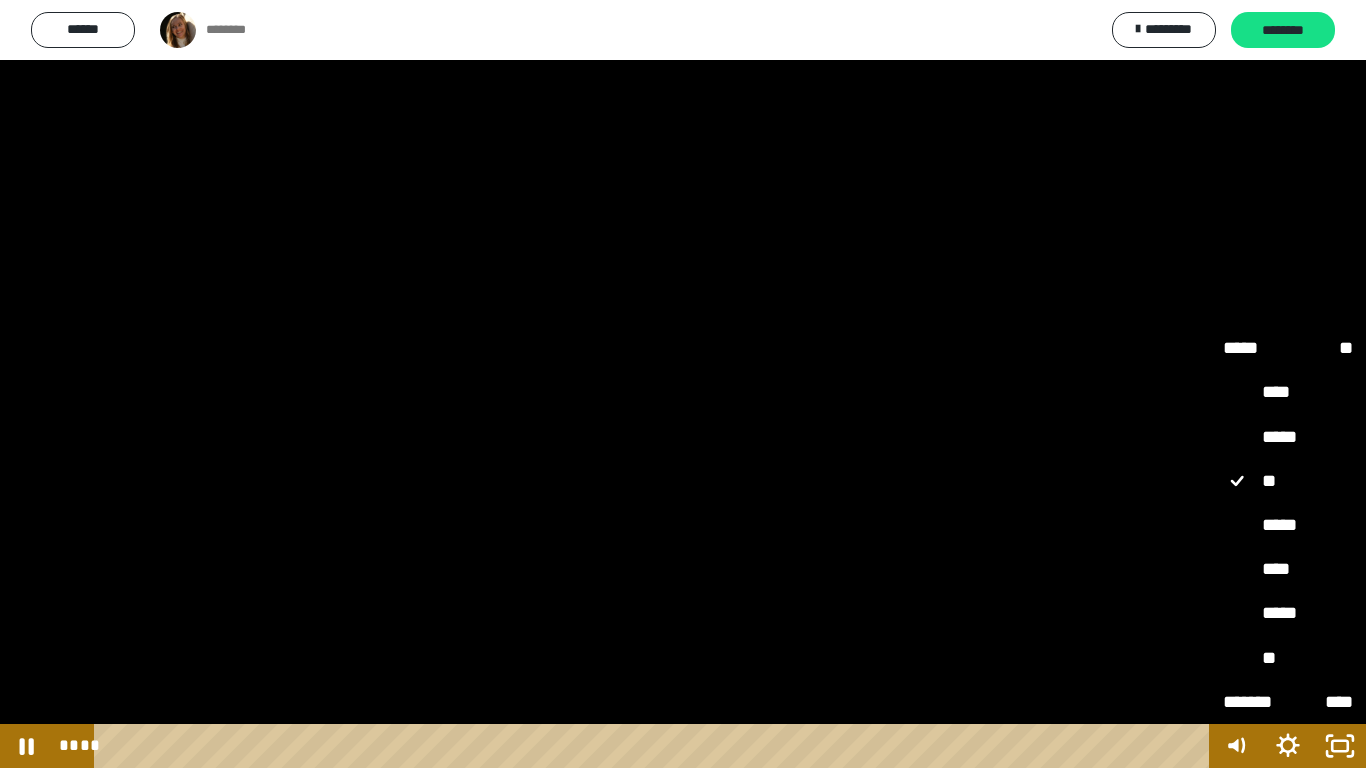 click on "*****" at bounding box center [1288, 526] 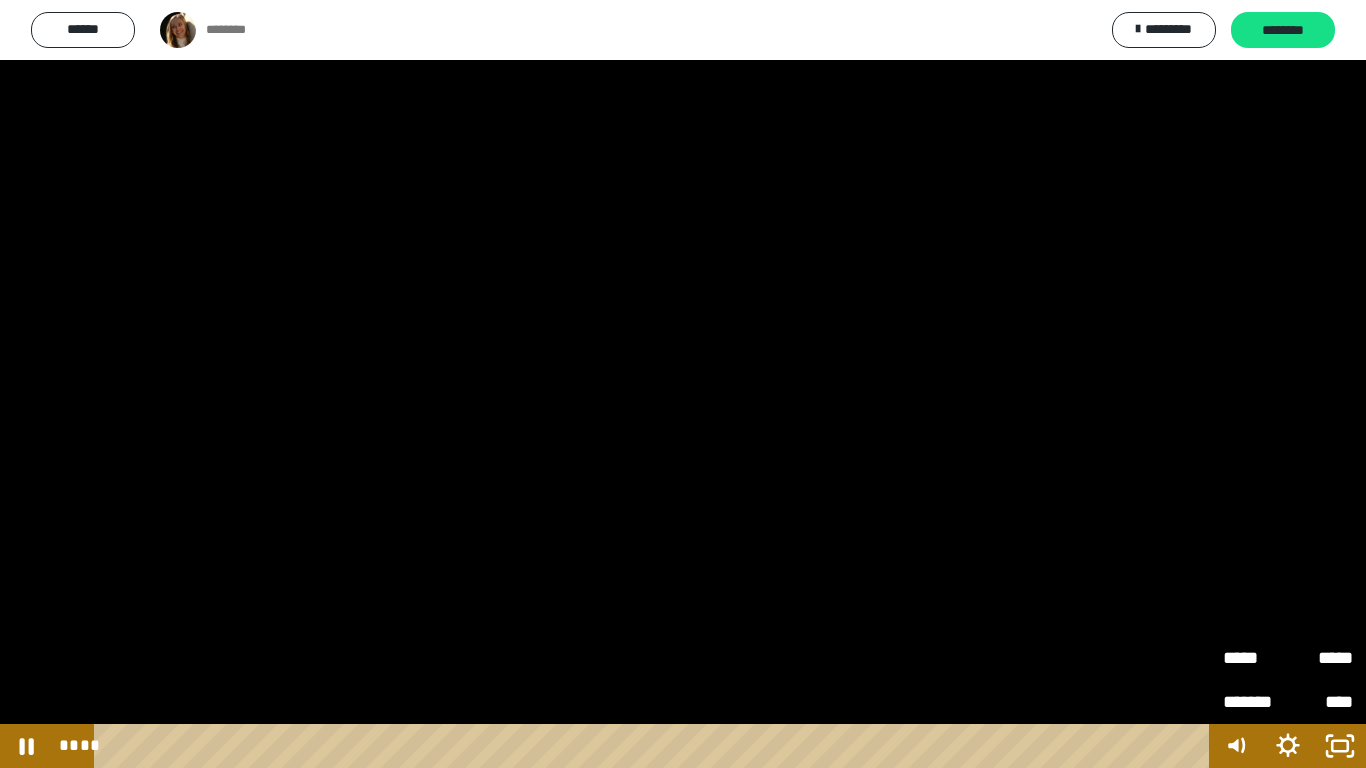 click at bounding box center (683, 384) 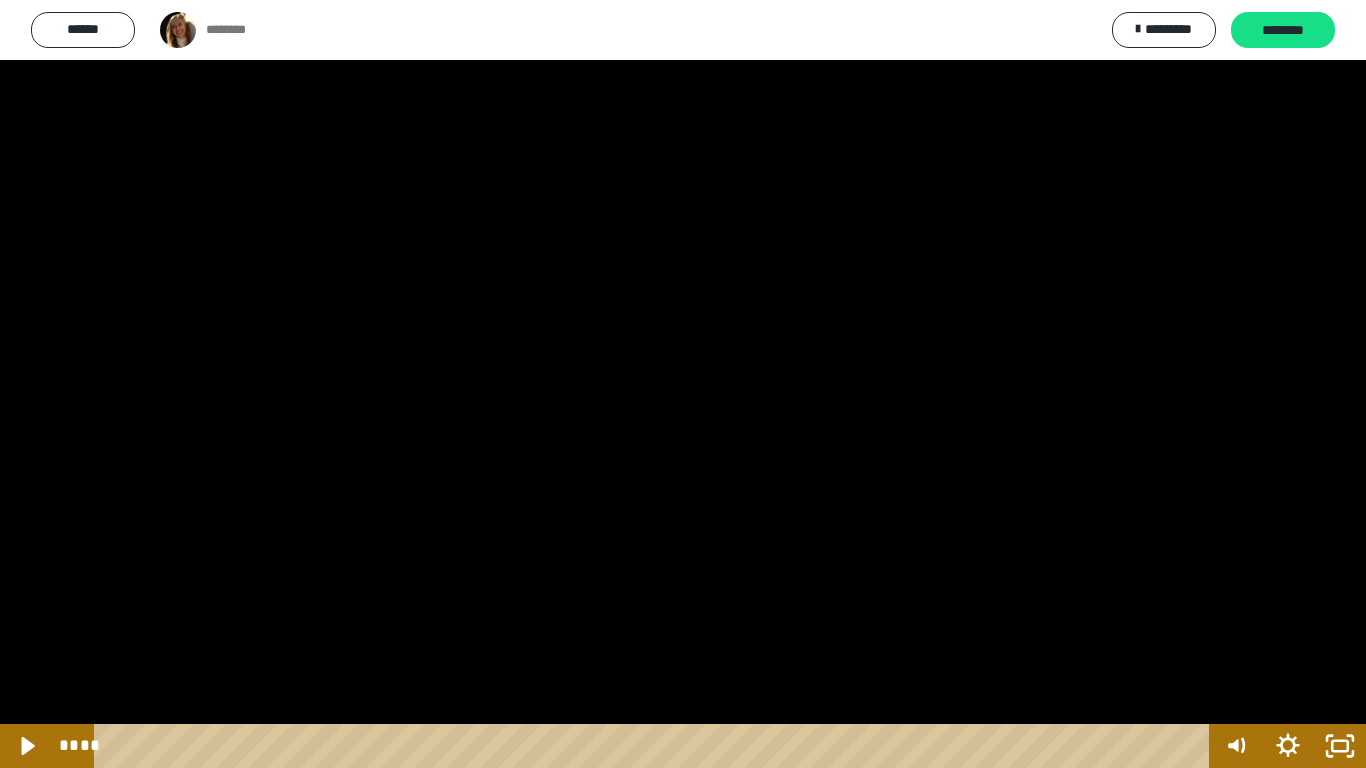 click at bounding box center [683, 384] 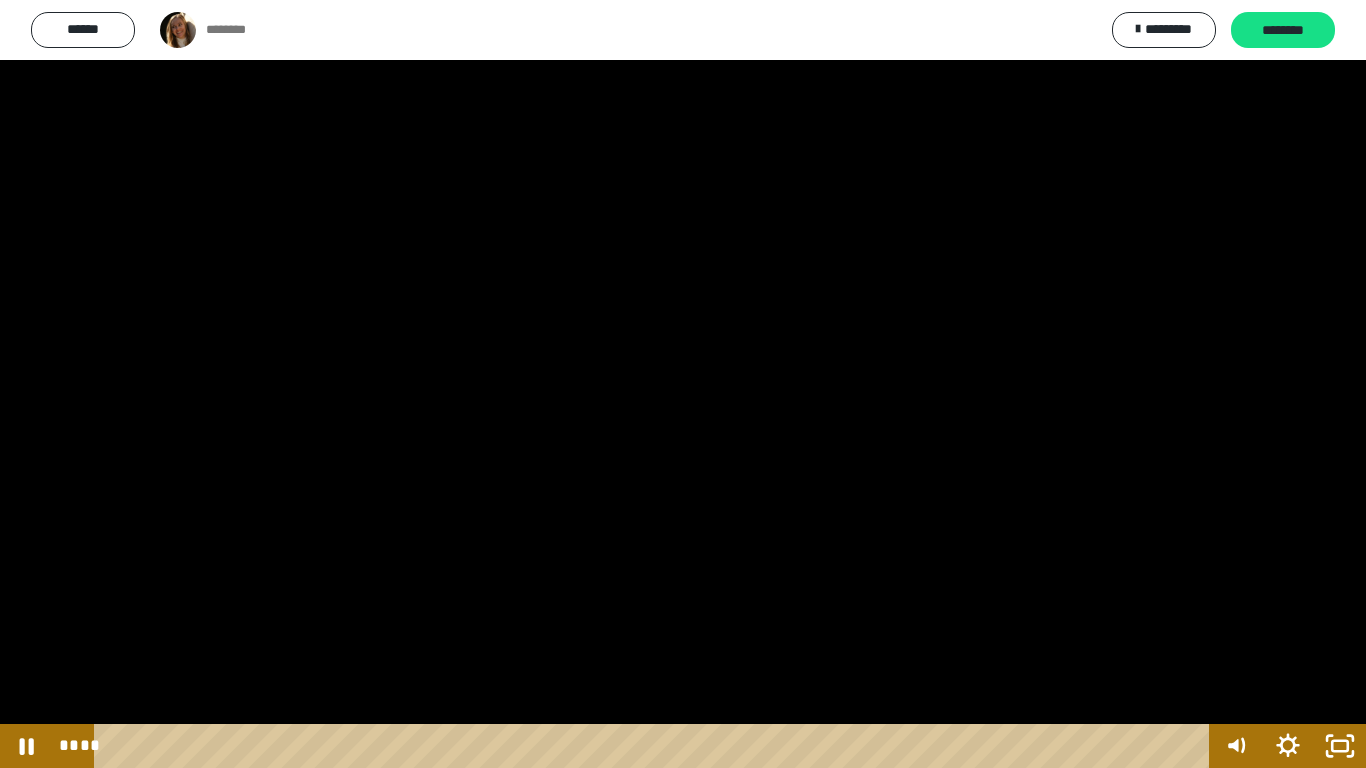 click at bounding box center (683, 384) 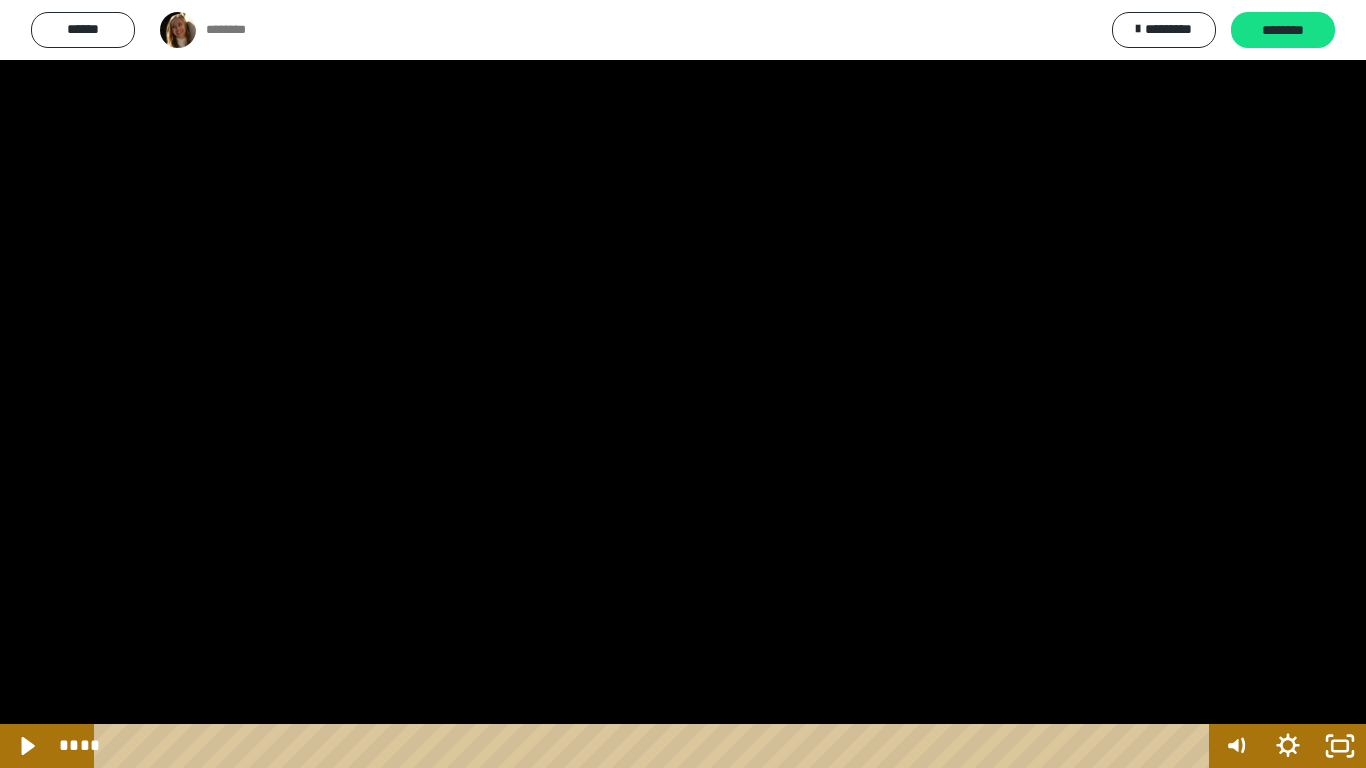 click at bounding box center (683, 384) 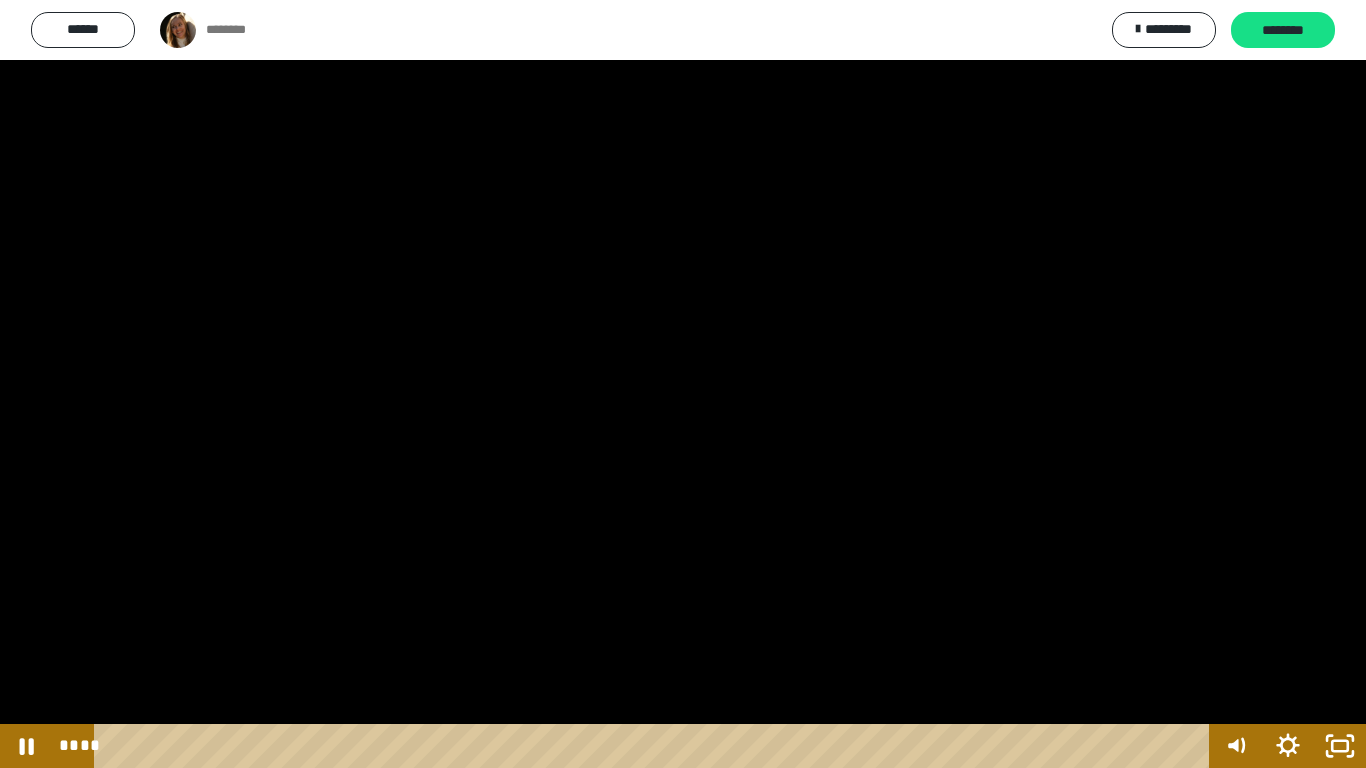 click at bounding box center [683, 384] 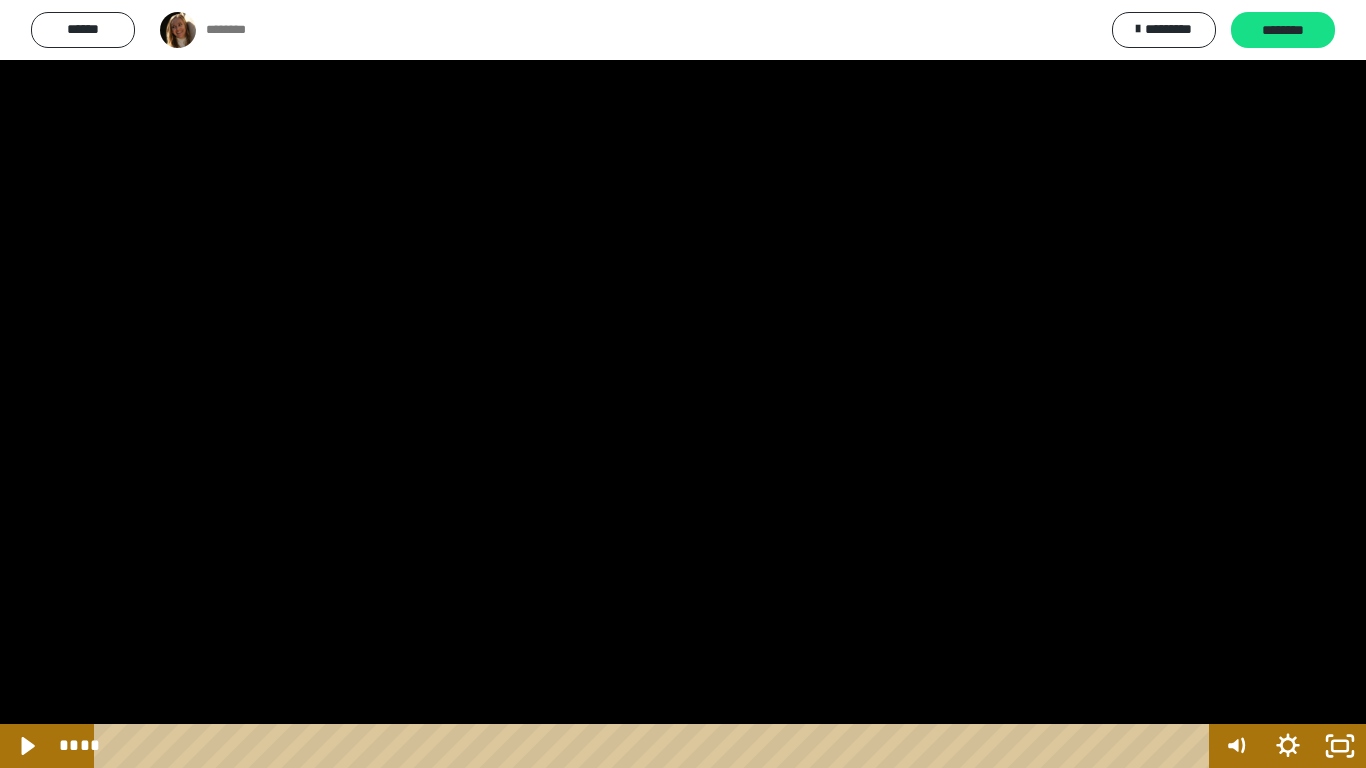click at bounding box center [683, 384] 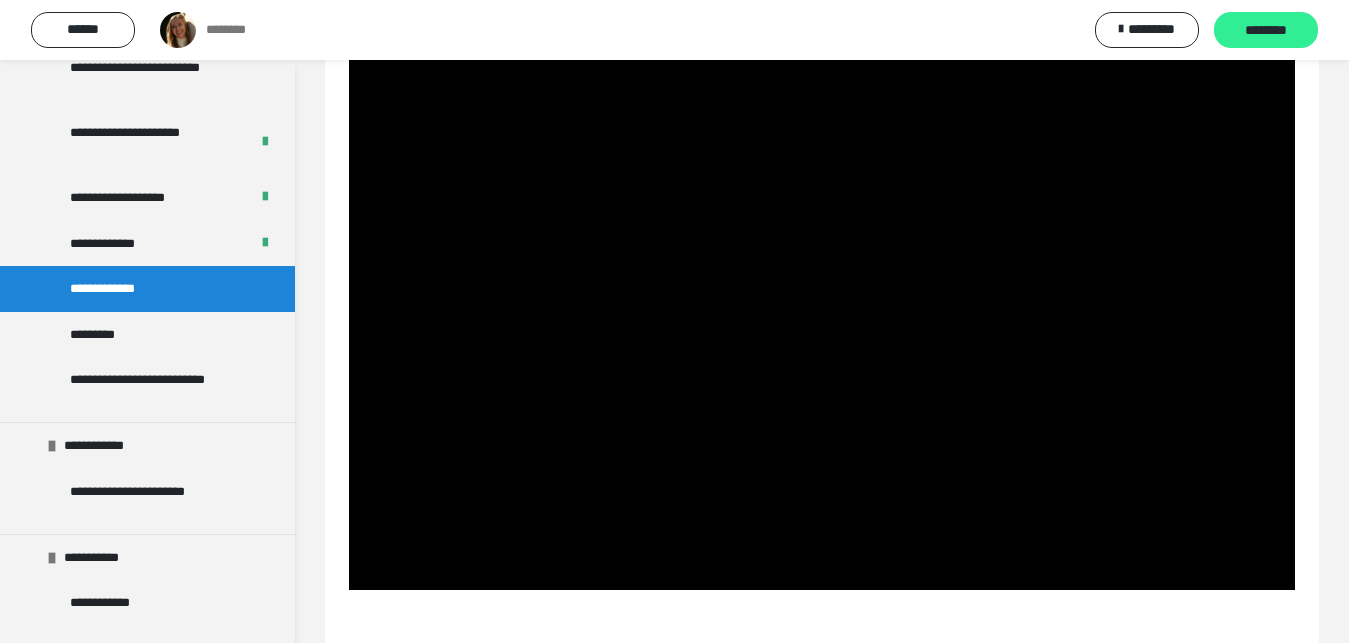 click on "********" at bounding box center (1266, 31) 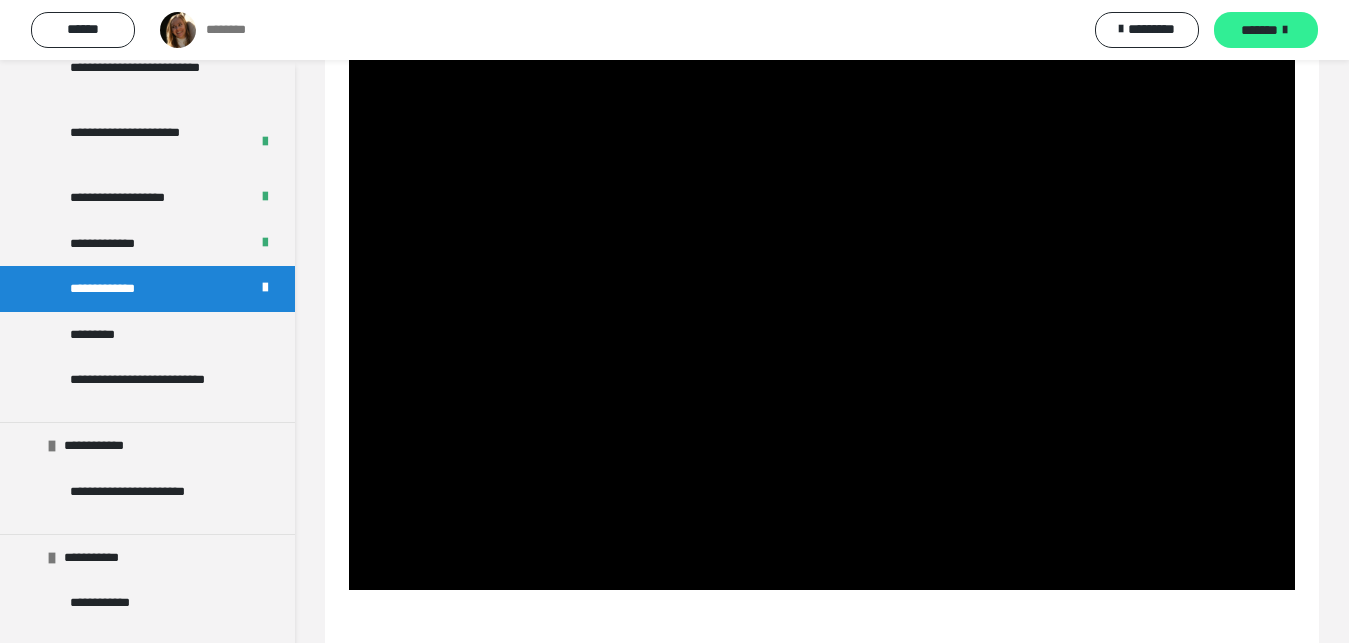 click on "*******" at bounding box center [1259, 30] 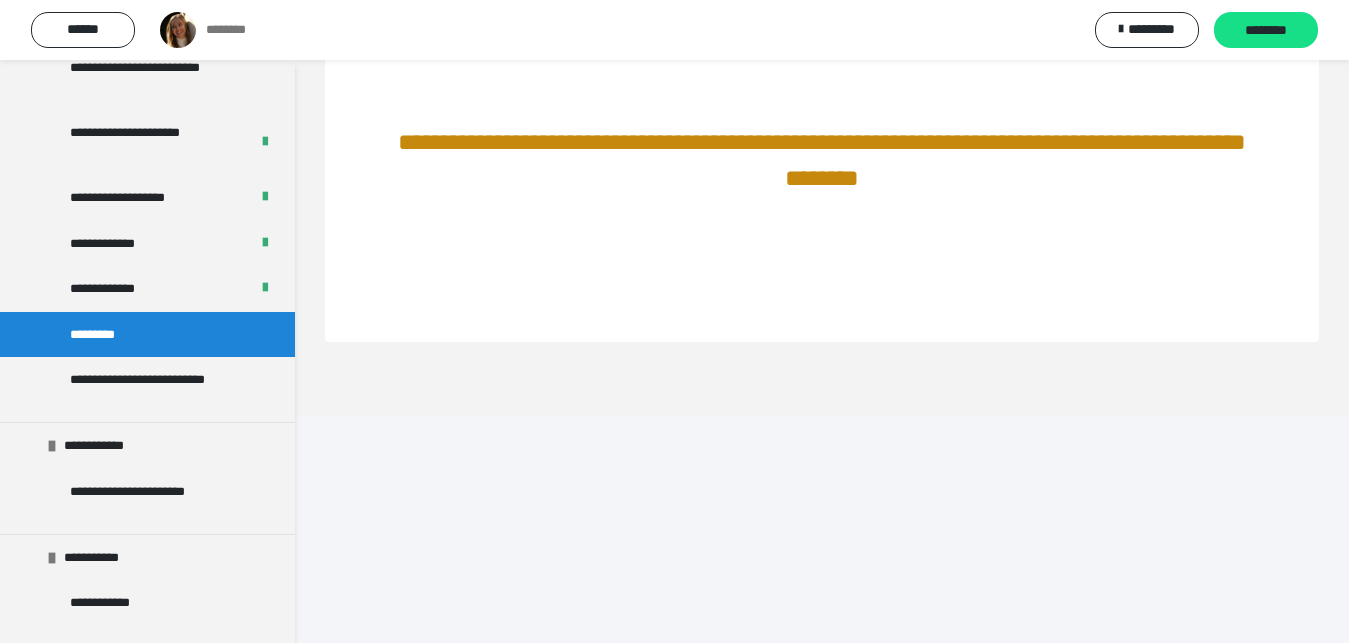 scroll, scrollTop: 84, scrollLeft: 0, axis: vertical 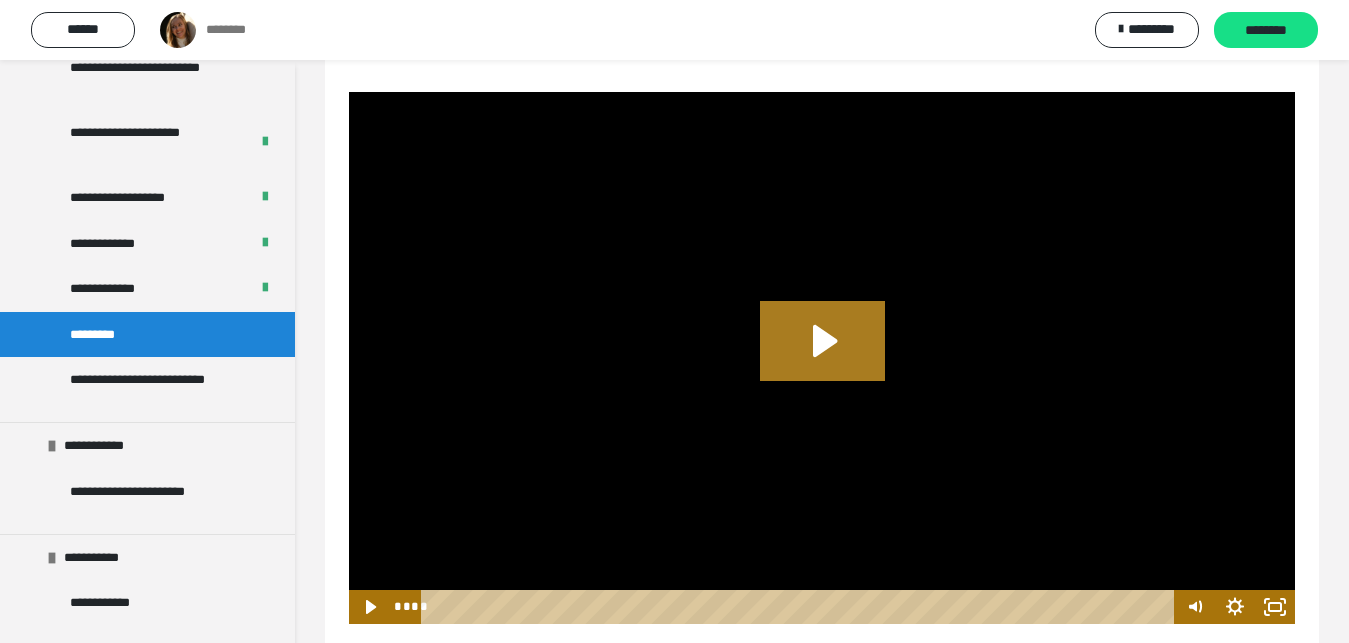 click 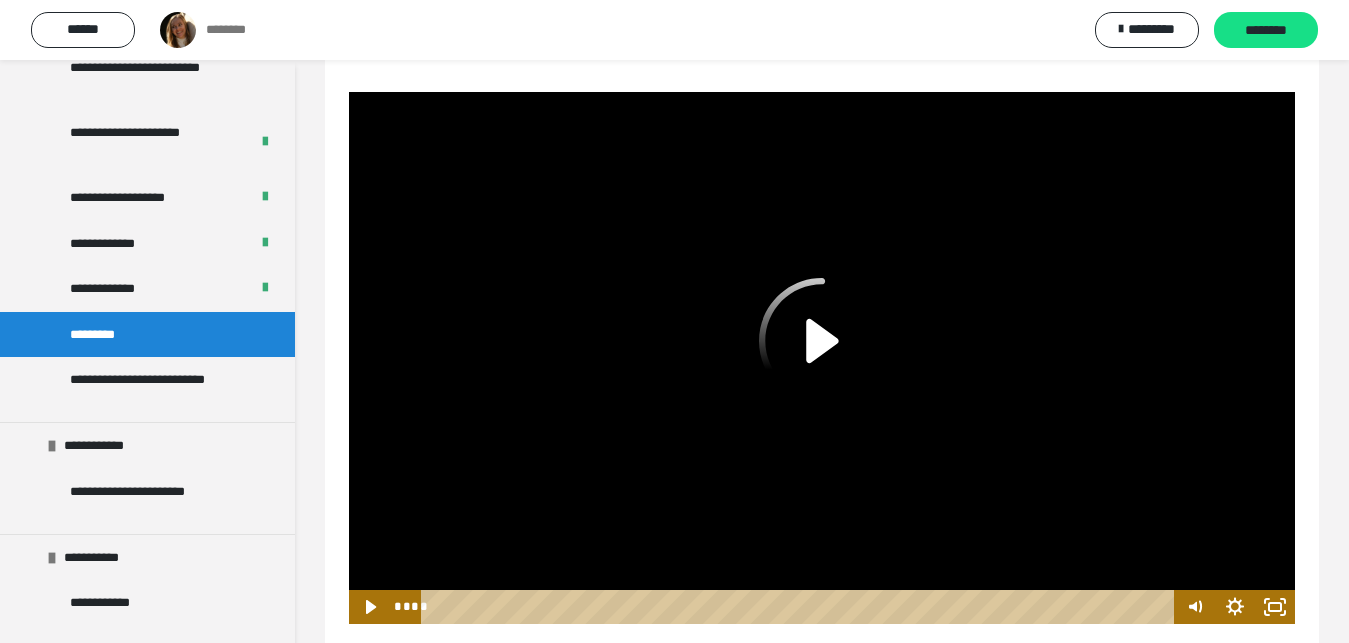 click 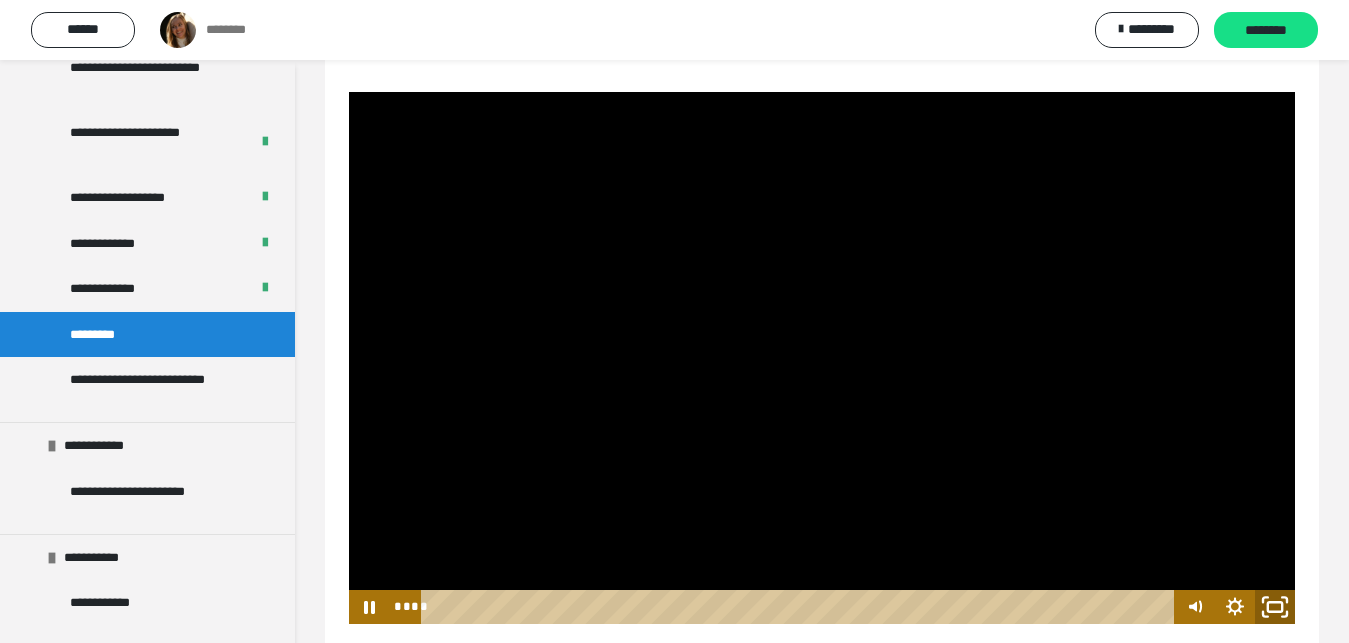 click 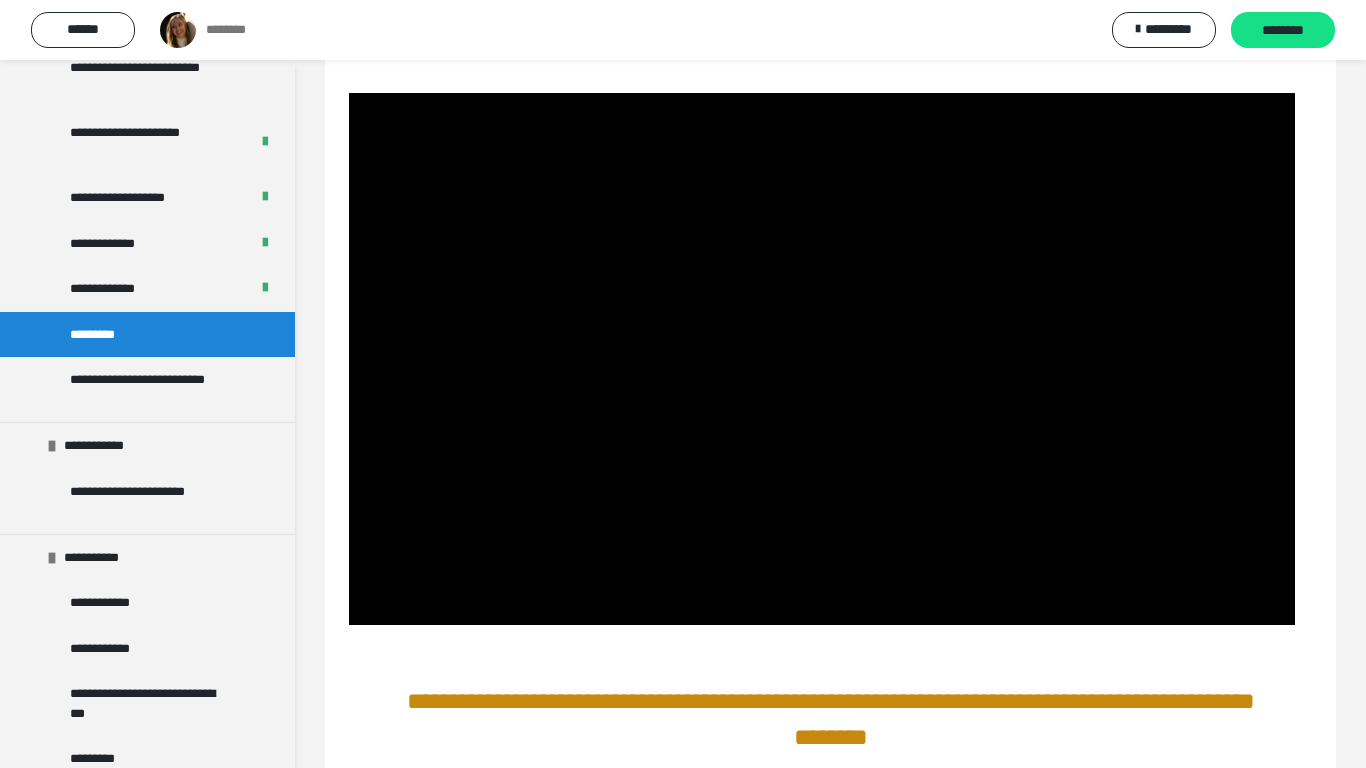 type 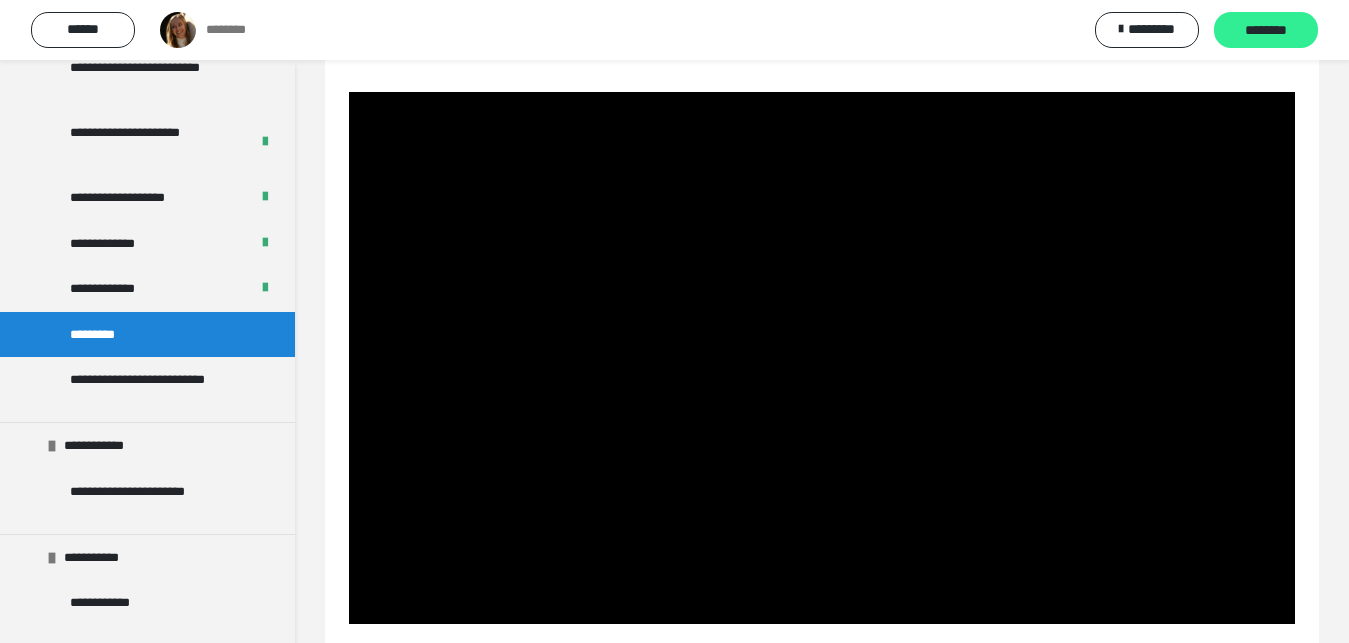 click on "********" at bounding box center [1266, 30] 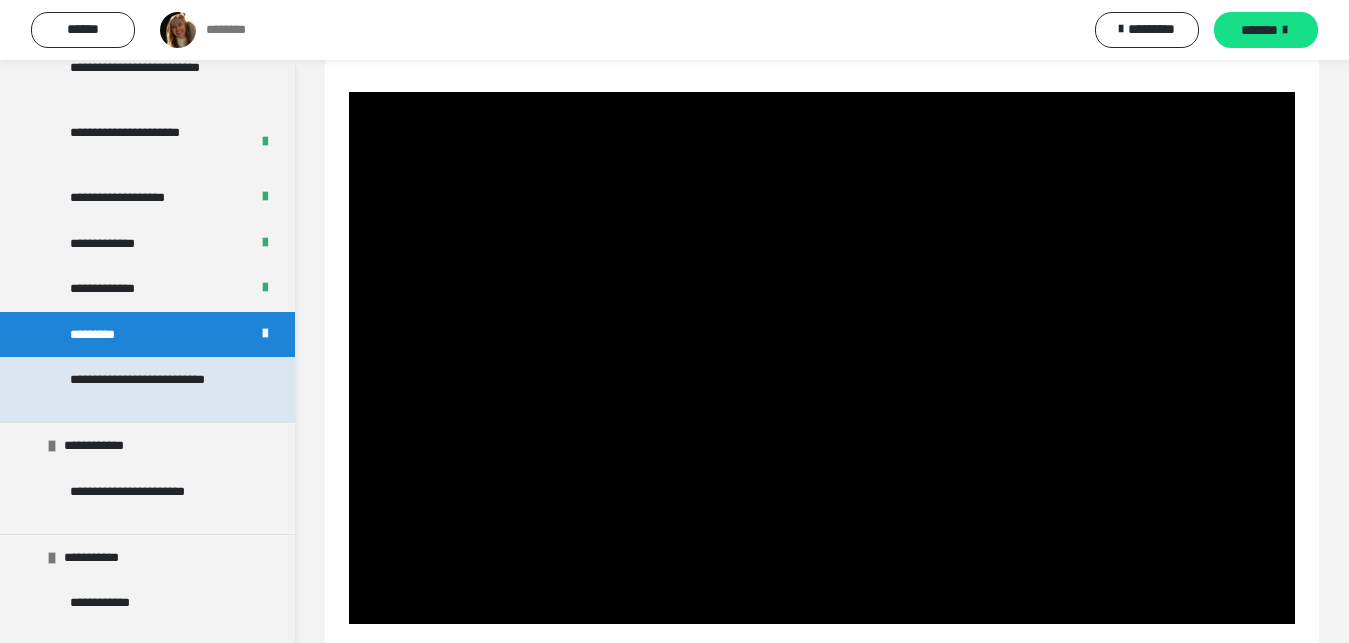 click on "**********" at bounding box center [151, 389] 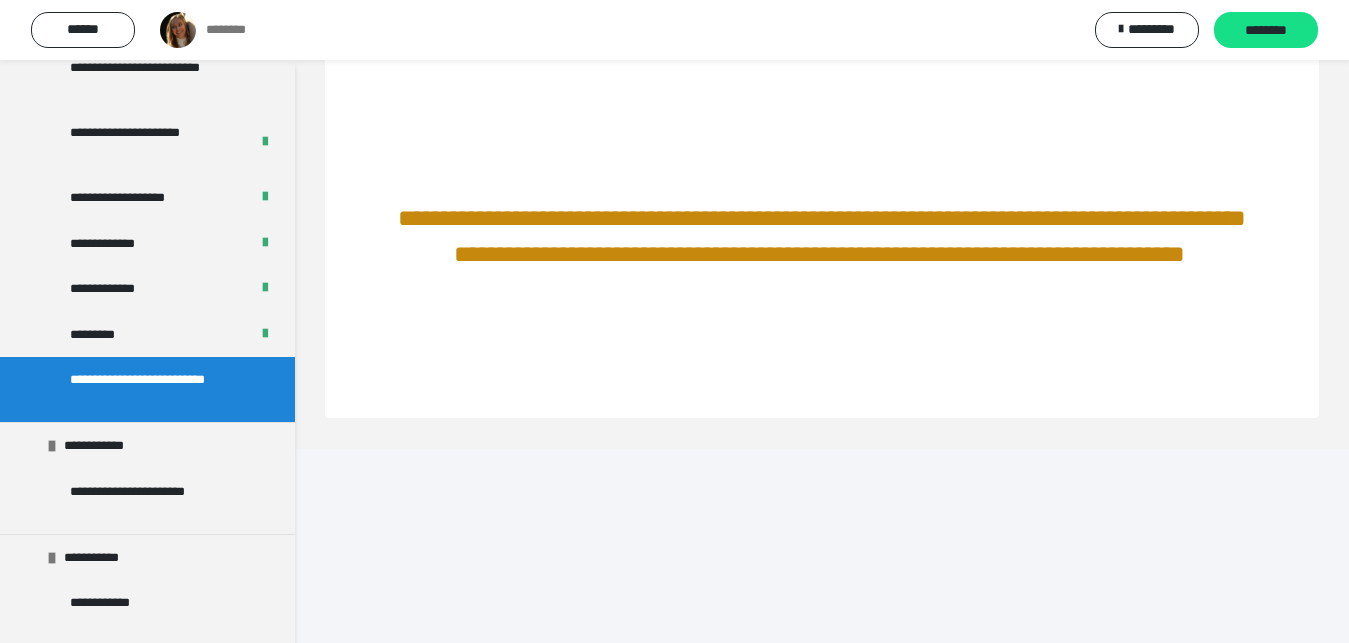 scroll, scrollTop: 119, scrollLeft: 0, axis: vertical 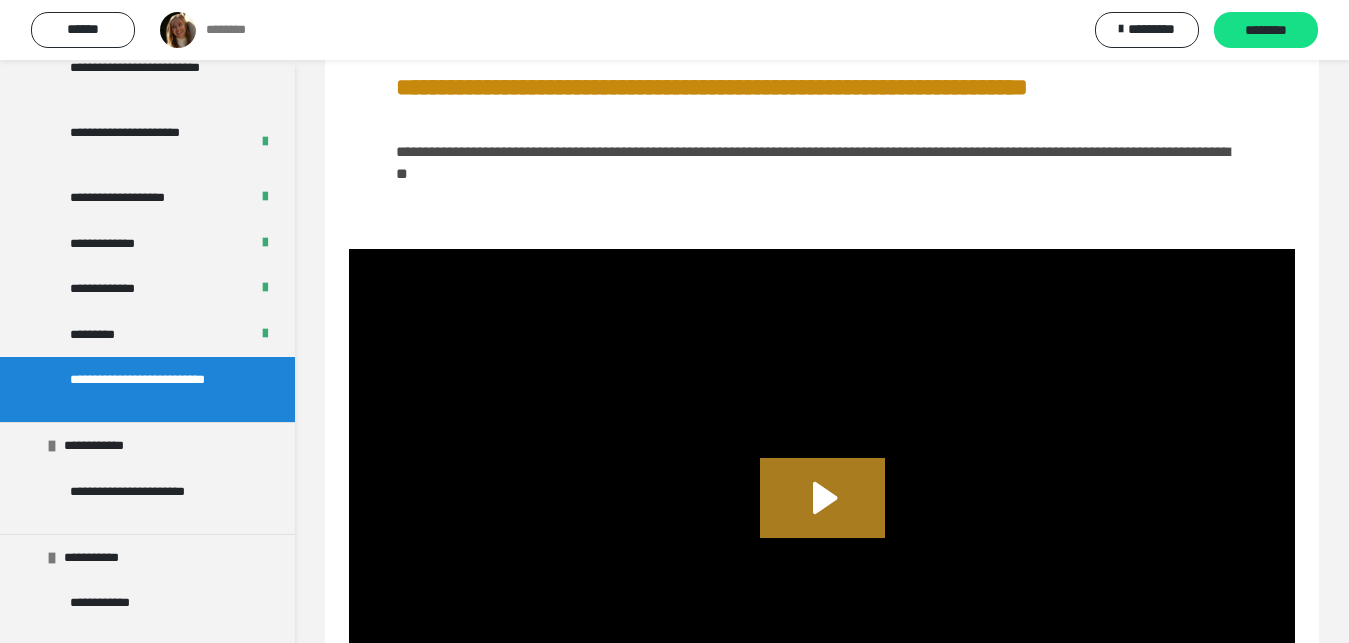 click 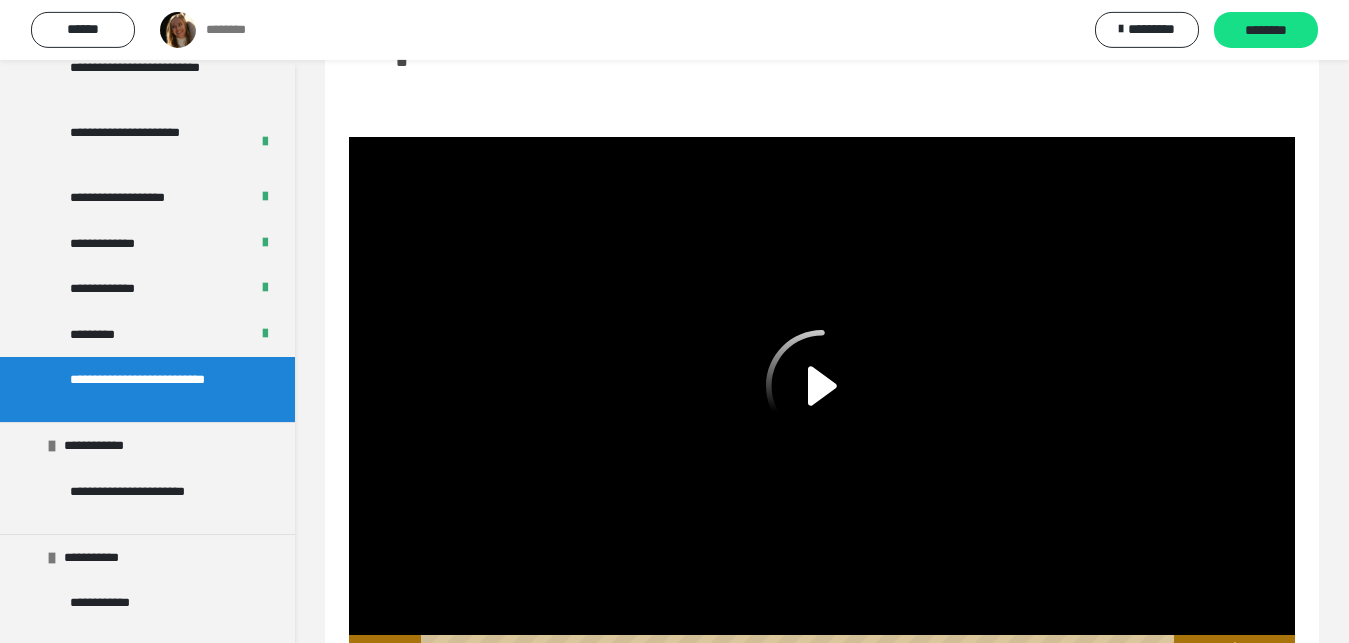 scroll, scrollTop: 272, scrollLeft: 0, axis: vertical 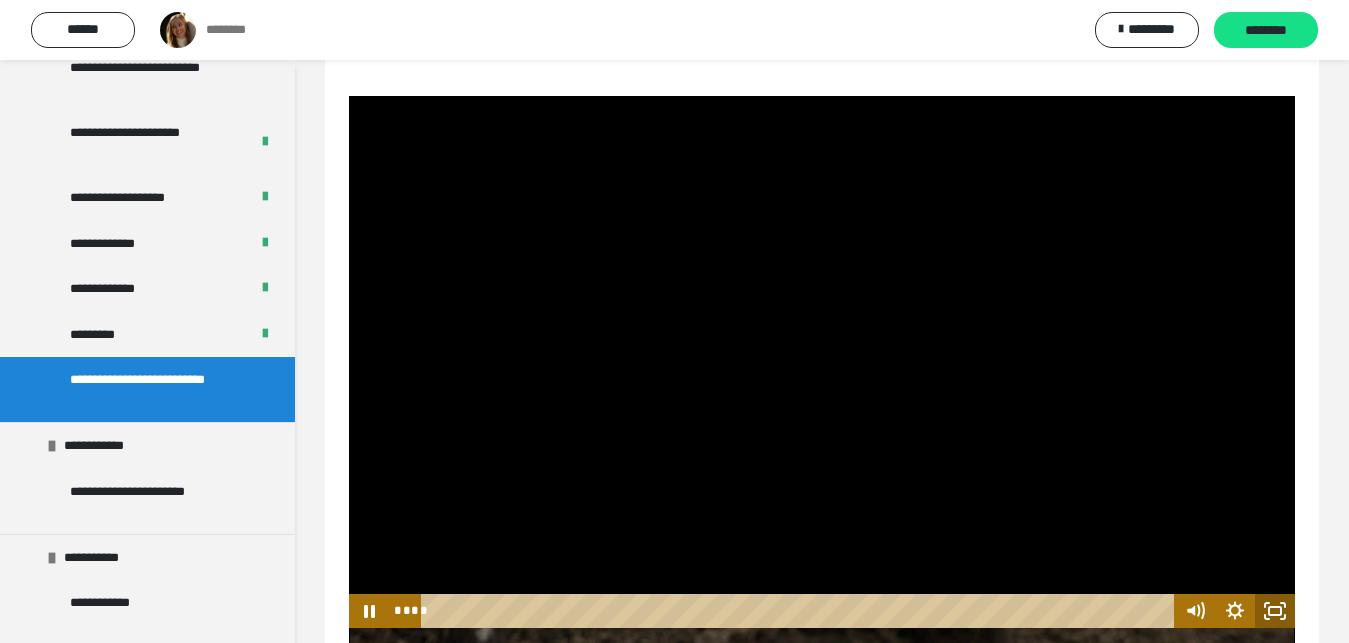 click 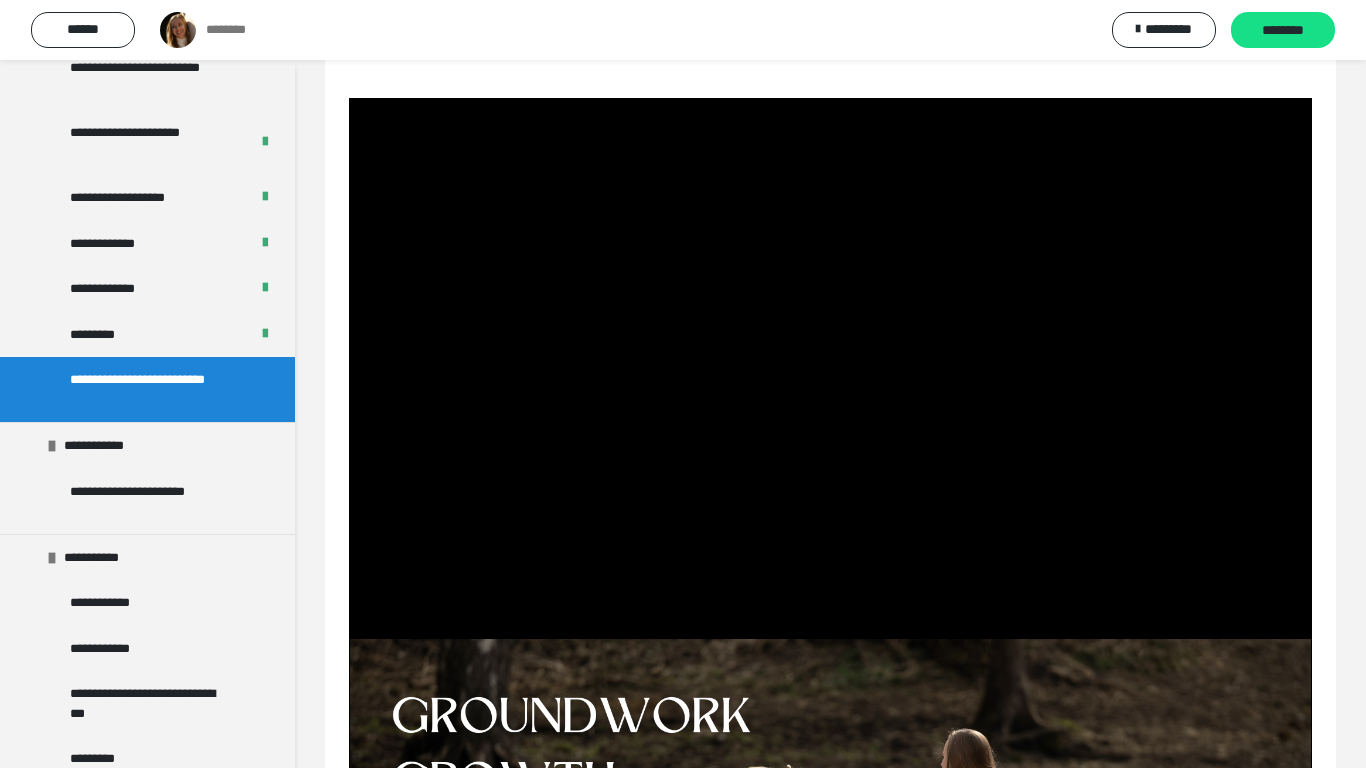 type 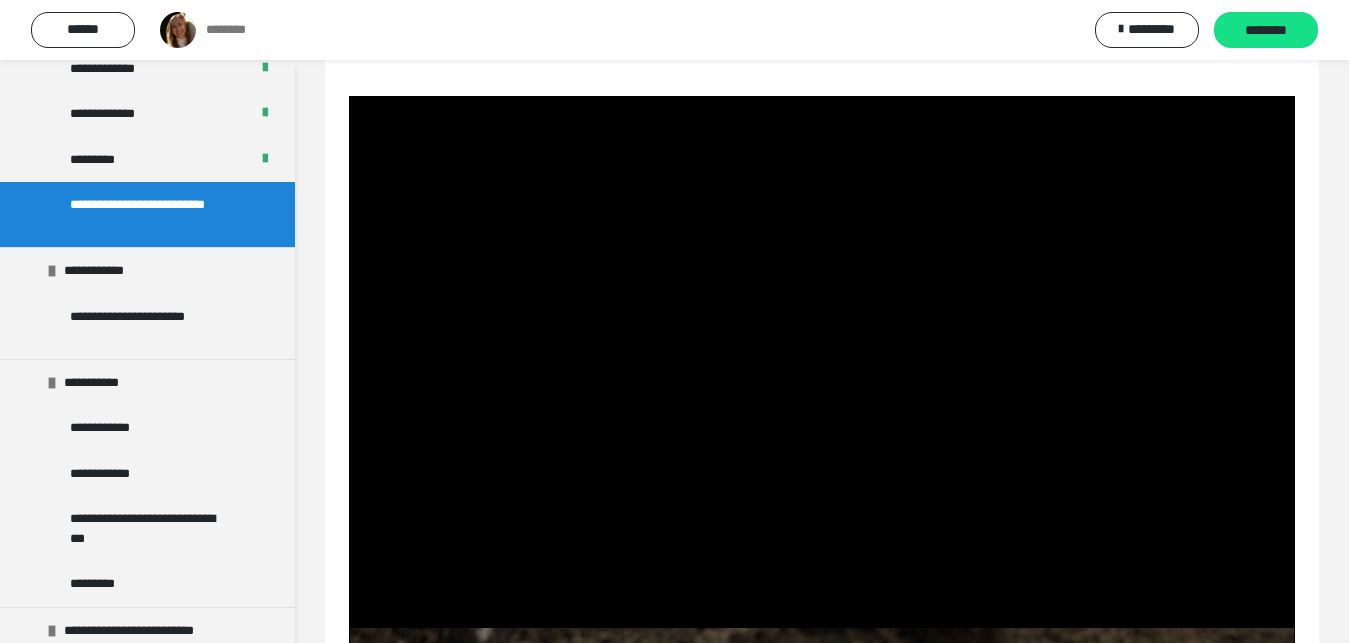 scroll, scrollTop: 2680, scrollLeft: 0, axis: vertical 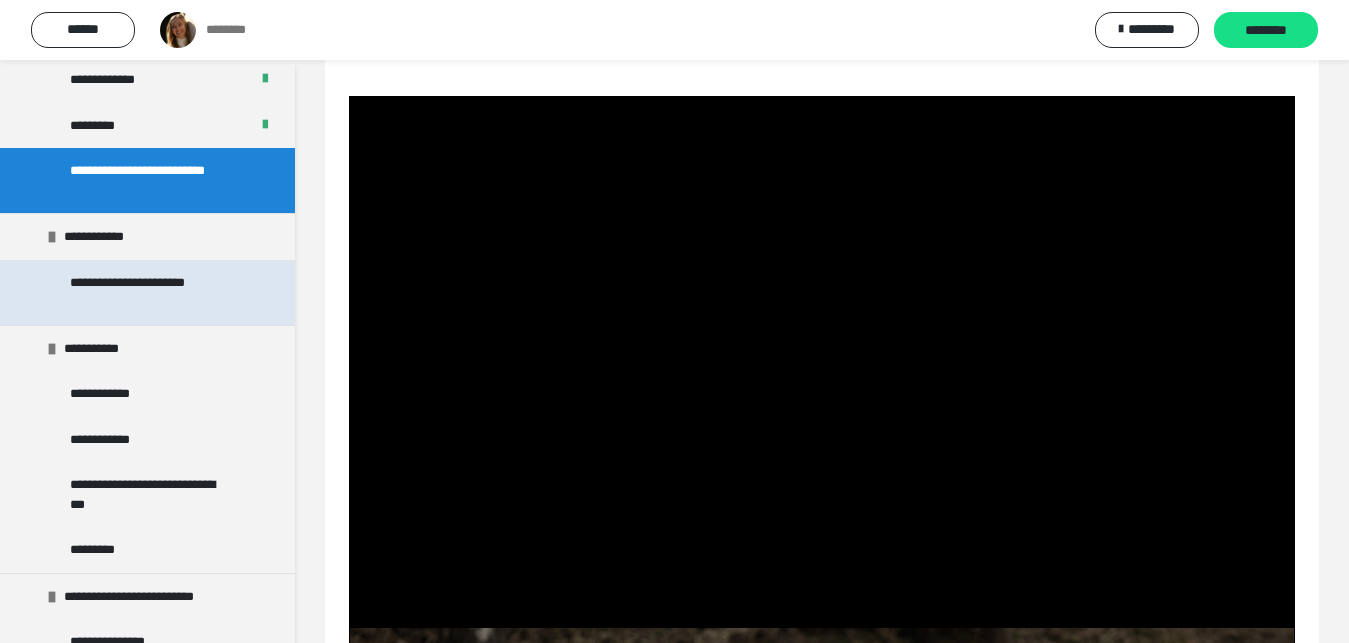 click on "**********" at bounding box center [151, 292] 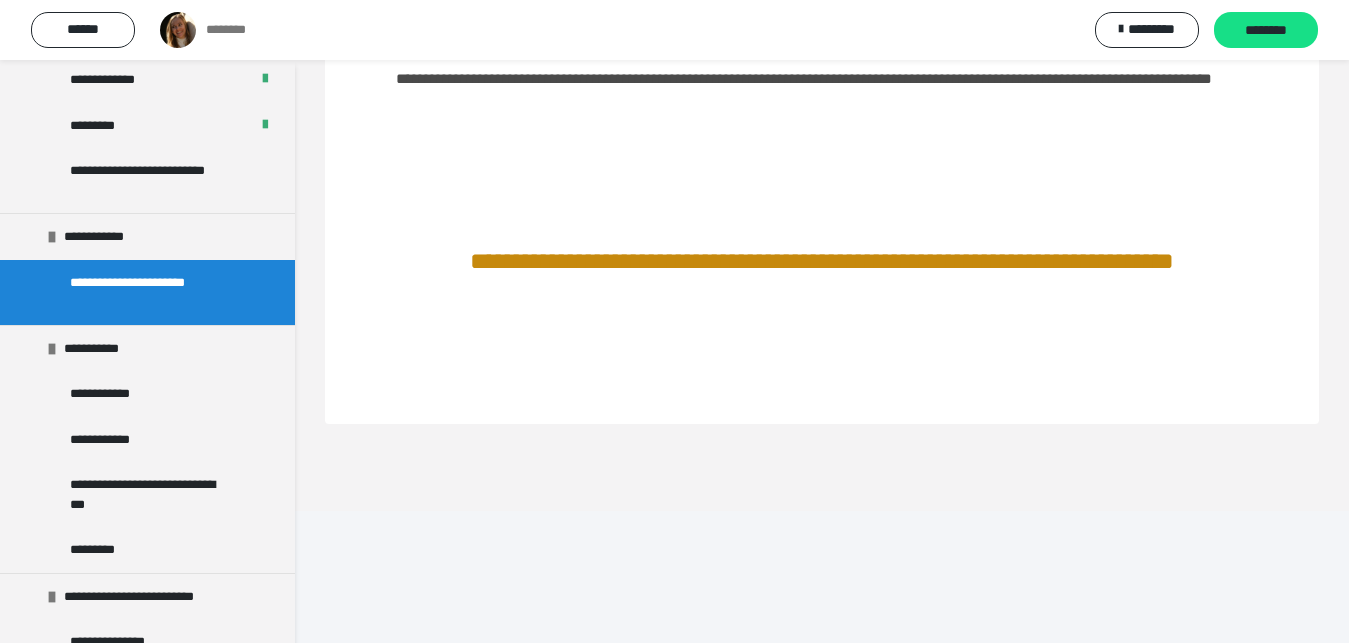 scroll, scrollTop: 84, scrollLeft: 0, axis: vertical 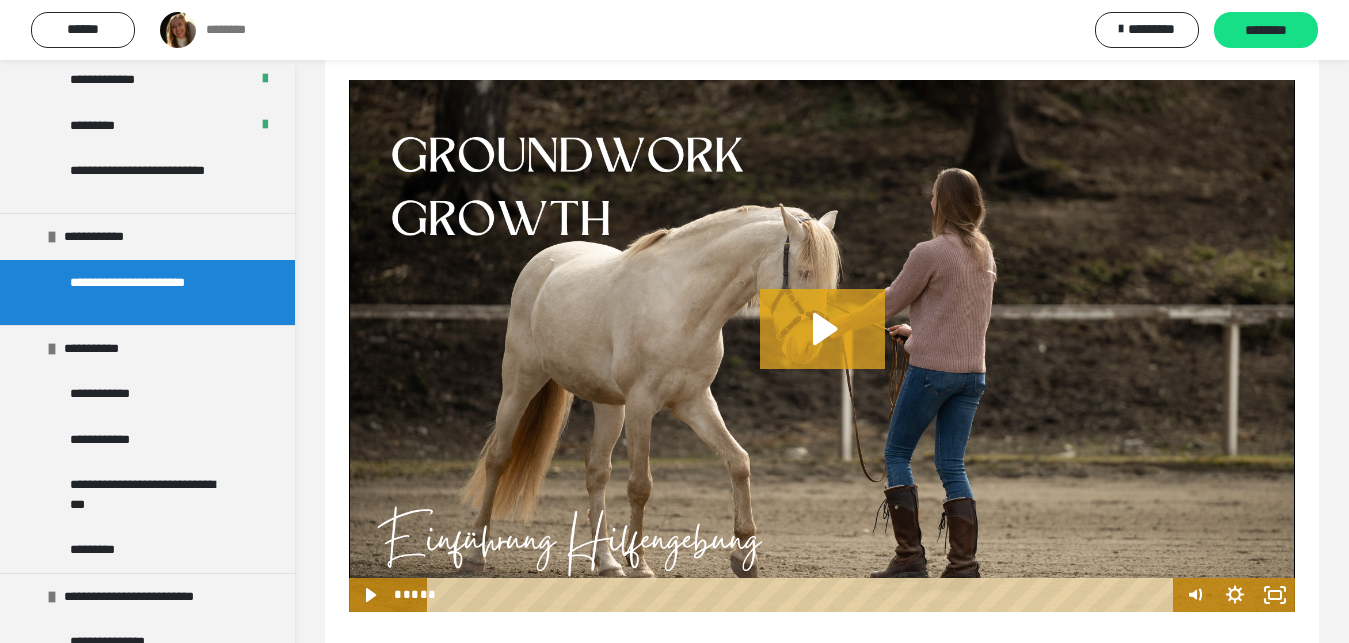 click 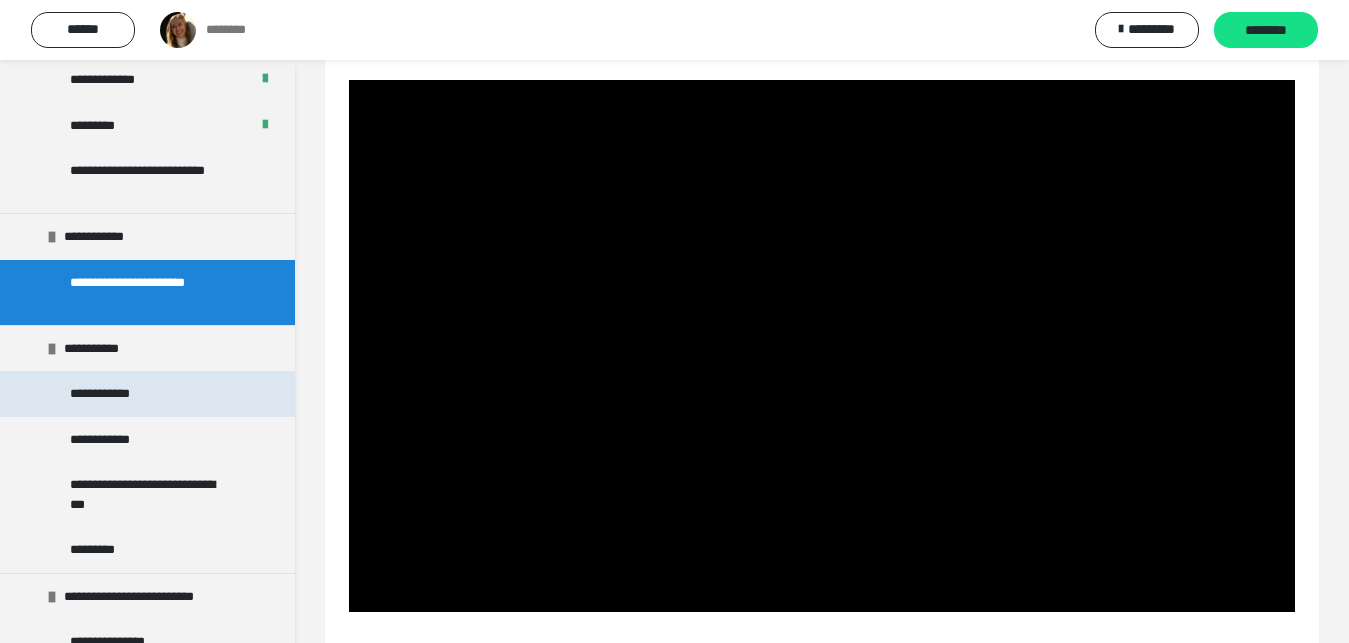 click on "**********" at bounding box center [106, 394] 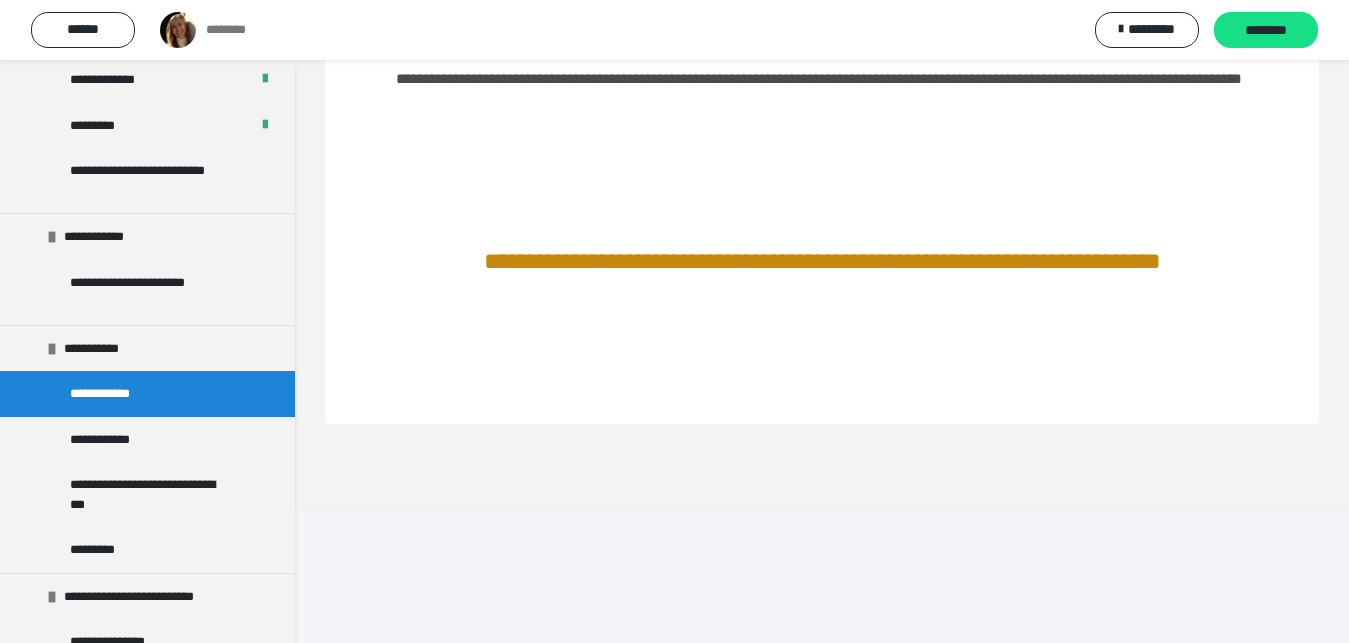 scroll, scrollTop: 84, scrollLeft: 0, axis: vertical 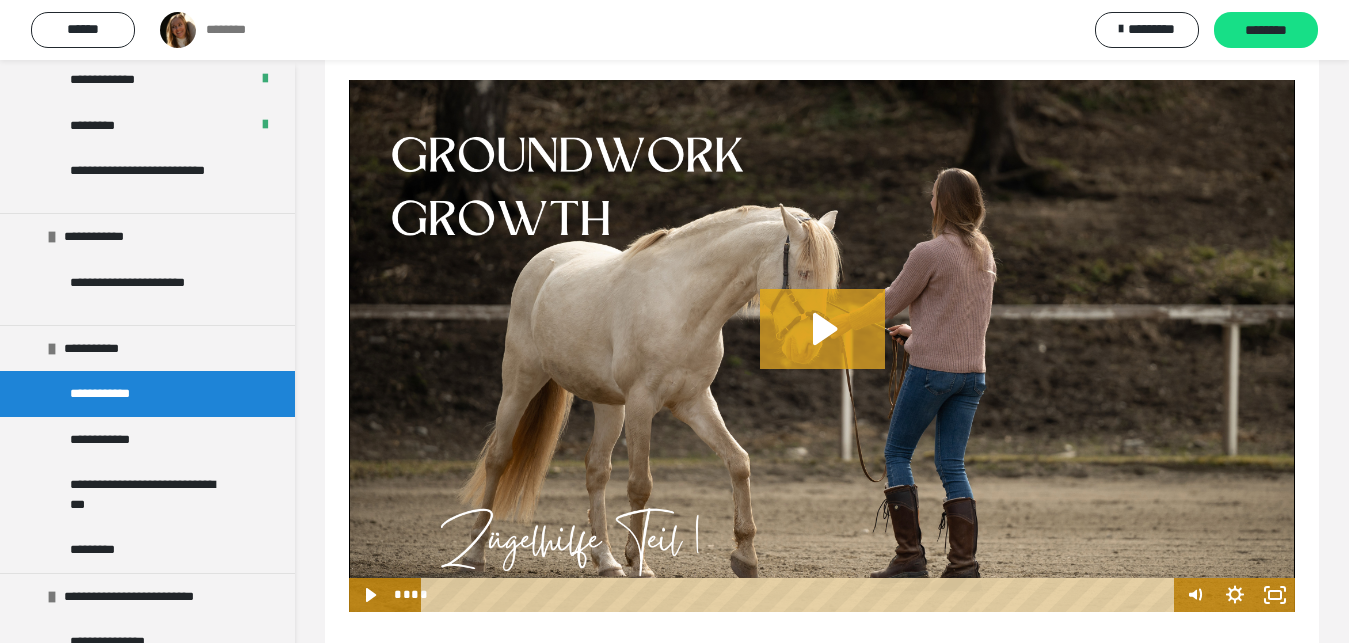 click 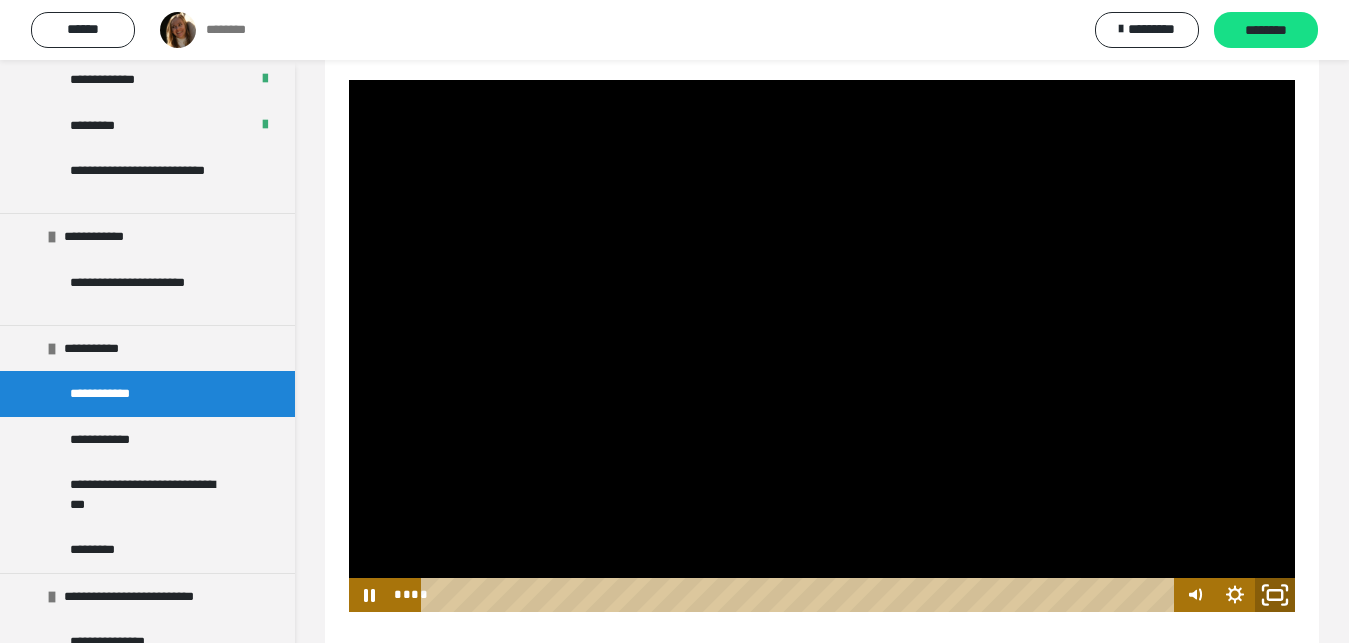 click 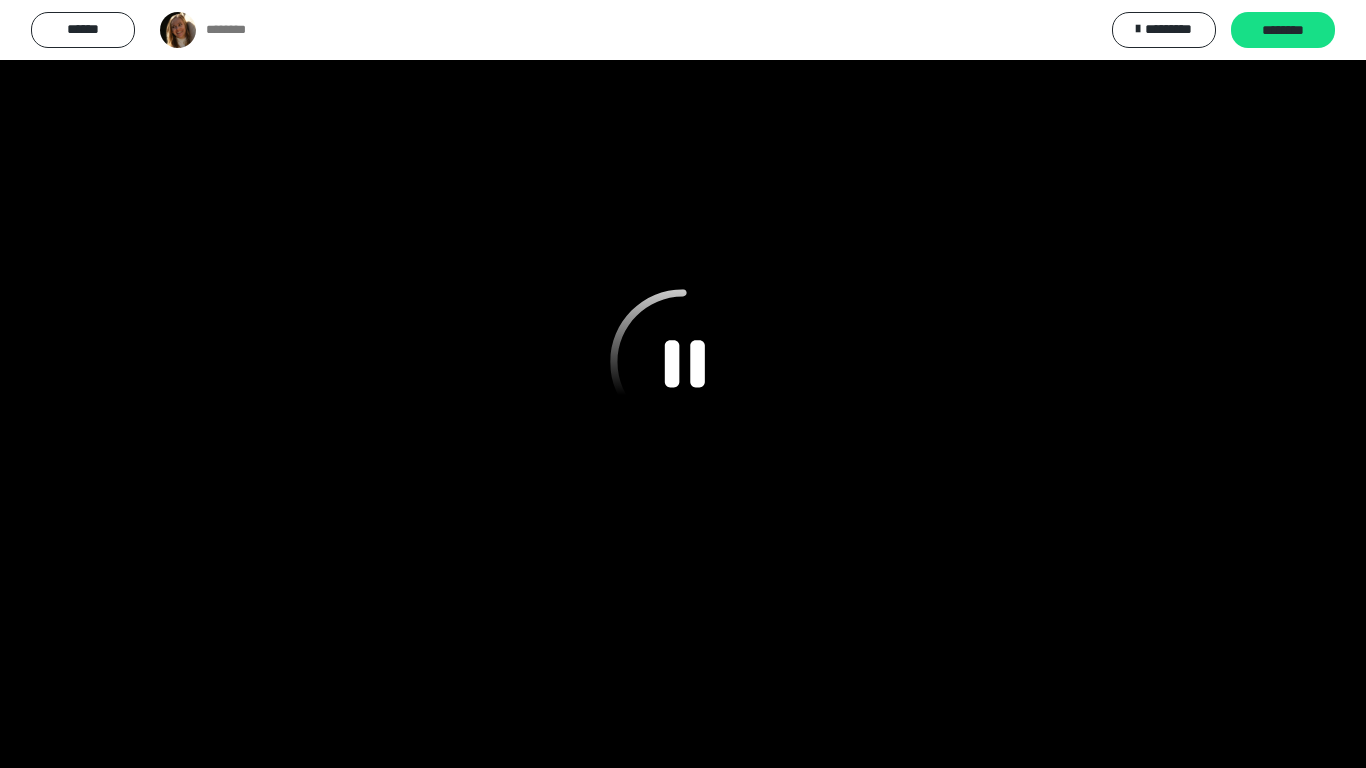 click at bounding box center (683, 384) 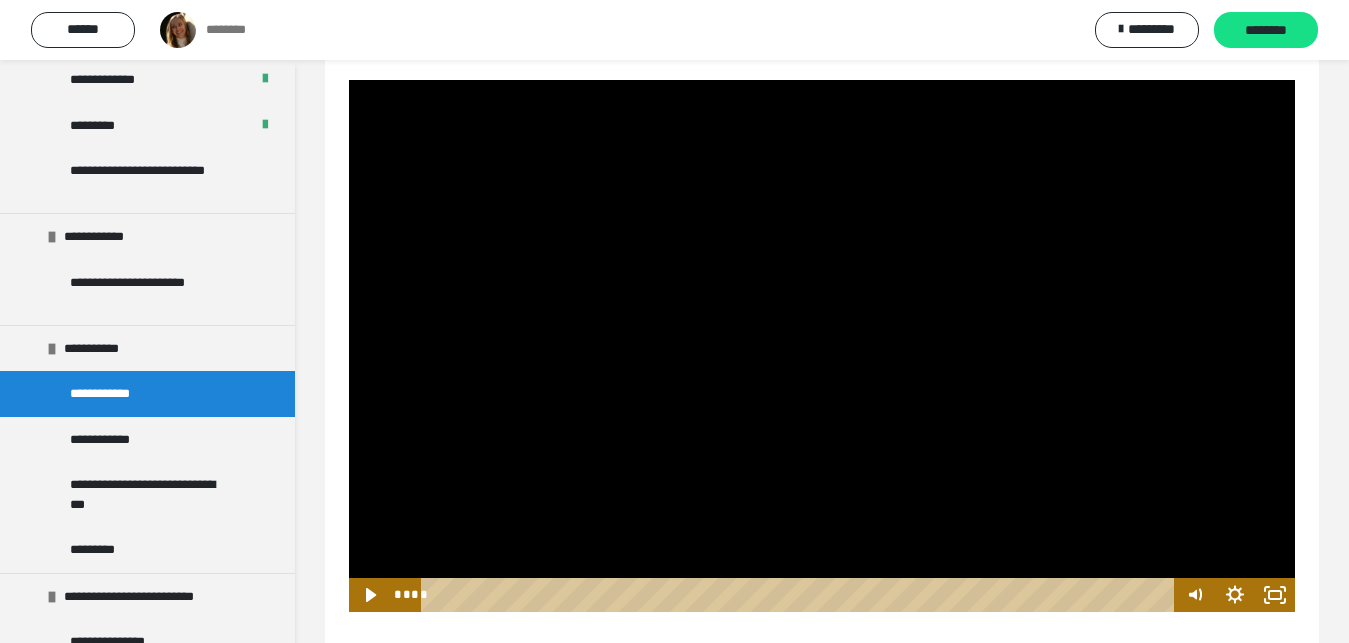 click at bounding box center (822, 346) 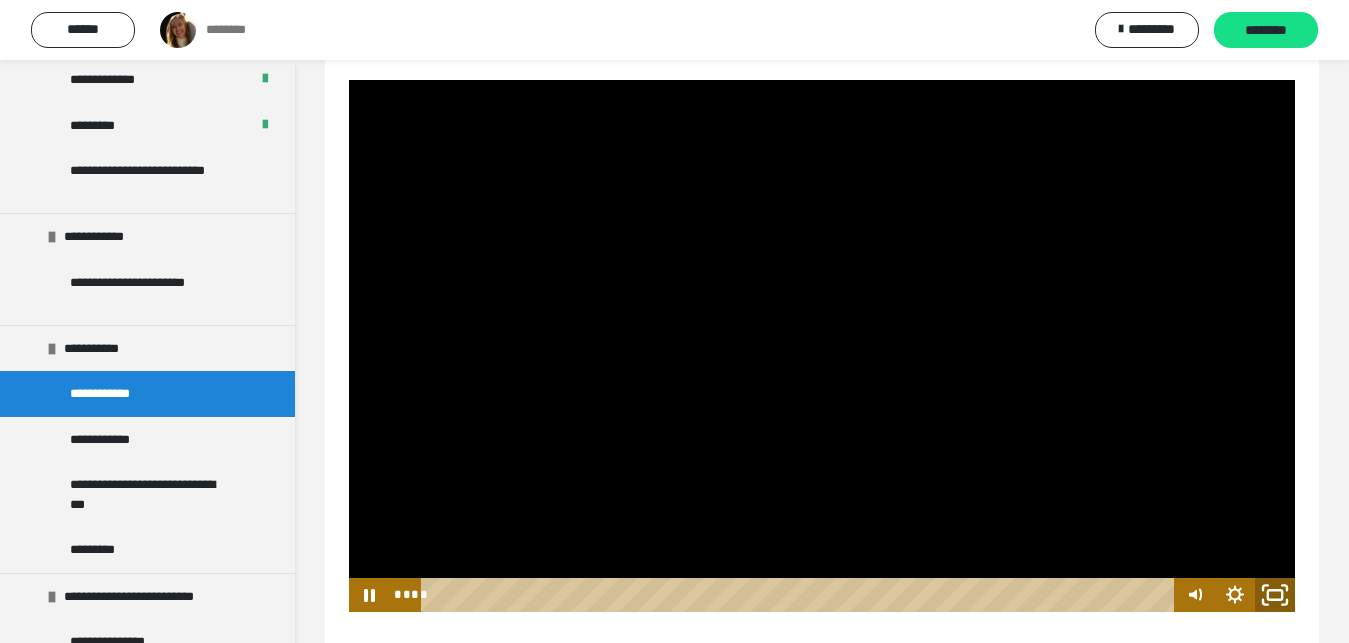 click 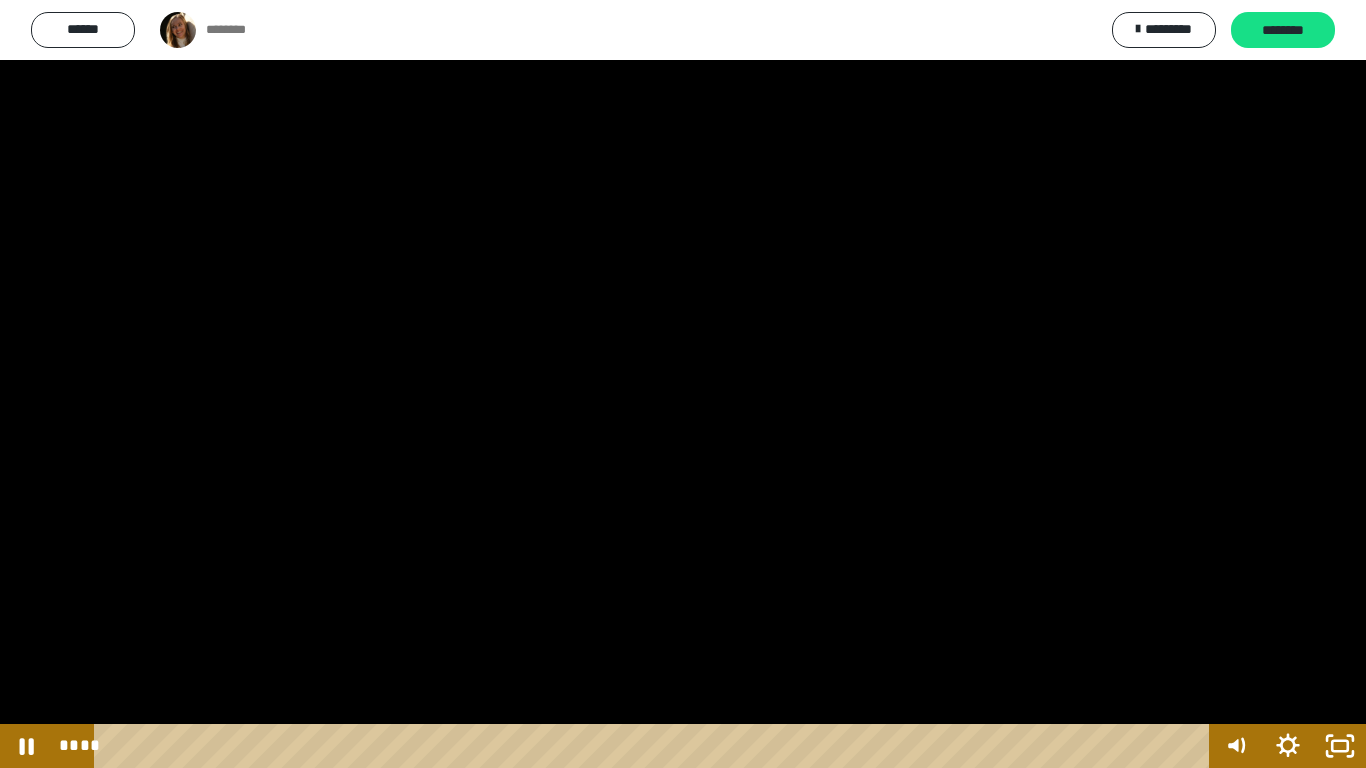 click at bounding box center (683, 384) 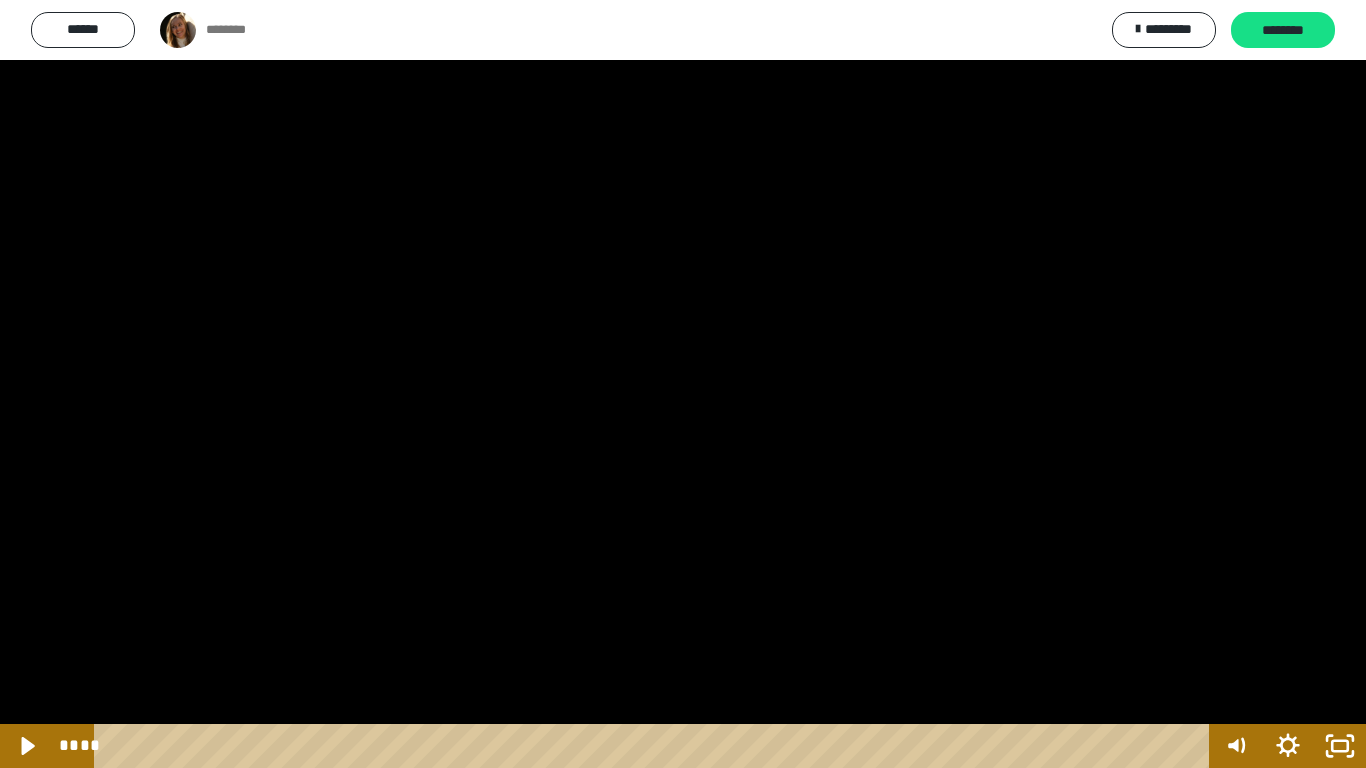 click at bounding box center [683, 384] 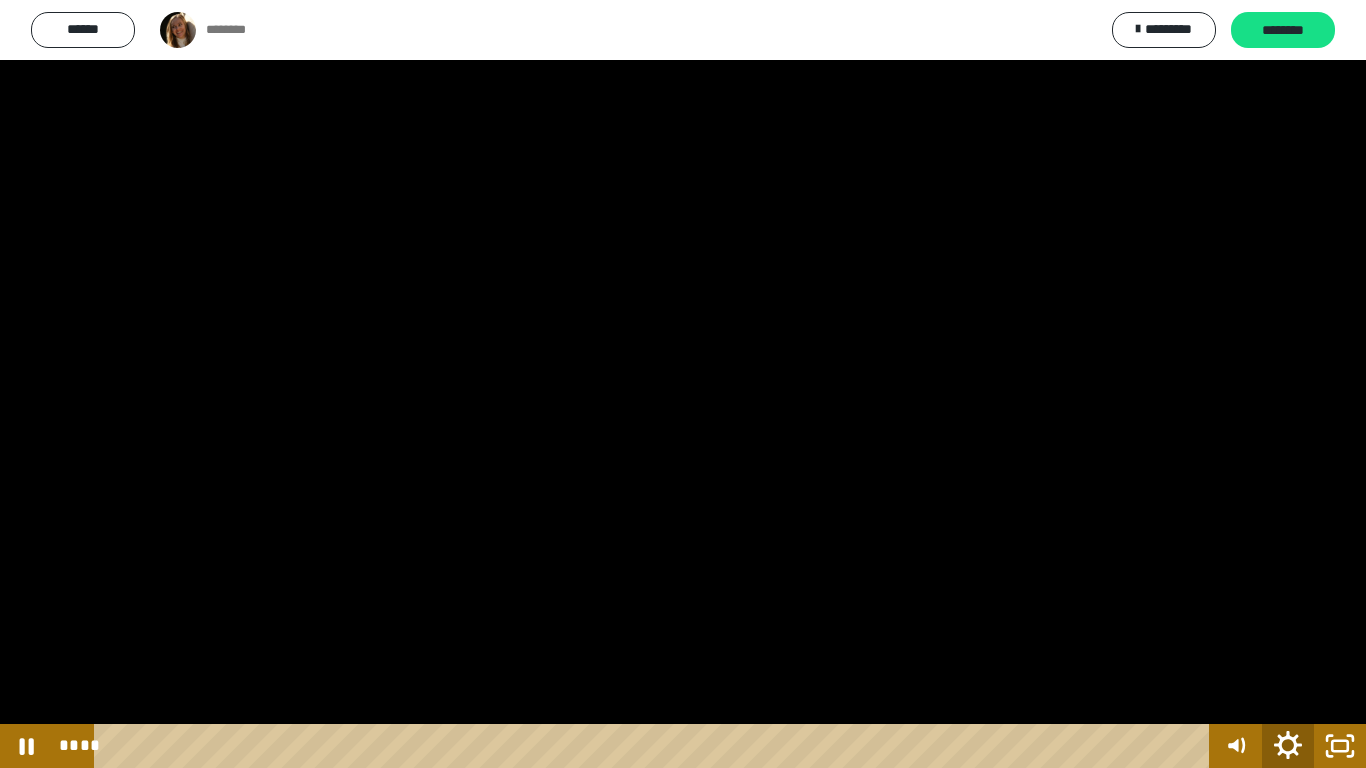 click 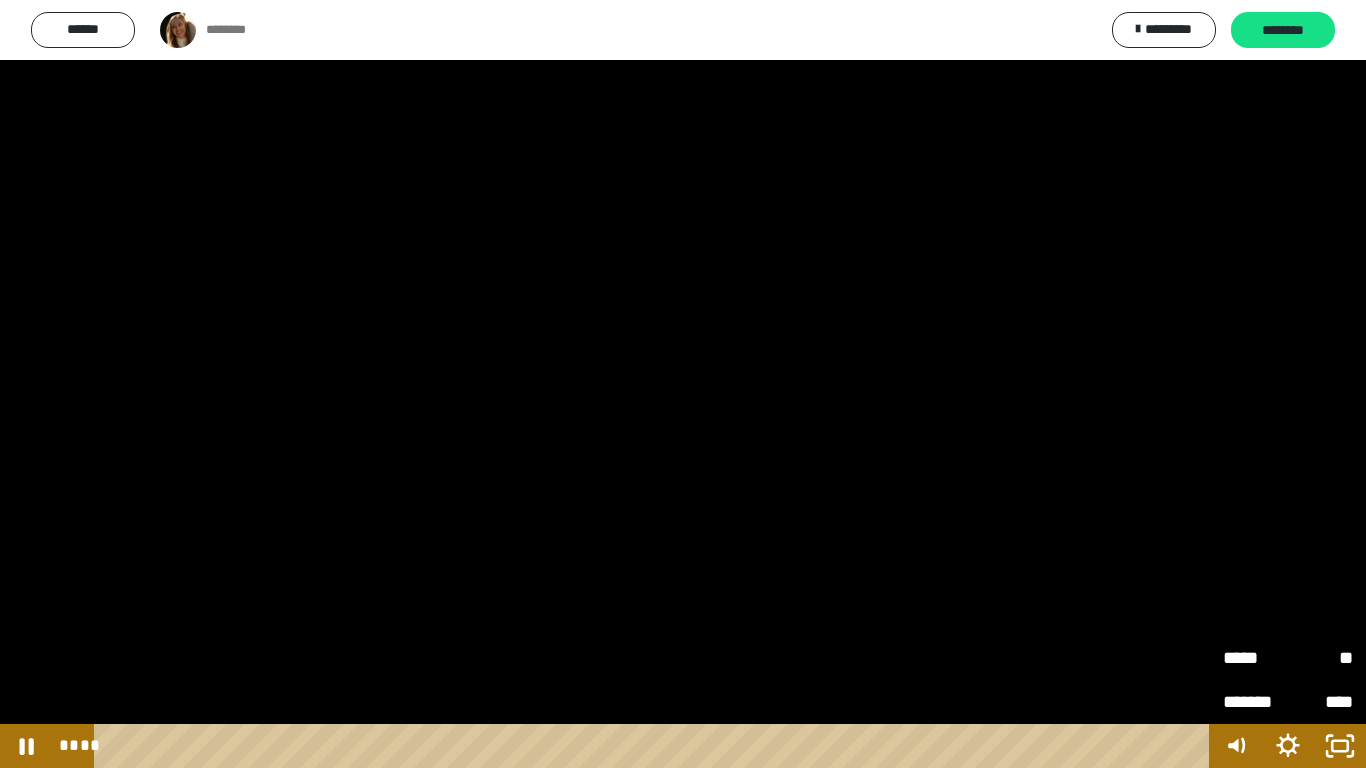 click on "****" at bounding box center [1320, 702] 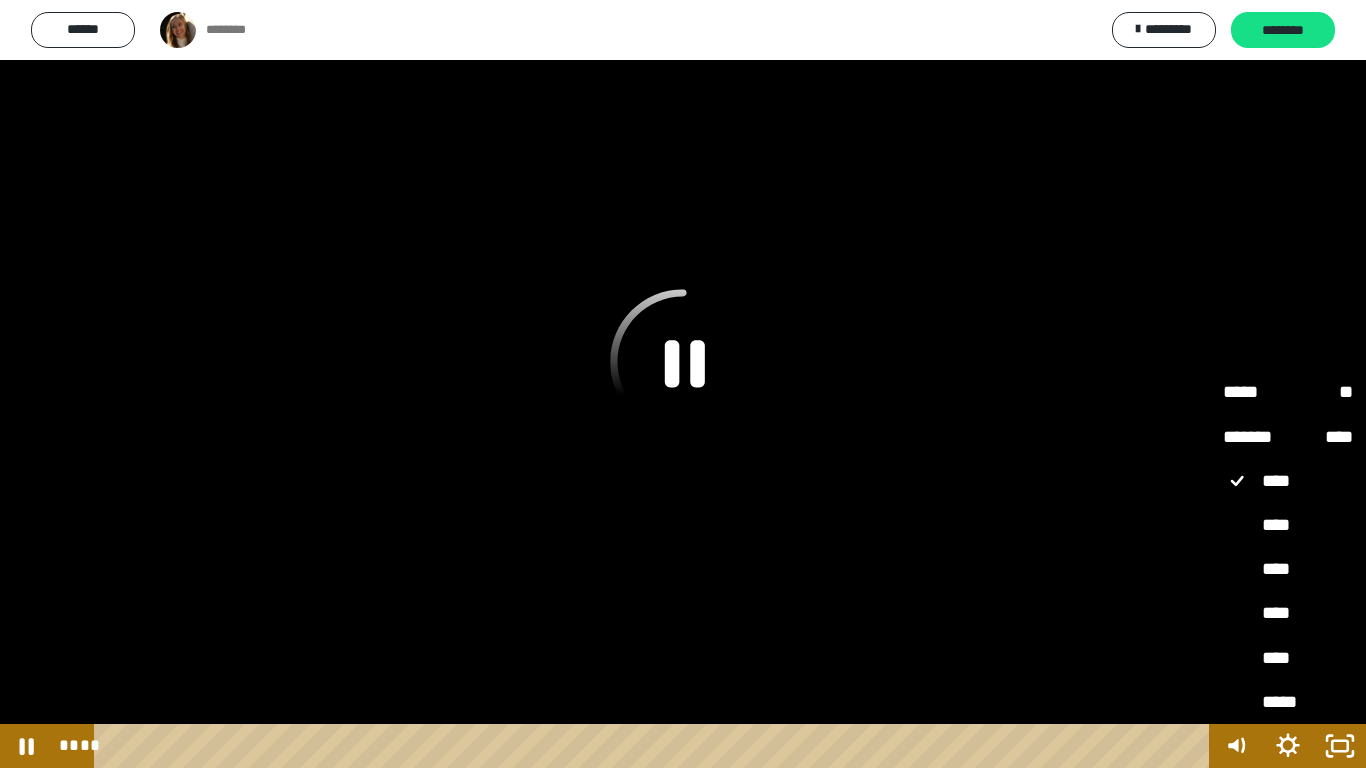 click on "****" at bounding box center [1288, 614] 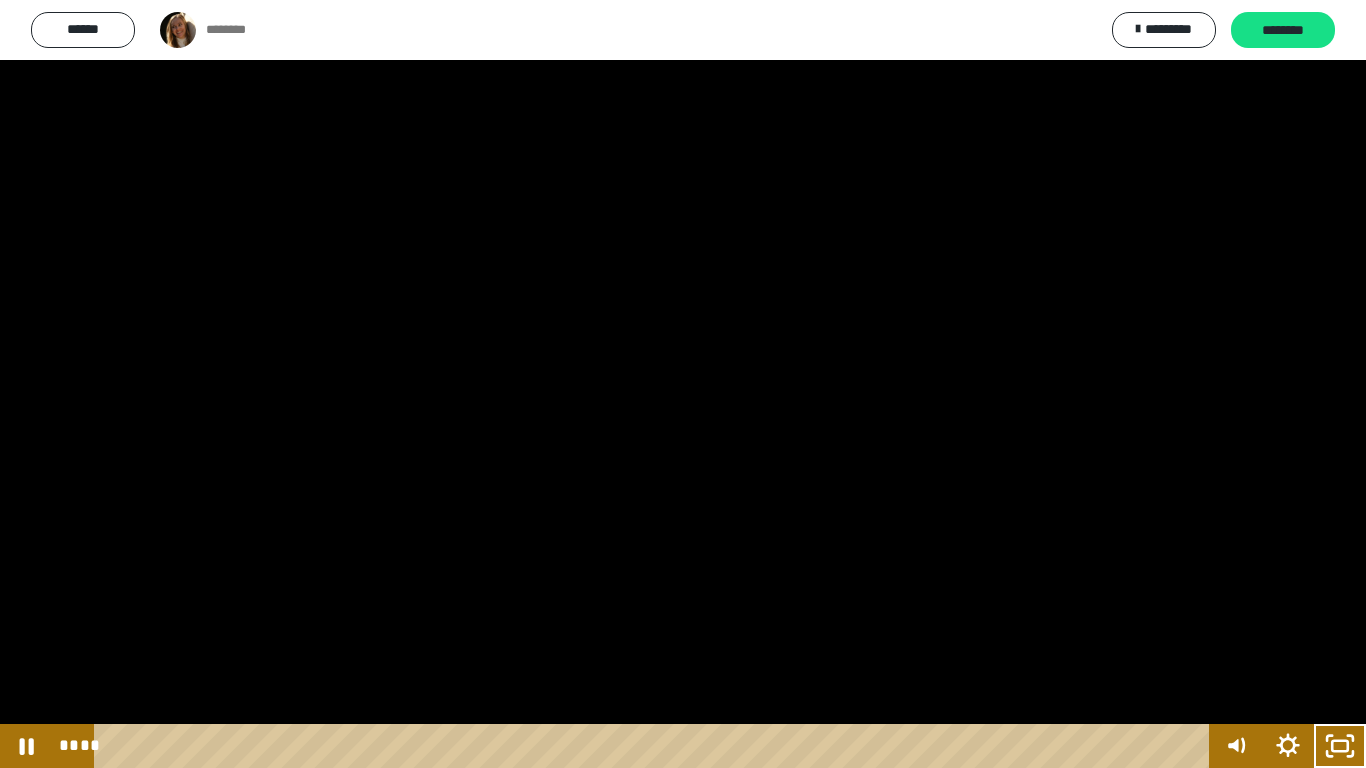 type 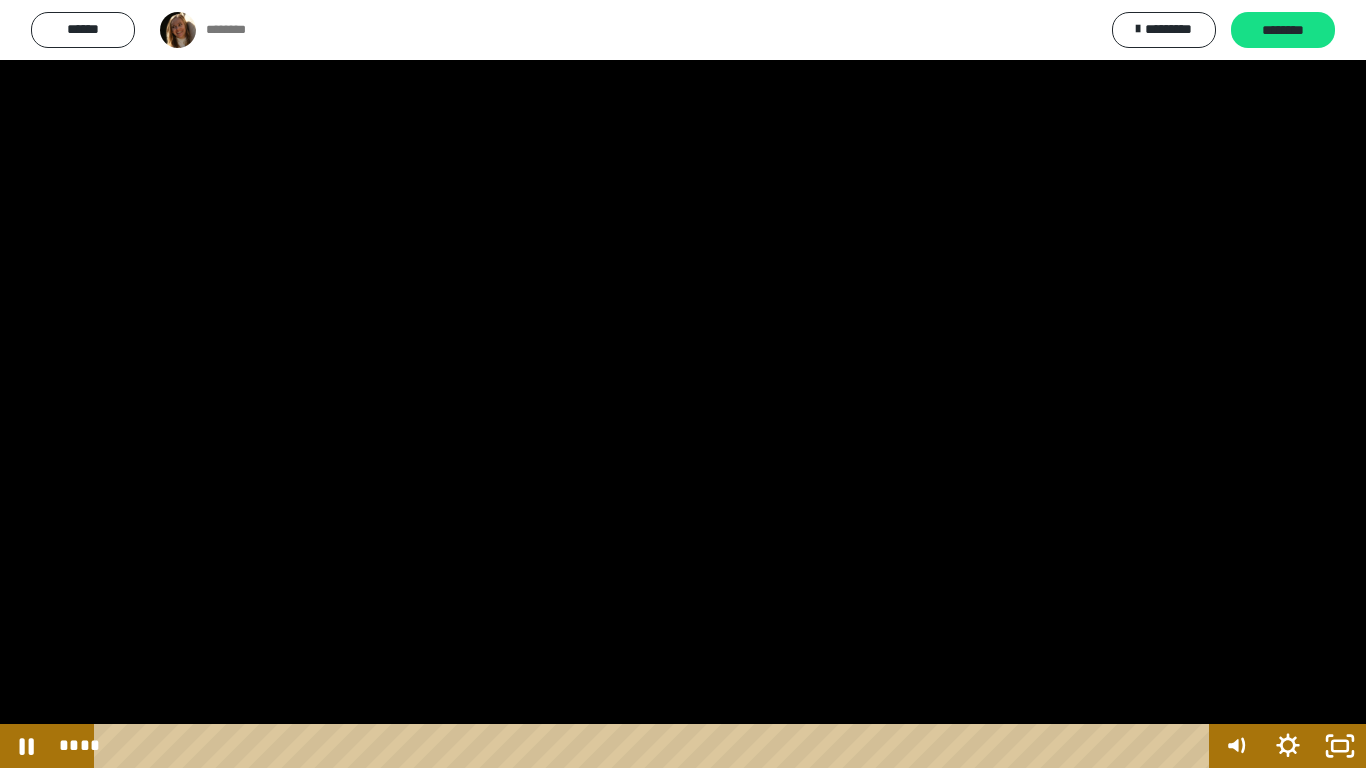 click at bounding box center (683, 384) 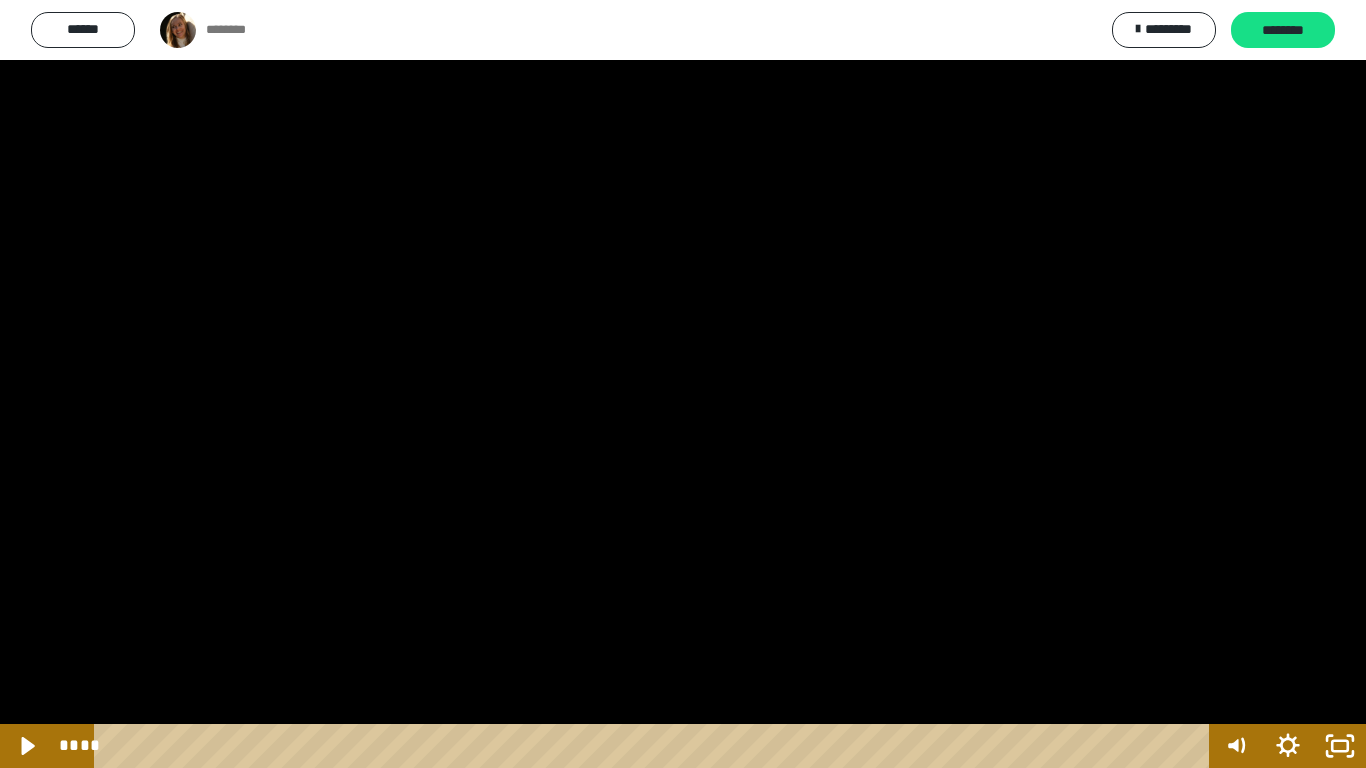 click at bounding box center (683, 384) 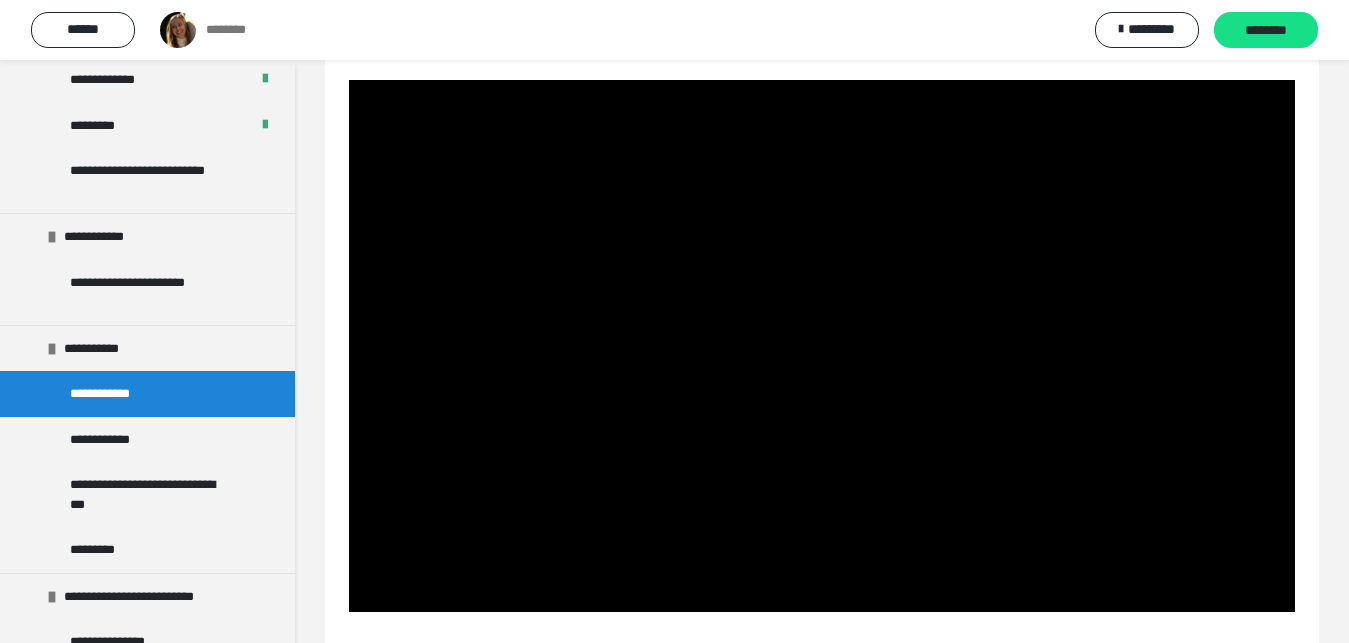 scroll, scrollTop: 339, scrollLeft: 0, axis: vertical 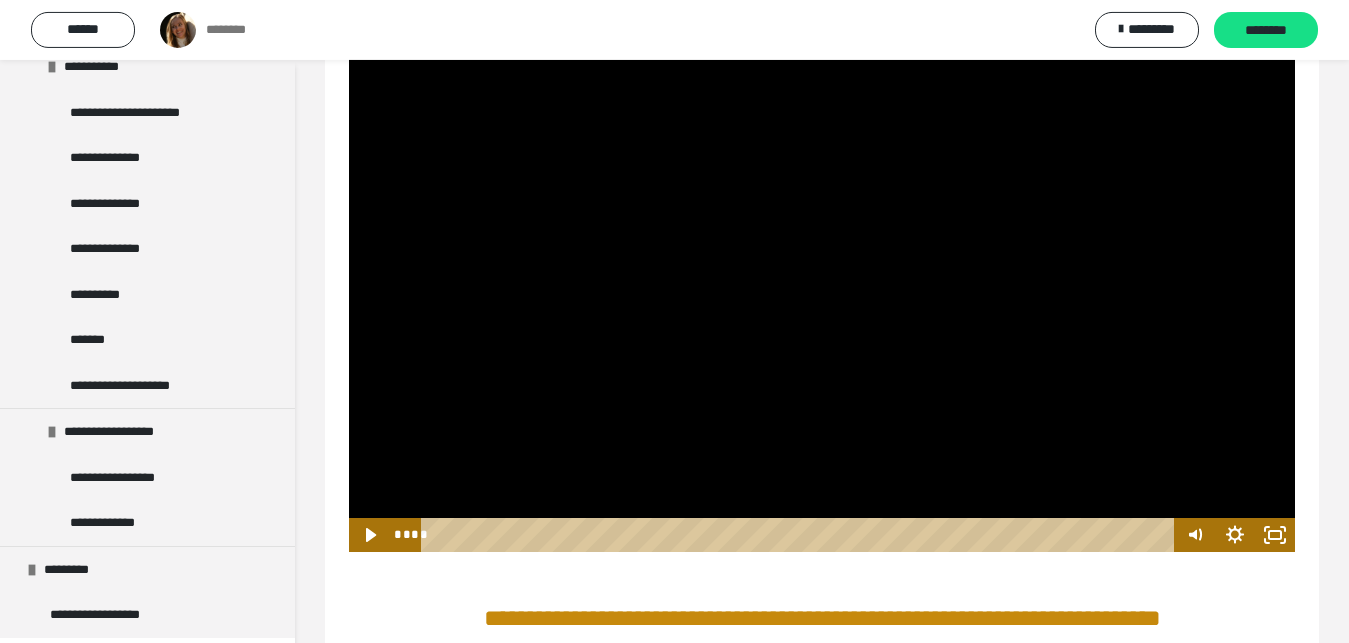 click on "**********" at bounding box center [822, 654] 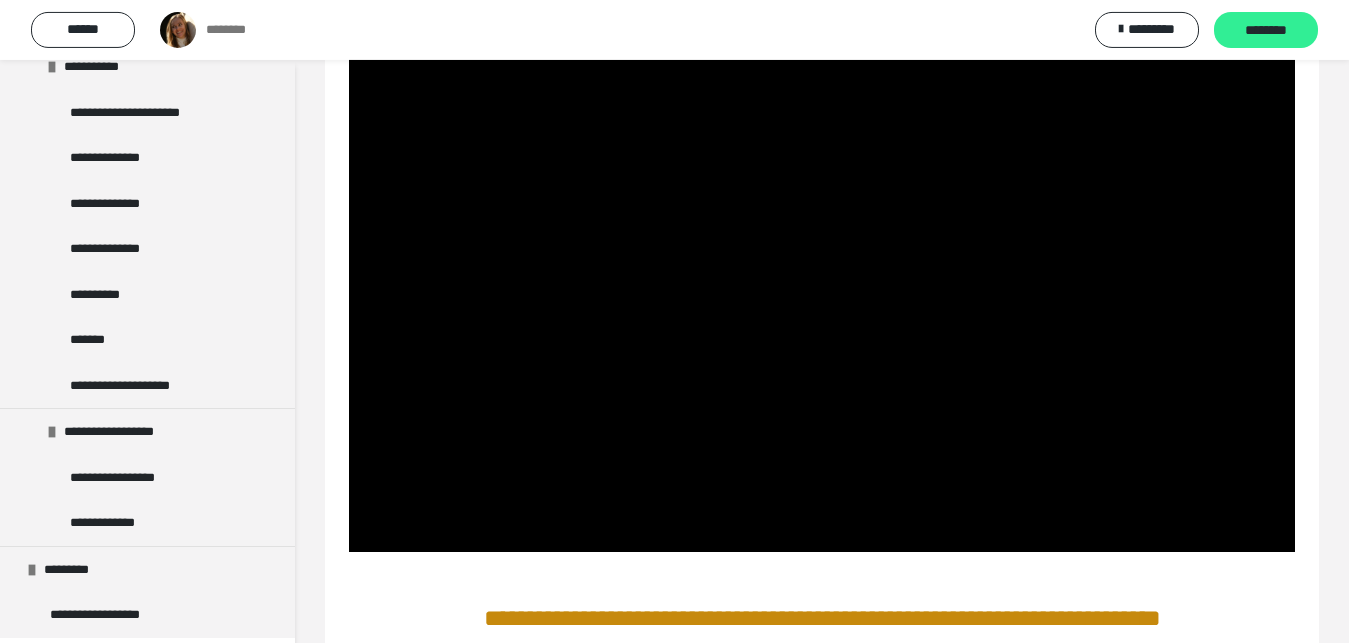 click on "********" at bounding box center [1266, 31] 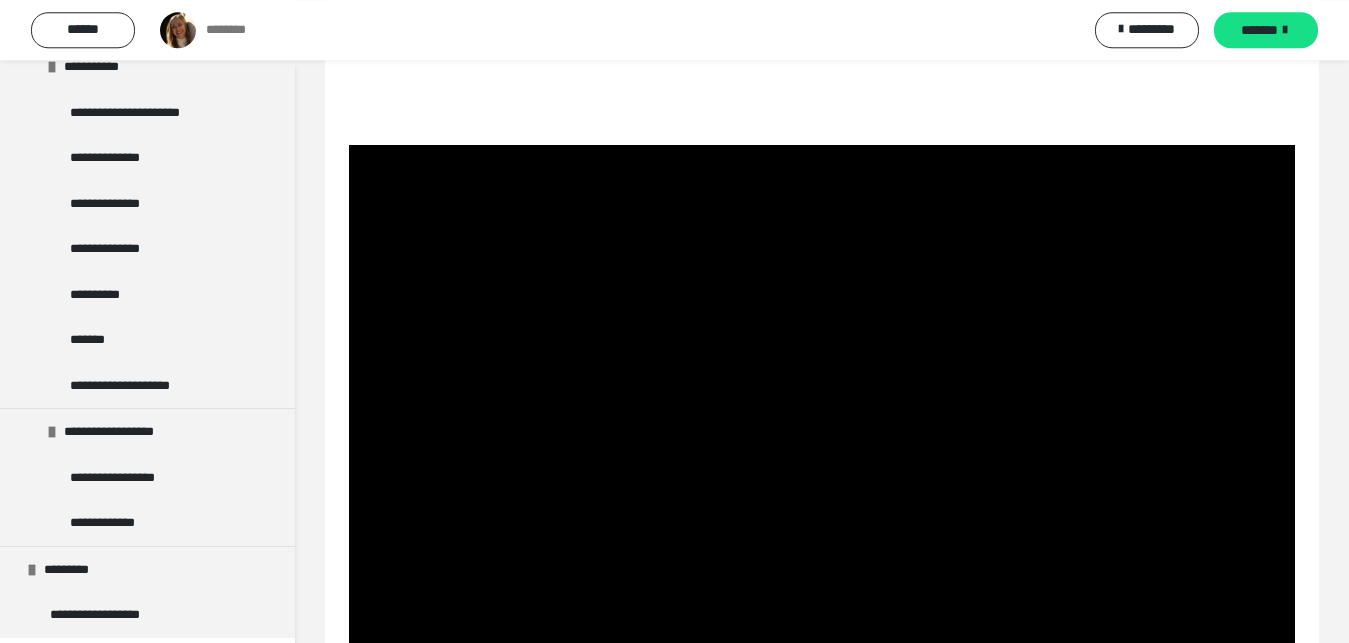 scroll, scrollTop: 211, scrollLeft: 0, axis: vertical 